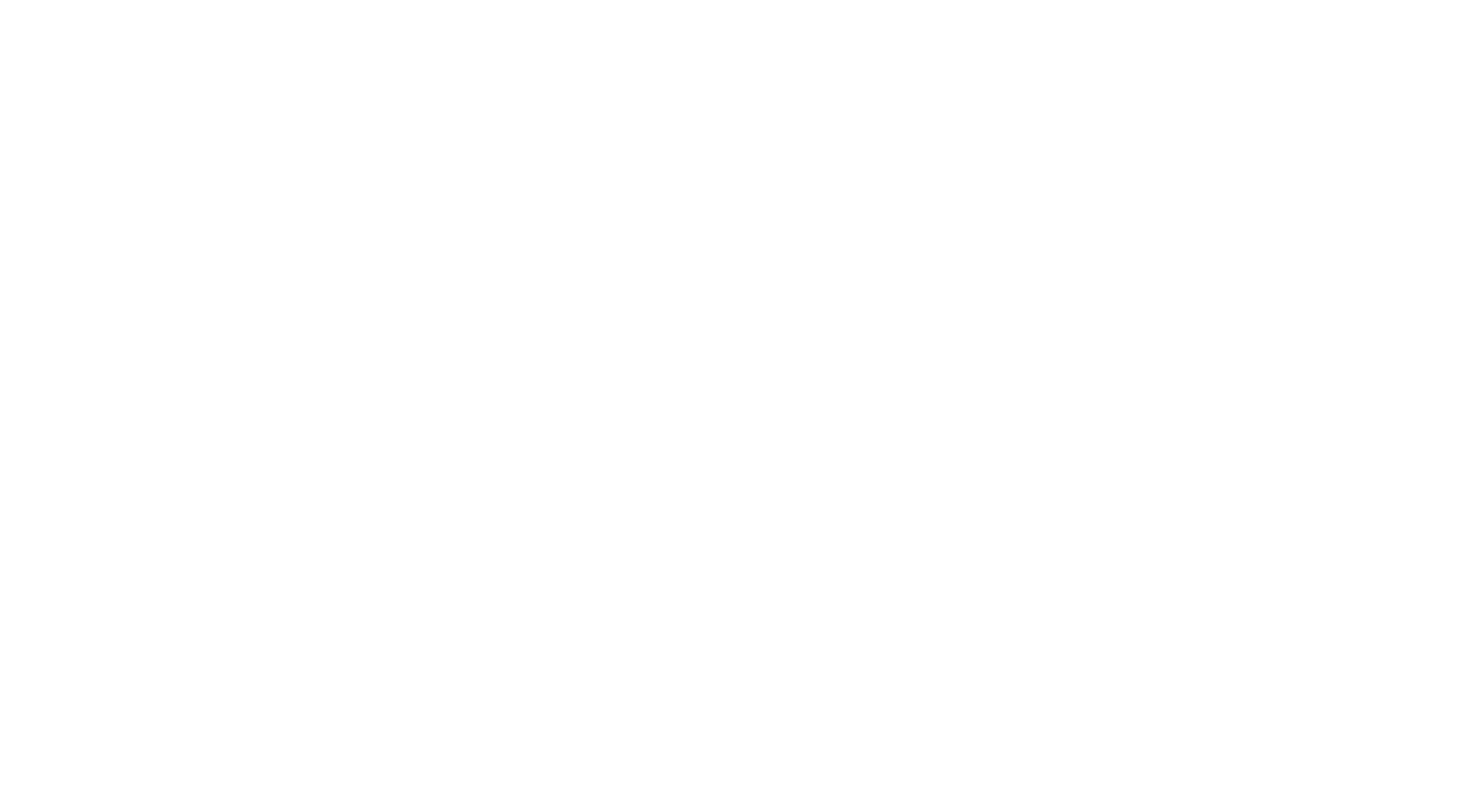 scroll, scrollTop: 0, scrollLeft: 0, axis: both 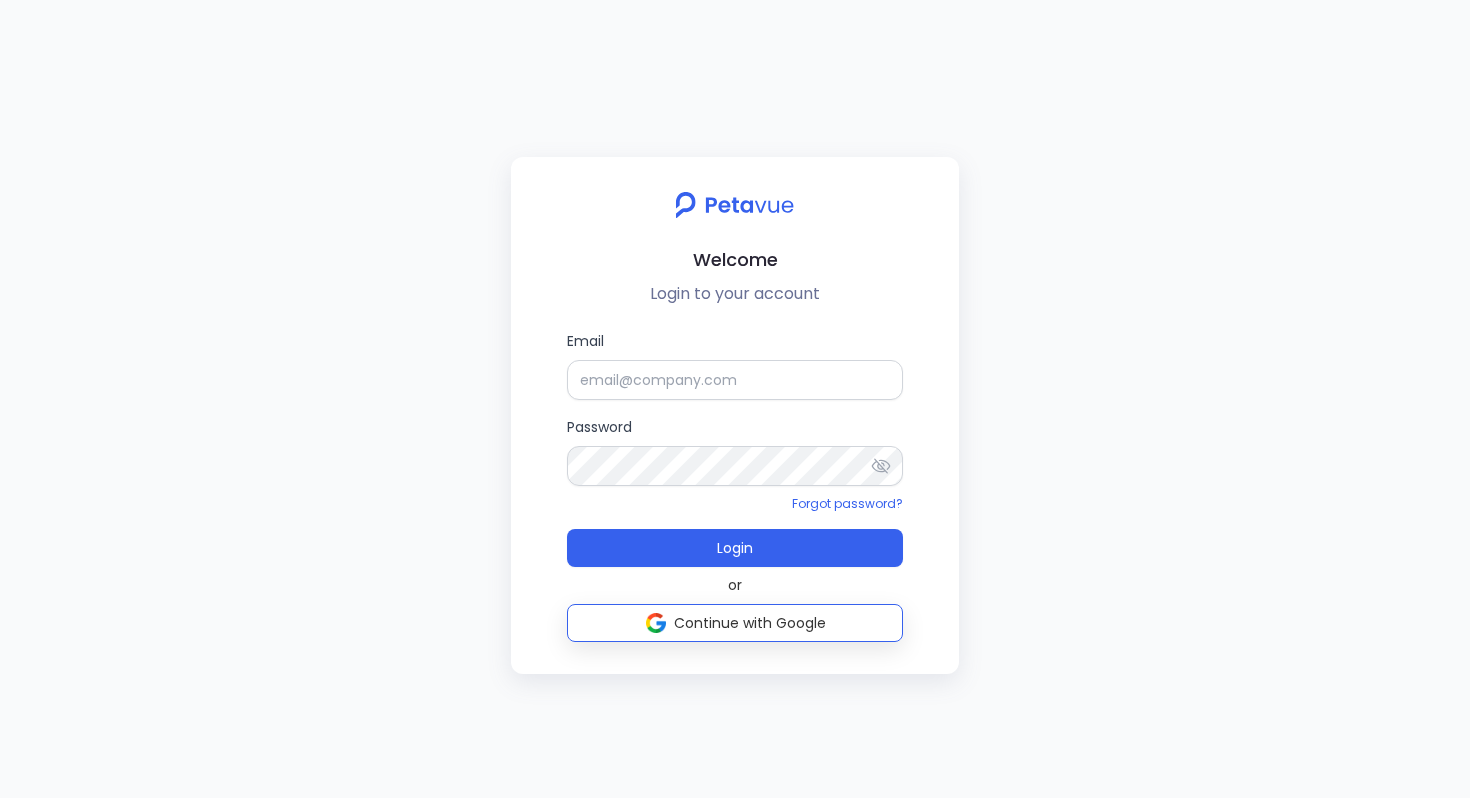 click on "Continue with Google" at bounding box center (750, 623) 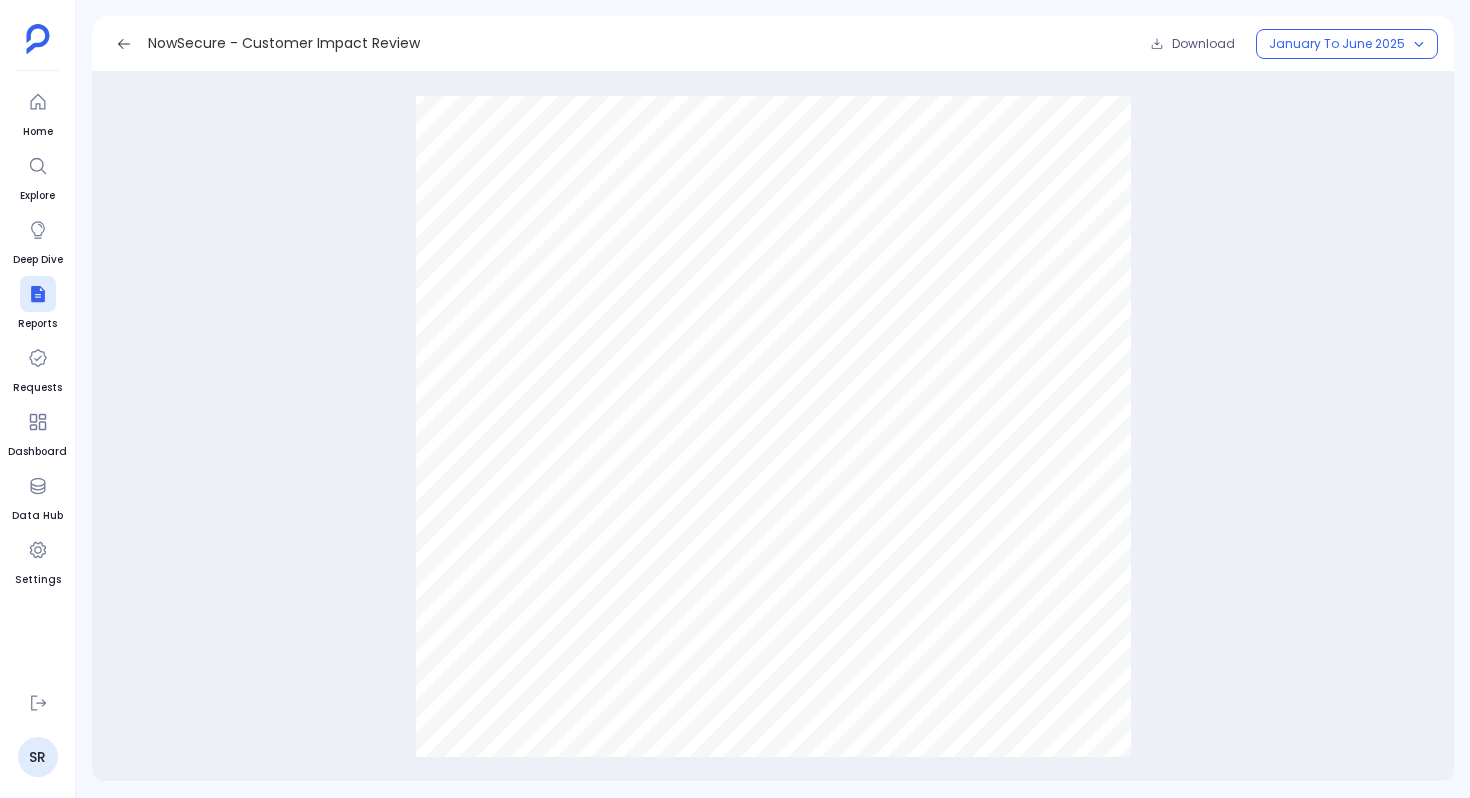scroll, scrollTop: 1280, scrollLeft: 0, axis: vertical 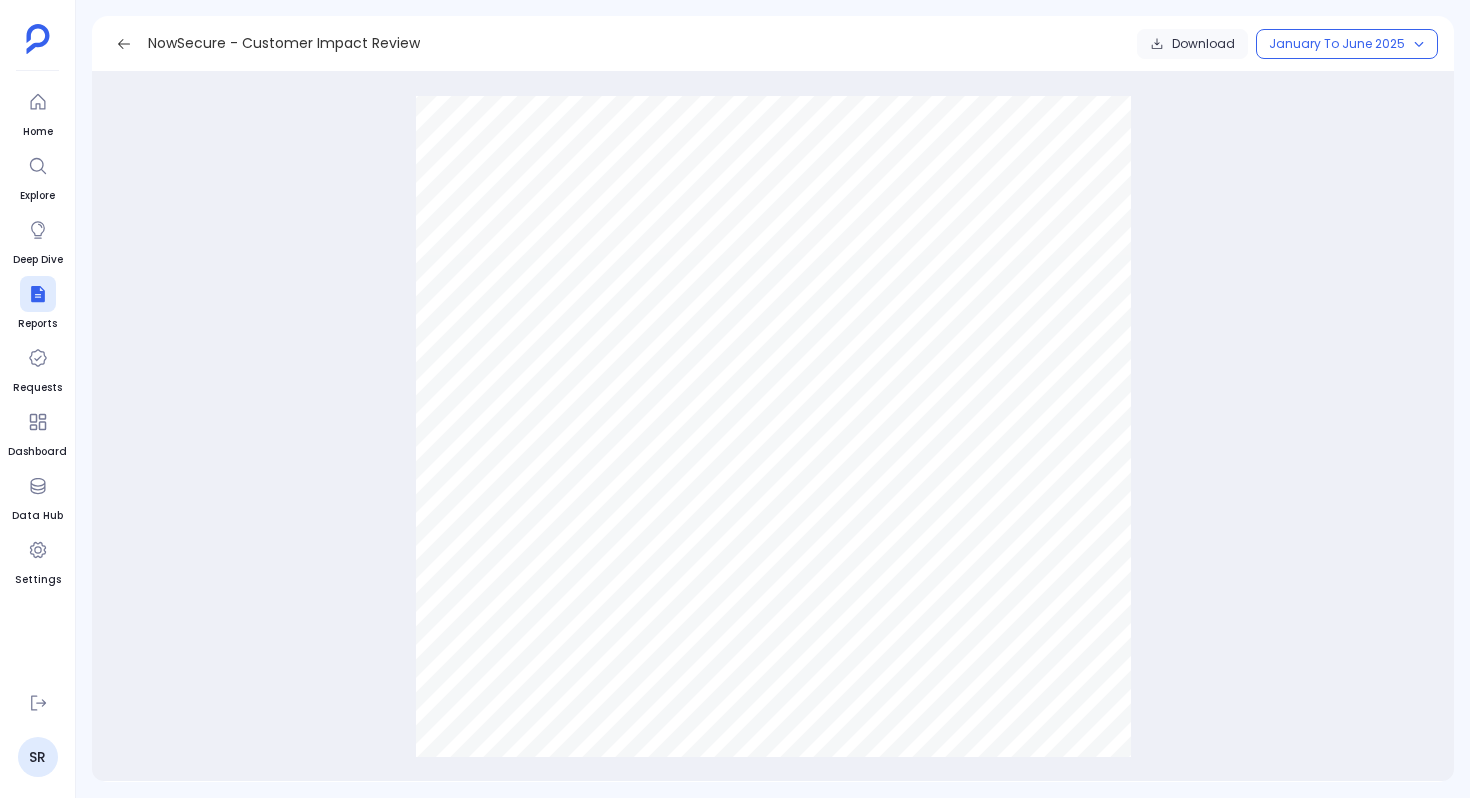 click on "Download" at bounding box center [1192, 44] 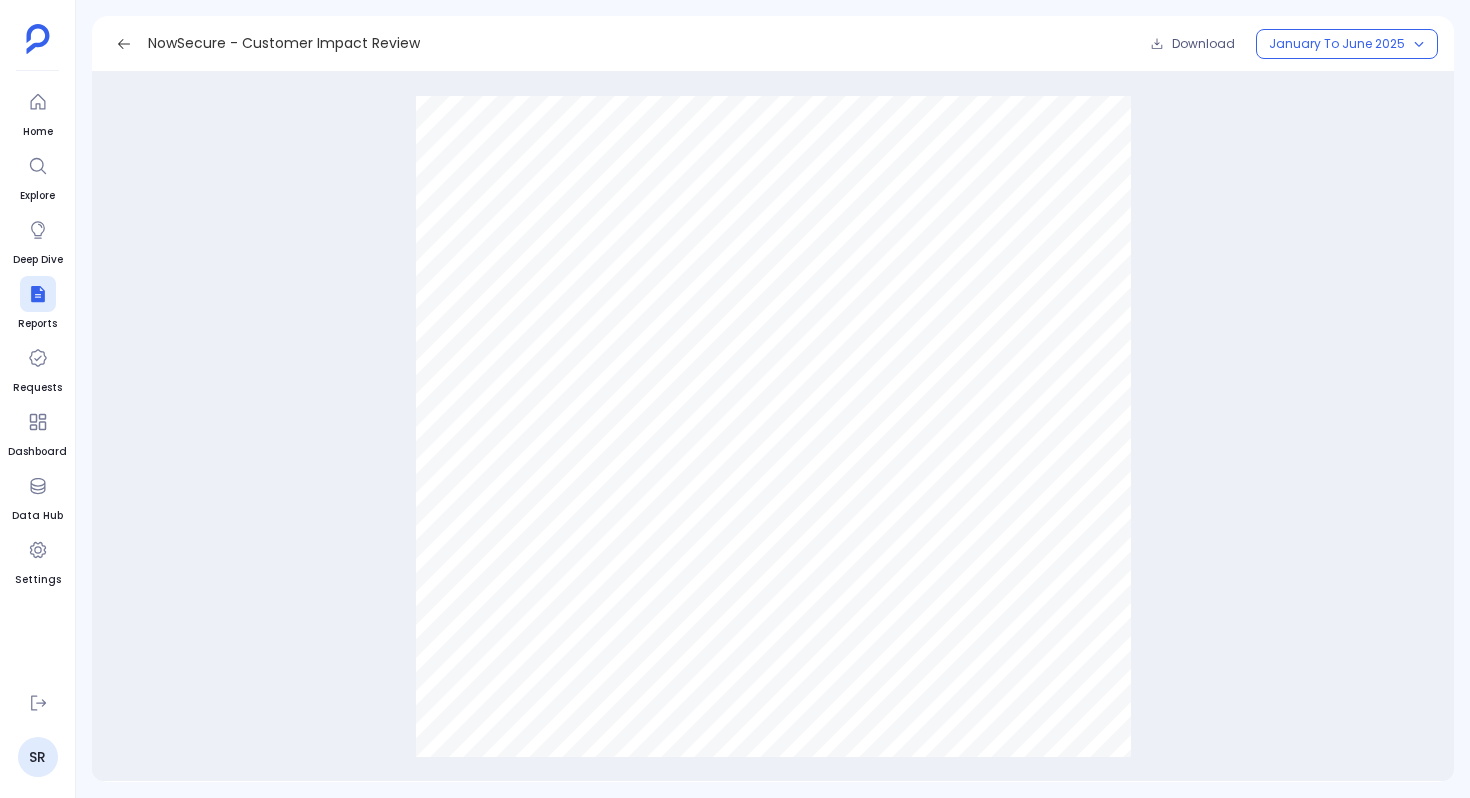 scroll, scrollTop: 1064, scrollLeft: 0, axis: vertical 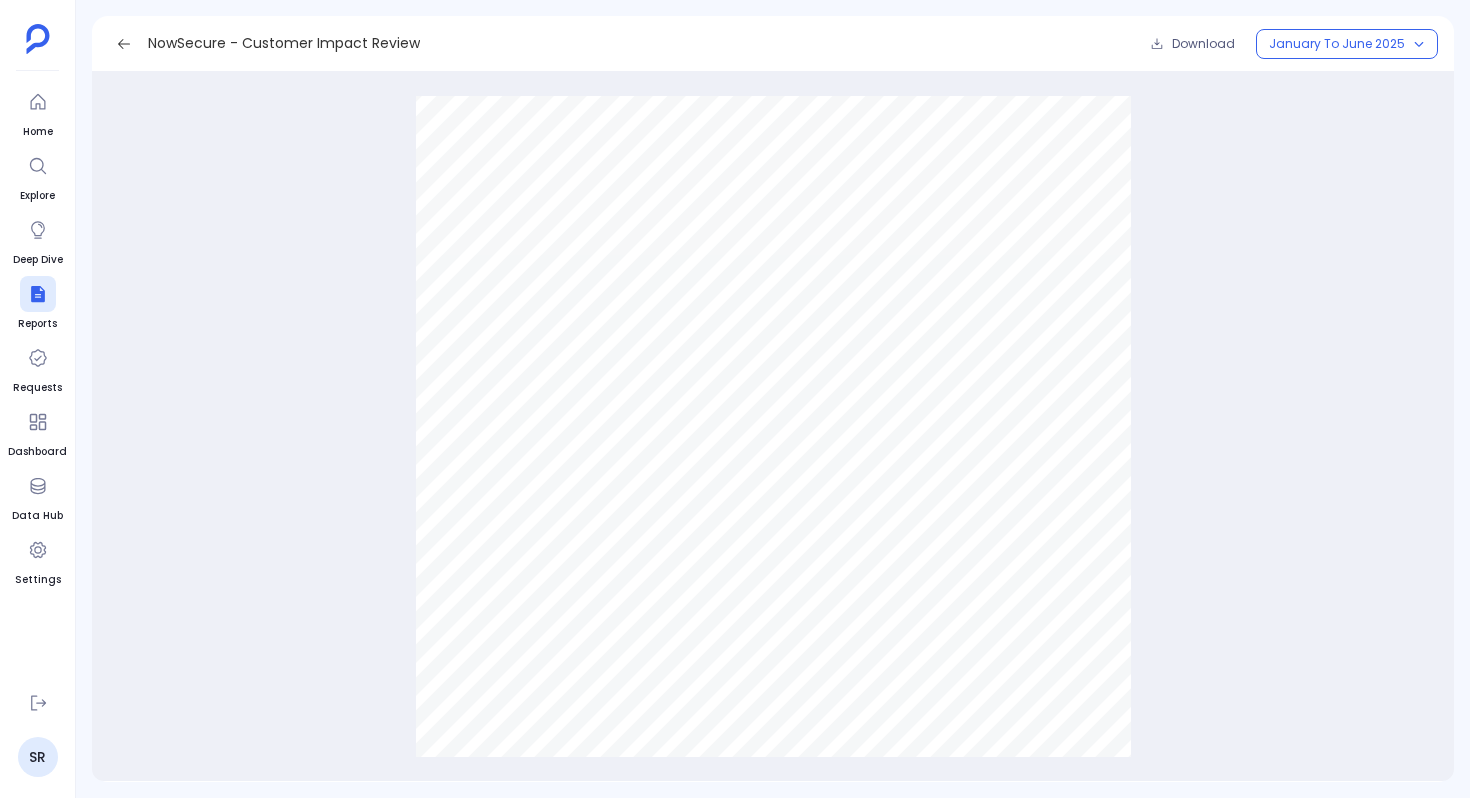 drag, startPoint x: 751, startPoint y: 263, endPoint x: 713, endPoint y: 253, distance: 39.293766 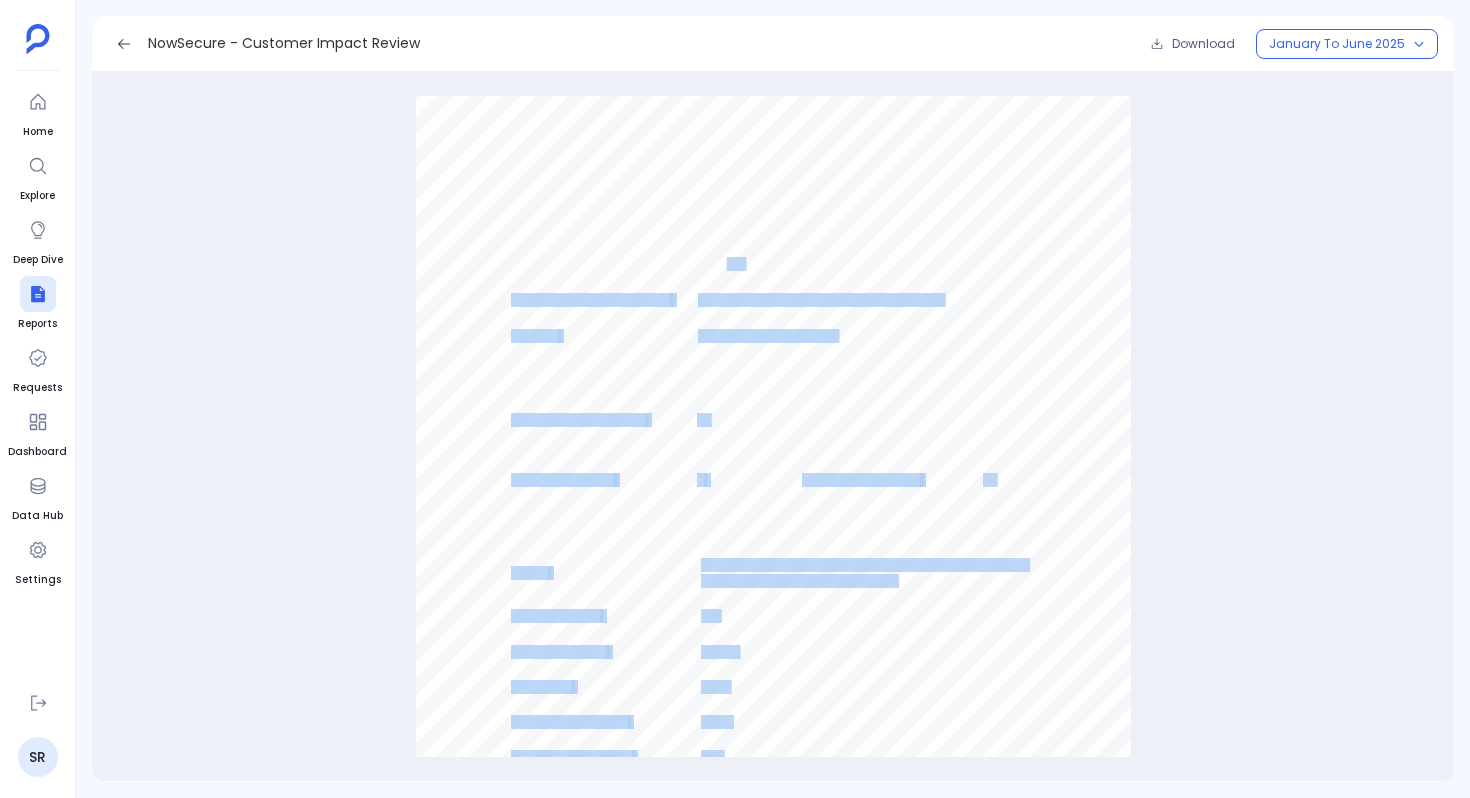 drag, startPoint x: 693, startPoint y: 261, endPoint x: 727, endPoint y: 261, distance: 34 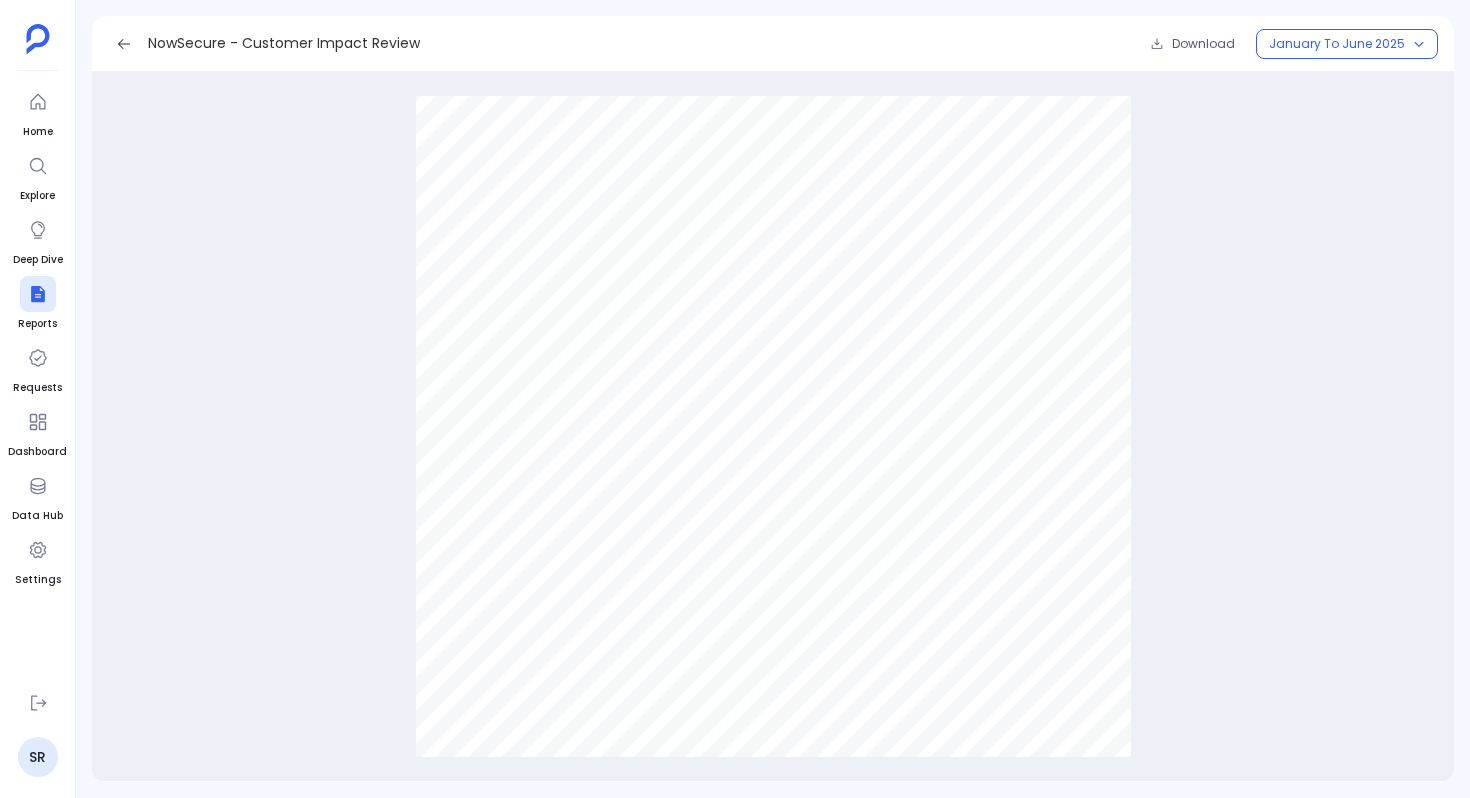 click on "NowSecure – Account Engagement Trends Campaigns & Channels Buying Committee Engagement Highlights ●   Channel Performance : LinkedIn emerged as the most successful channel, with DevSecOps - RC, Pen Testing - RC, and MAST - RC campaigns driving peak engagement across the Software and Technology vertical. Petavue | PathFactory 2025   NowSecure | Jan–Jun 2025 Most Successful Channel   LinkedIn Most Successful Campaigns   DevSecOps - RC, Pen Testing - RC, MAST - RC Industry   Software and Technology Avg. Number of Vistitors   10 Avg. Known Visitor   0   Avg. UnKnown Visitor   10 Topics   Issue Tracking, Reverse Engineering Resiliency, Smartphone, Independent Security Review Badge Avg # of Assets   1.21 Avg Session time   42 sec Binge Rate   3.5% Engagement Score 0   5,238 Engagement Score 1+   1,158" at bounding box center [773, 555] 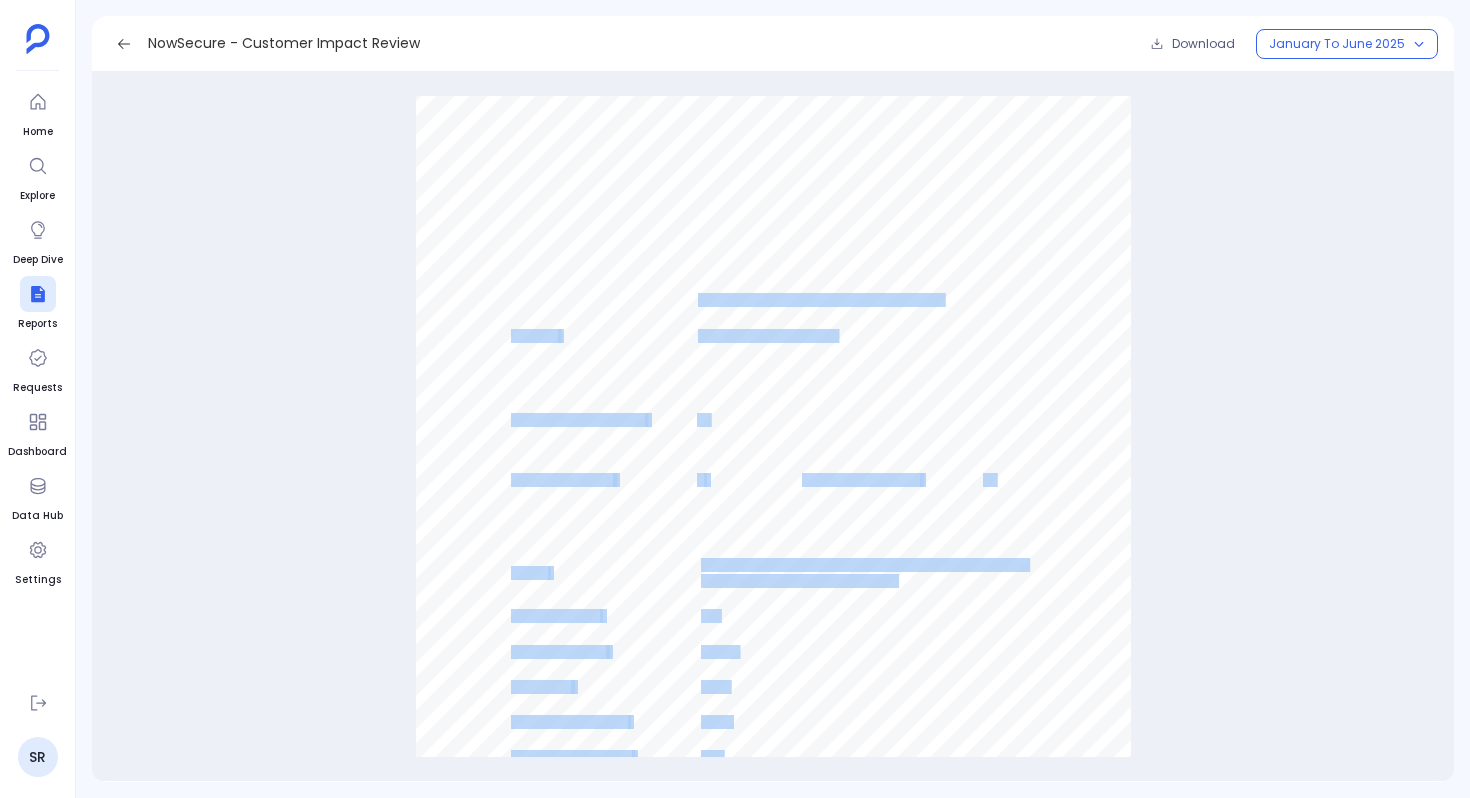 drag, startPoint x: 696, startPoint y: 300, endPoint x: 936, endPoint y: 222, distance: 252.35689 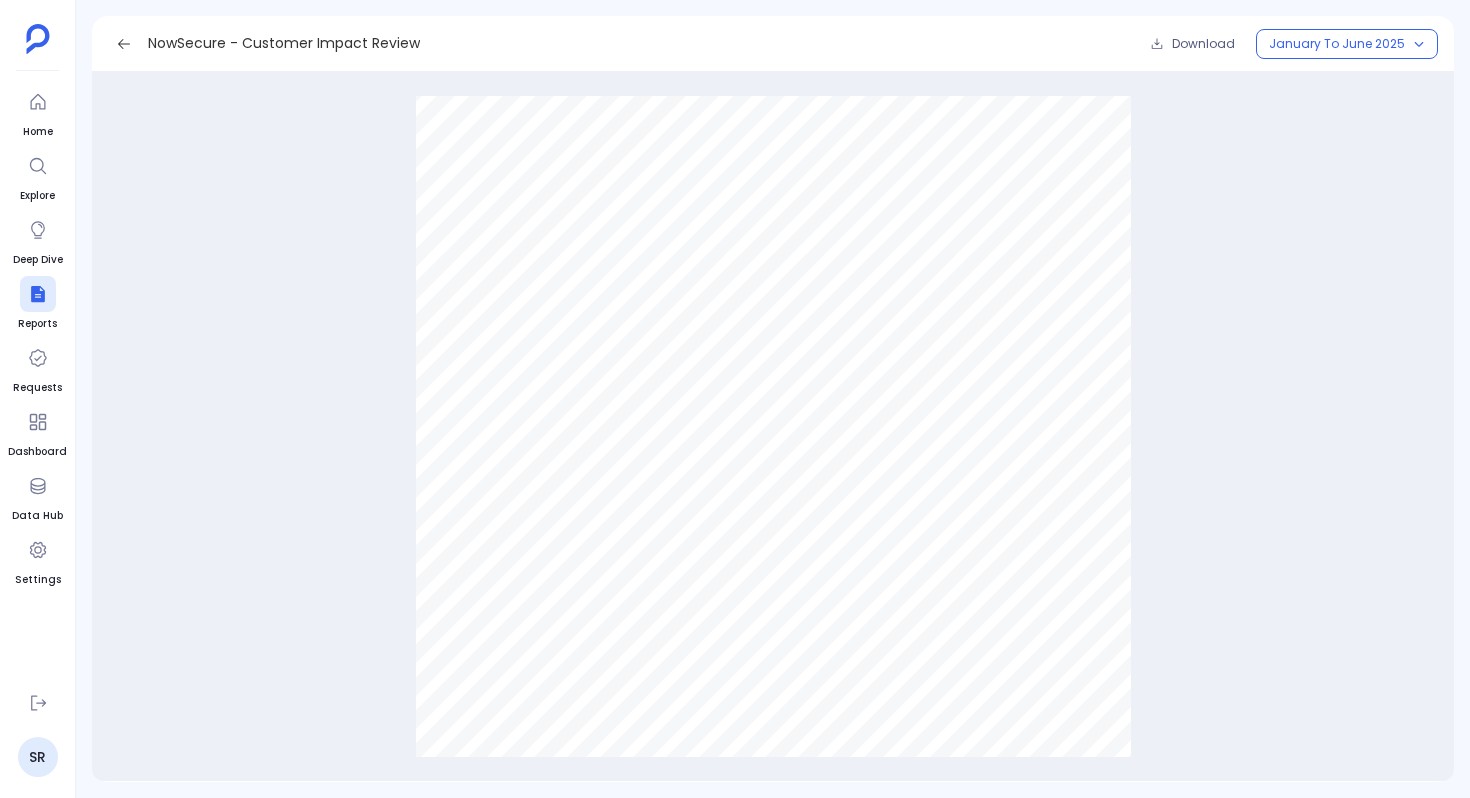 drag, startPoint x: 944, startPoint y: 302, endPoint x: 723, endPoint y: 277, distance: 222.40953 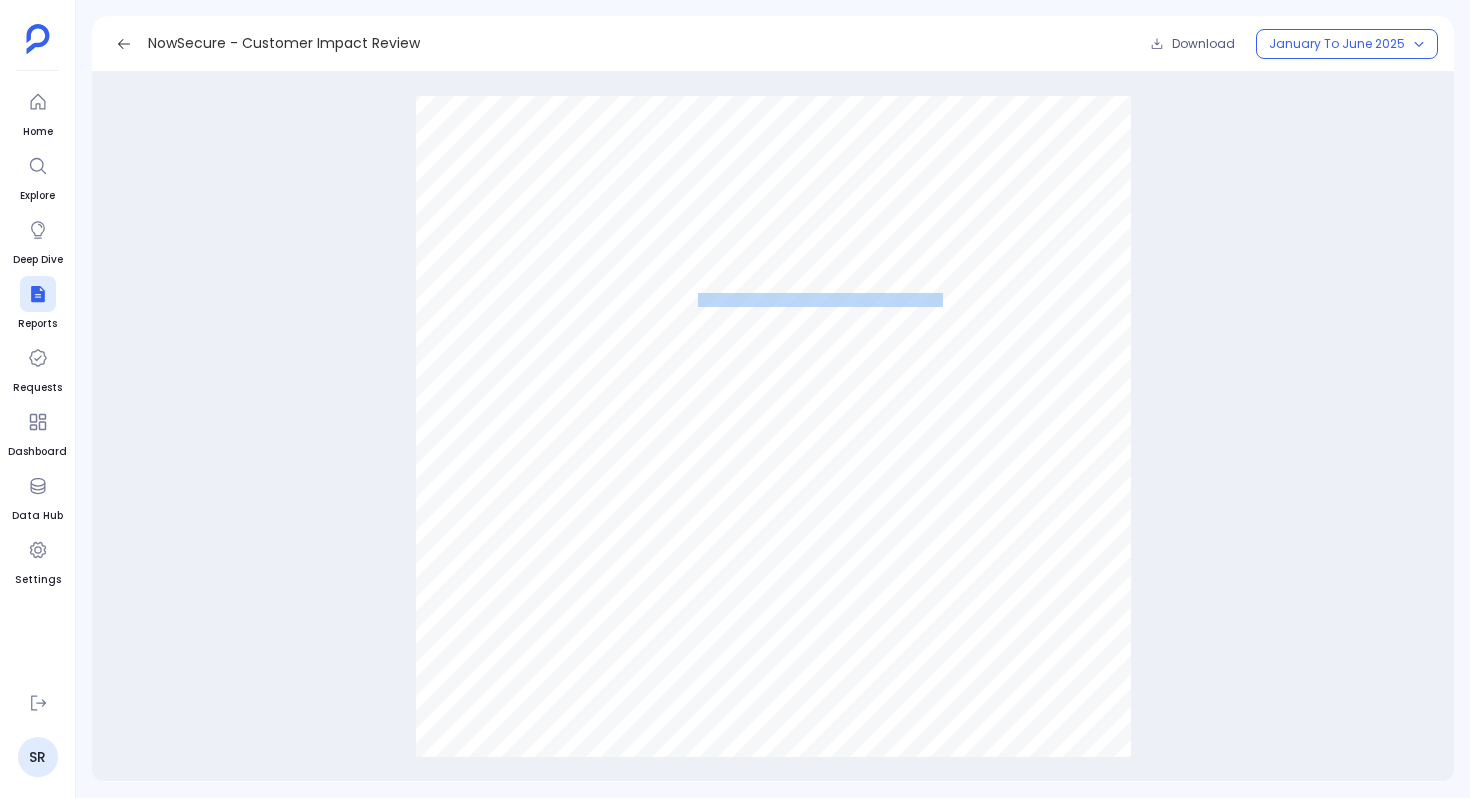 drag, startPoint x: 697, startPoint y: 302, endPoint x: 940, endPoint y: 299, distance: 243.01852 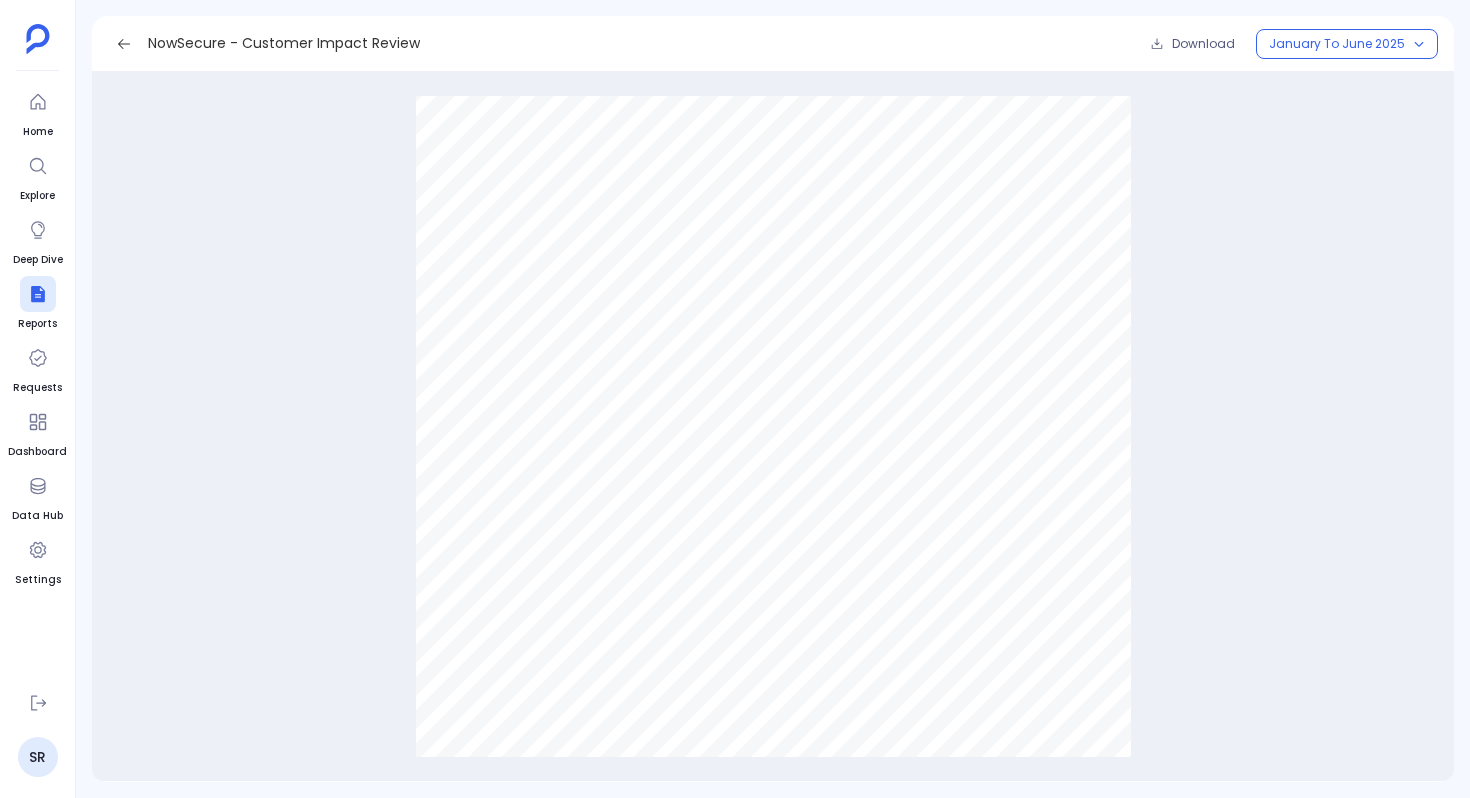 drag, startPoint x: 840, startPoint y: 336, endPoint x: 694, endPoint y: 333, distance: 146.03082 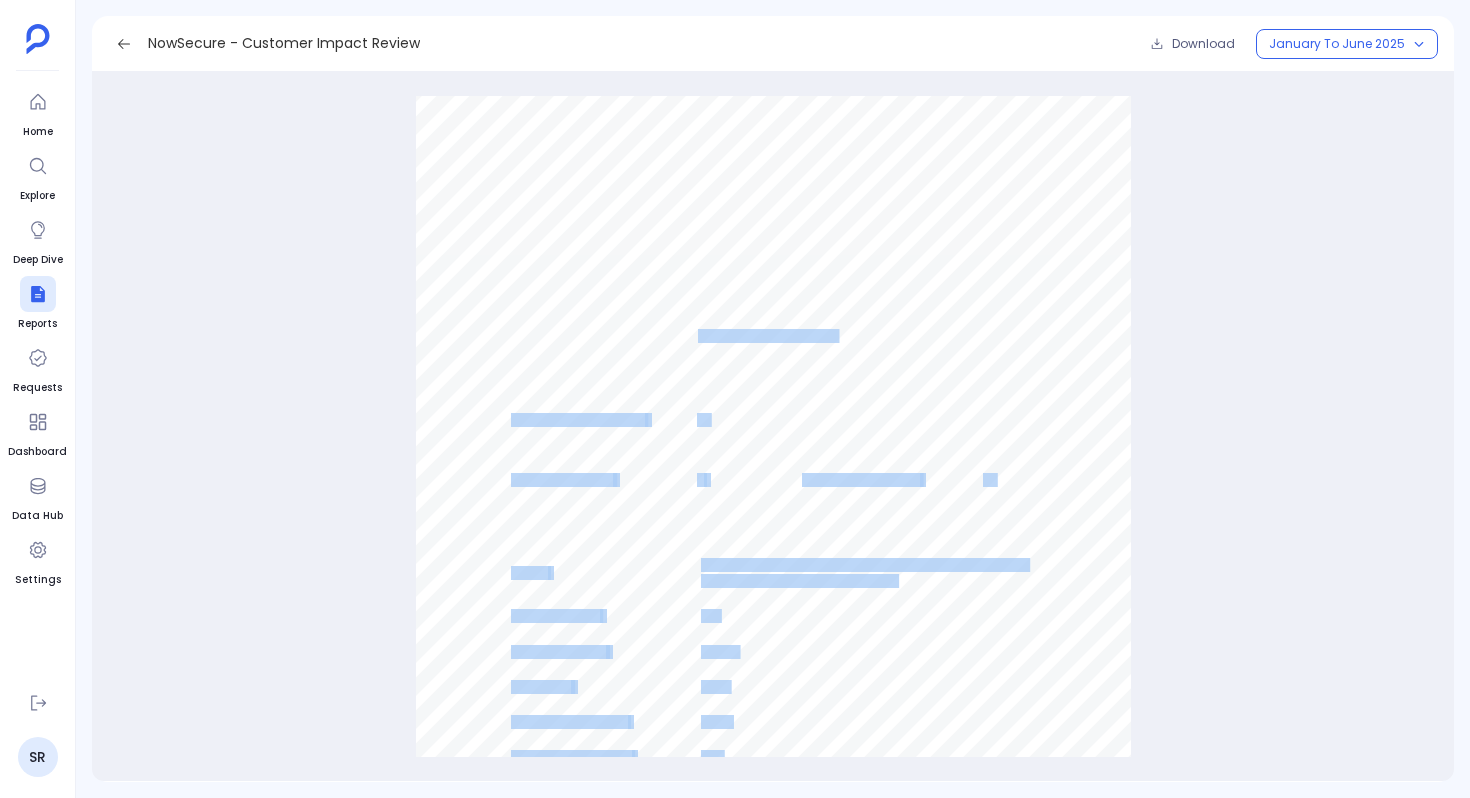 click on "NowSecure – Account Engagement Trends Campaigns & Channels Buying Committee Engagement Highlights ●   Channel Performance : LinkedIn emerged as the most successful channel, with DevSecOps - RC, Pen Testing - RC, and MAST - RC campaigns driving peak engagement across the Software and Technology vertical. Petavue | PathFactory 2025   NowSecure | Jan–Jun 2025 Most Successful Channel   LinkedIn Most Successful Campaigns   DevSecOps - RC, Pen Testing - RC, MAST - RC Industry   Software and Technology Avg. Number of Vistitors   10 Avg. Known Visitor   0   Avg. UnKnown Visitor   10 Topics   Issue Tracking, Reverse Engineering Resiliency, Smartphone, Independent Security Review Badge Avg # of Assets   1.21 Avg Session time   42 sec Binge Rate   3.5% Engagement Score 0   5,238 Engagement Score 1+   1,158" at bounding box center (773, 555) 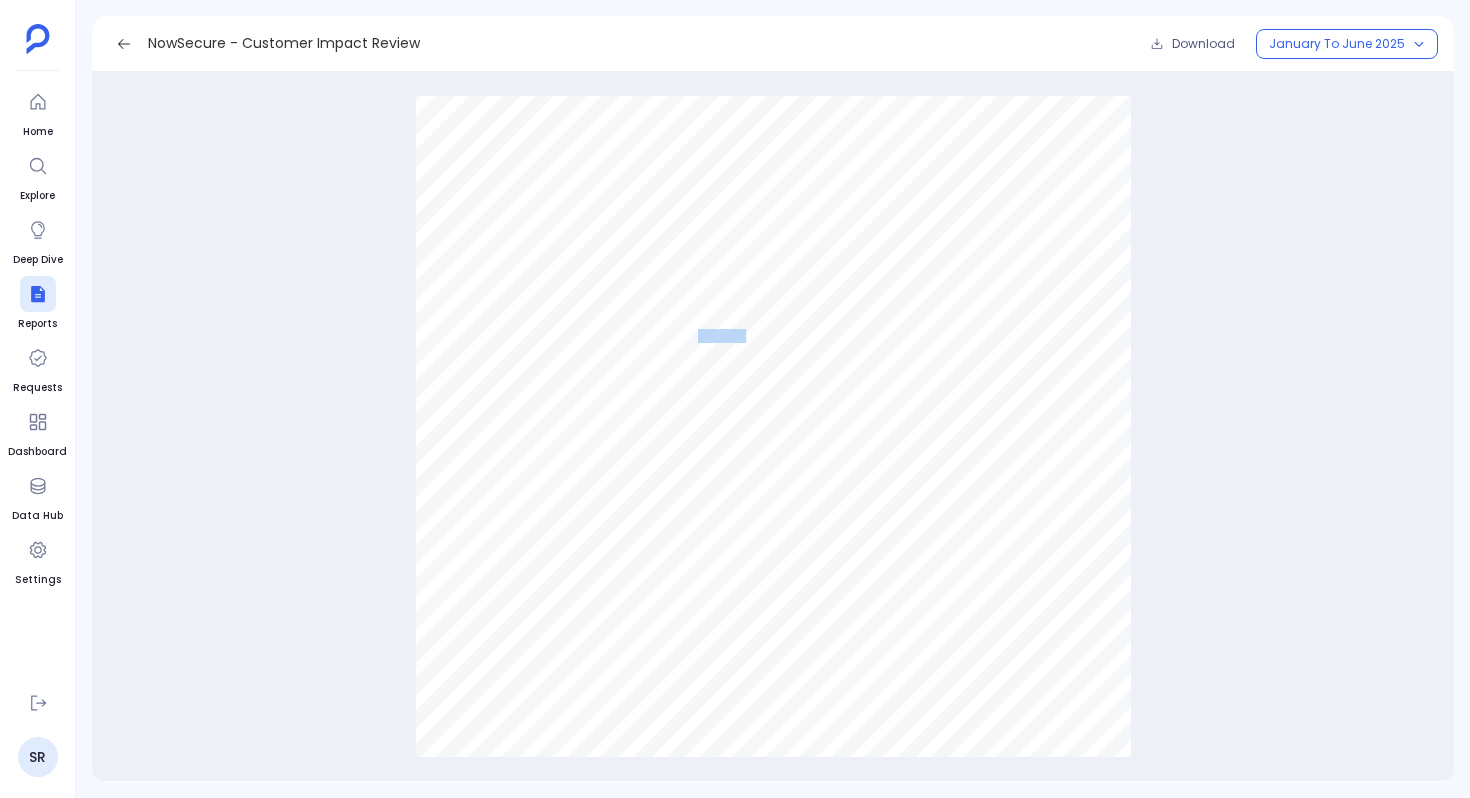 click at bounding box center (773, 555) 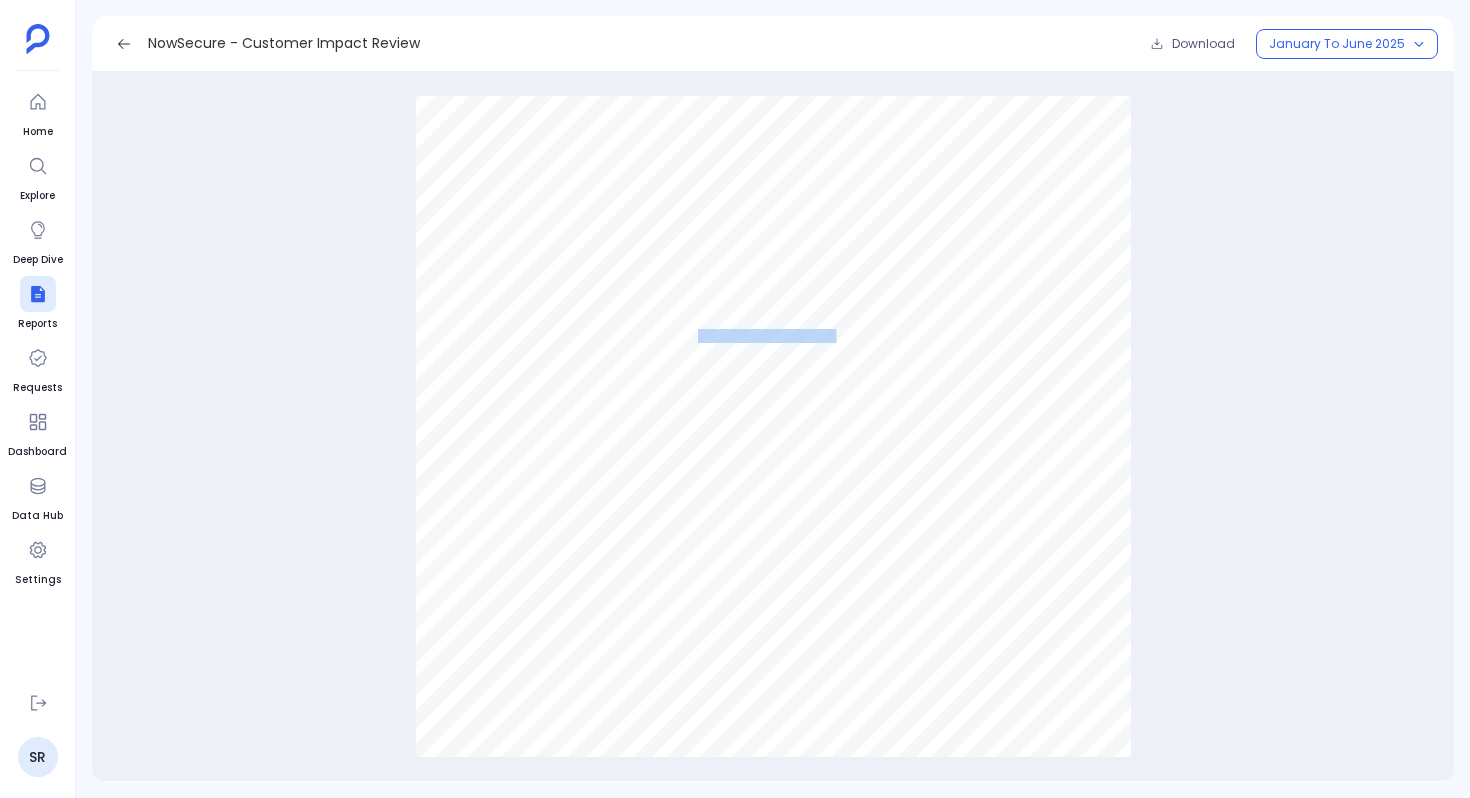 drag, startPoint x: 721, startPoint y: 417, endPoint x: 687, endPoint y: 421, distance: 34.234486 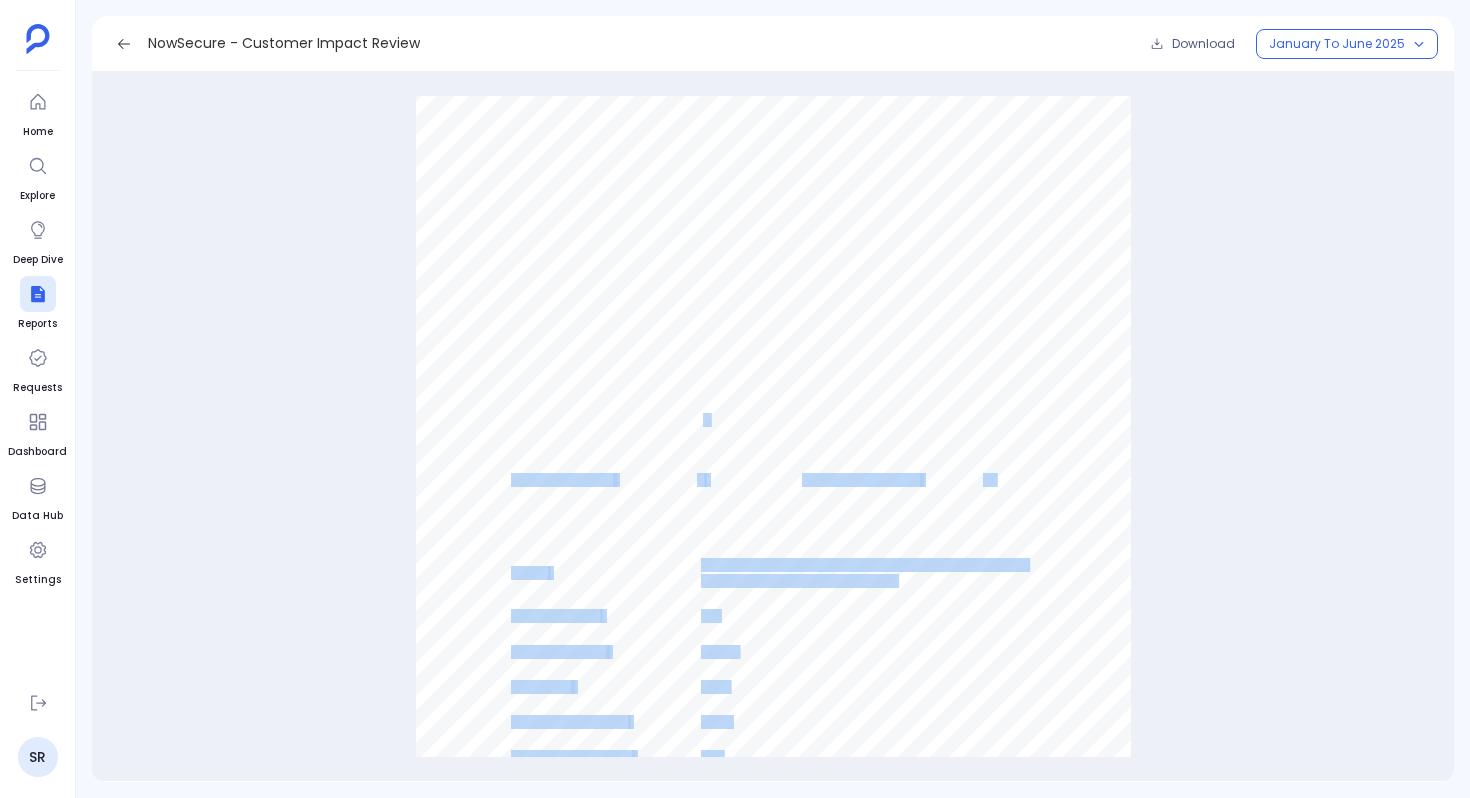 click on "NowSecure – Account Engagement Trends Campaigns & Channels Buying Committee Engagement Highlights ●   Channel Performance : LinkedIn emerged as the most successful channel, with DevSecOps - RC, Pen Testing - RC, and MAST - RC campaigns driving peak engagement across the Software and Technology vertical. Petavue | PathFactory 2025   NowSecure | Jan–Jun 2025 Most Successful Channel   LinkedIn Most Successful Campaigns   DevSecOps - RC, Pen Testing - RC, MAST - RC Industry   Software and Technology Avg. Number of Vistitors   10 Avg. Known Visitor   0   Avg. UnKnown Visitor   10 Topics   Issue Tracking, Reverse Engineering Resiliency, Smartphone, Independent Security Review Badge Avg # of Assets   1.21 Avg Session time   42 sec Binge Rate   3.5% Engagement Score 0   5,238 Engagement Score 1+   1,158" at bounding box center [773, 555] 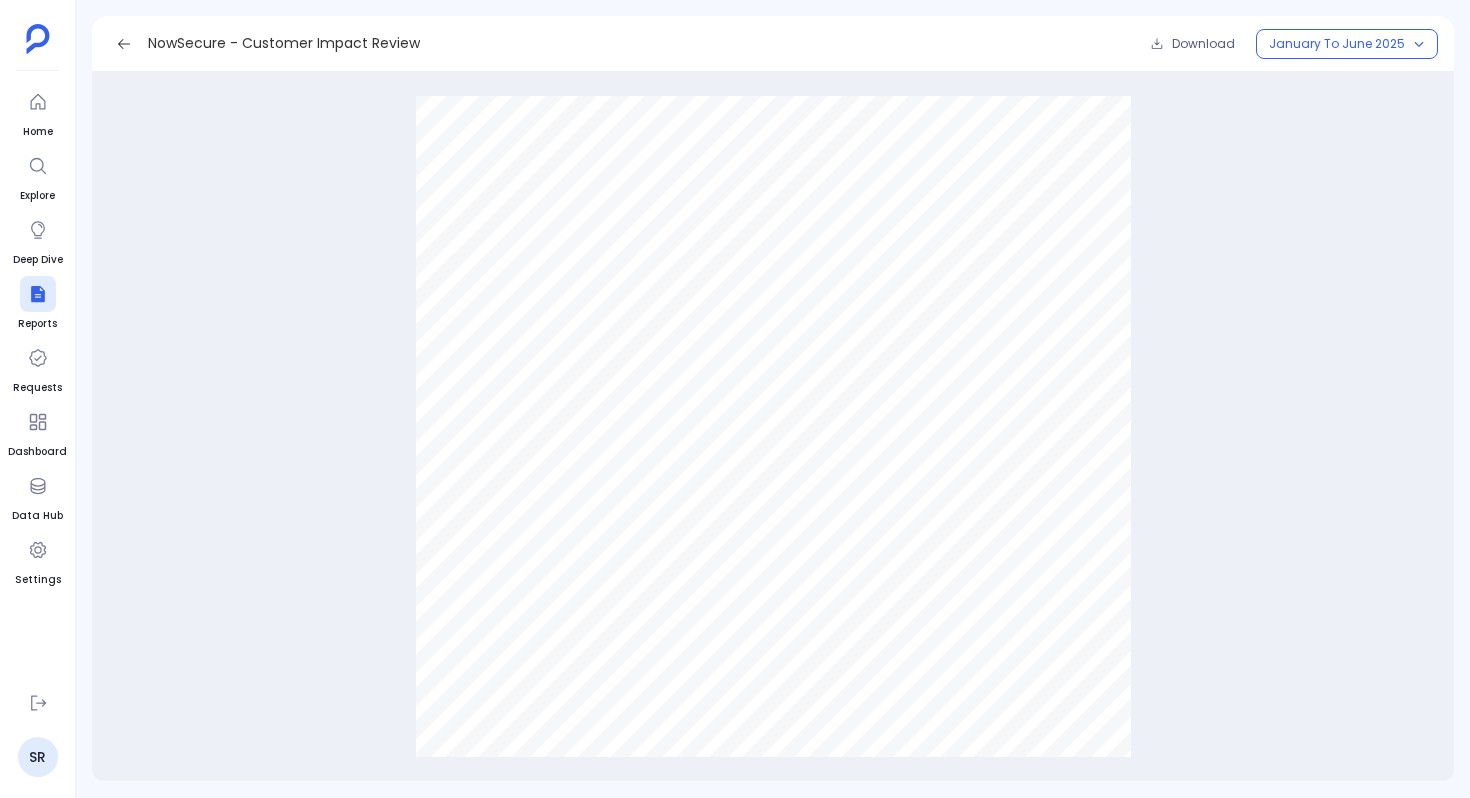 scroll, scrollTop: 1091, scrollLeft: 0, axis: vertical 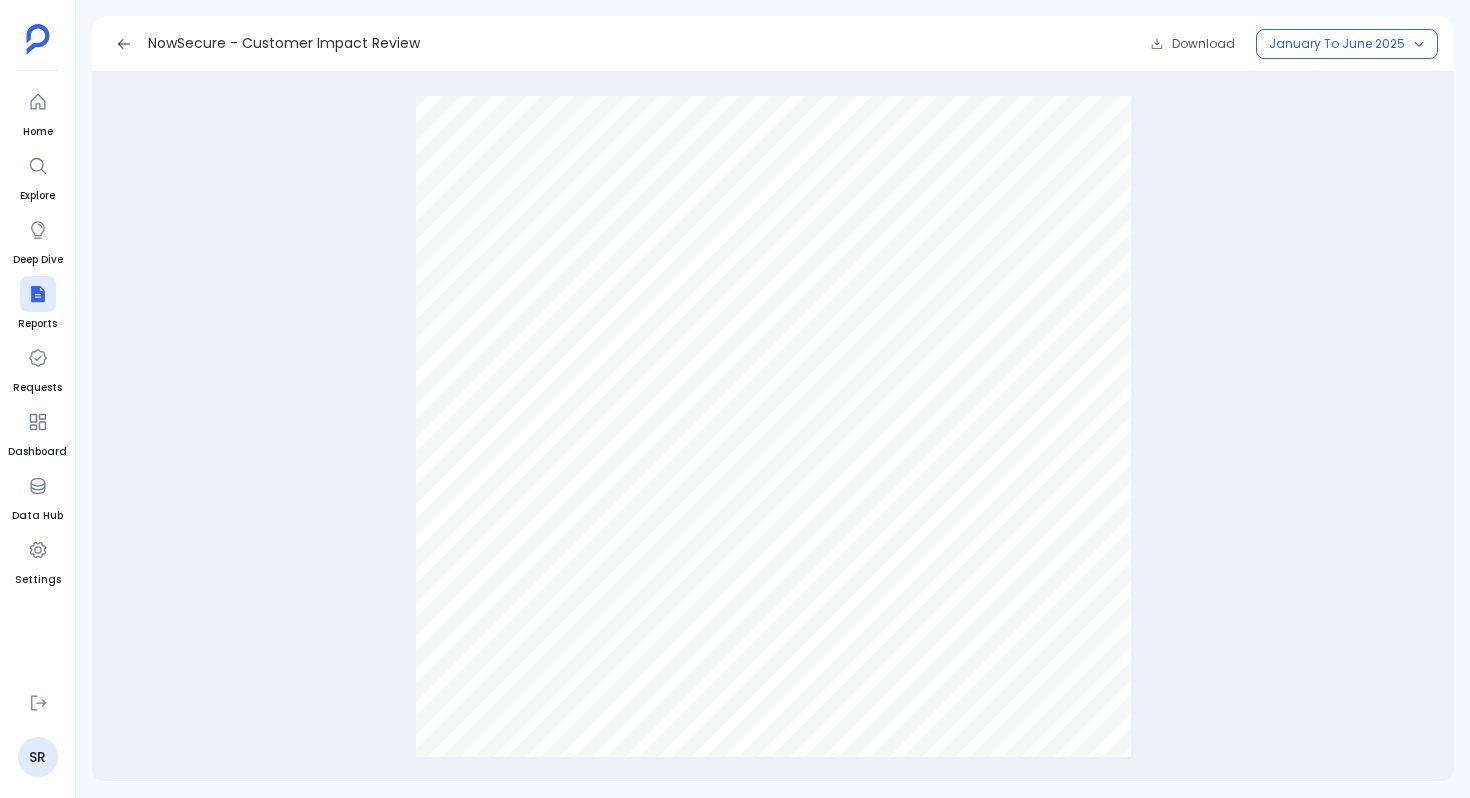 click on "NowSecure – Account Engagement Trends Campaigns & Channels Buying Committee Engagement Highlights ●   Channel Performance : LinkedIn emerged as the most successful channel, with DevSecOps - RC, Pen Testing - RC, and MAST - RC campaigns driving peak engagement across the Software and Technology vertical. Petavue | PathFactory 2025   NowSecure | Jan–Jun 2025 Most Successful Channel   LinkedIn Most Successful Campaigns   DevSecOps - RC, Pen Testing - RC, MAST - RC Industry   Software and Technology Avg. Number of Vistitors   10 Avg. Known Visitor   0   Avg. UnKnown Visitor   10 Topics   Issue Tracking, Reverse Engineering Resiliency, Smartphone, Independent Security Review Badge Avg # of Assets   1.21 Avg Session time   42 sec Binge Rate   3.5% Engagement Score 0   5,238 Engagement Score 1+   1,158" at bounding box center [773, 528] 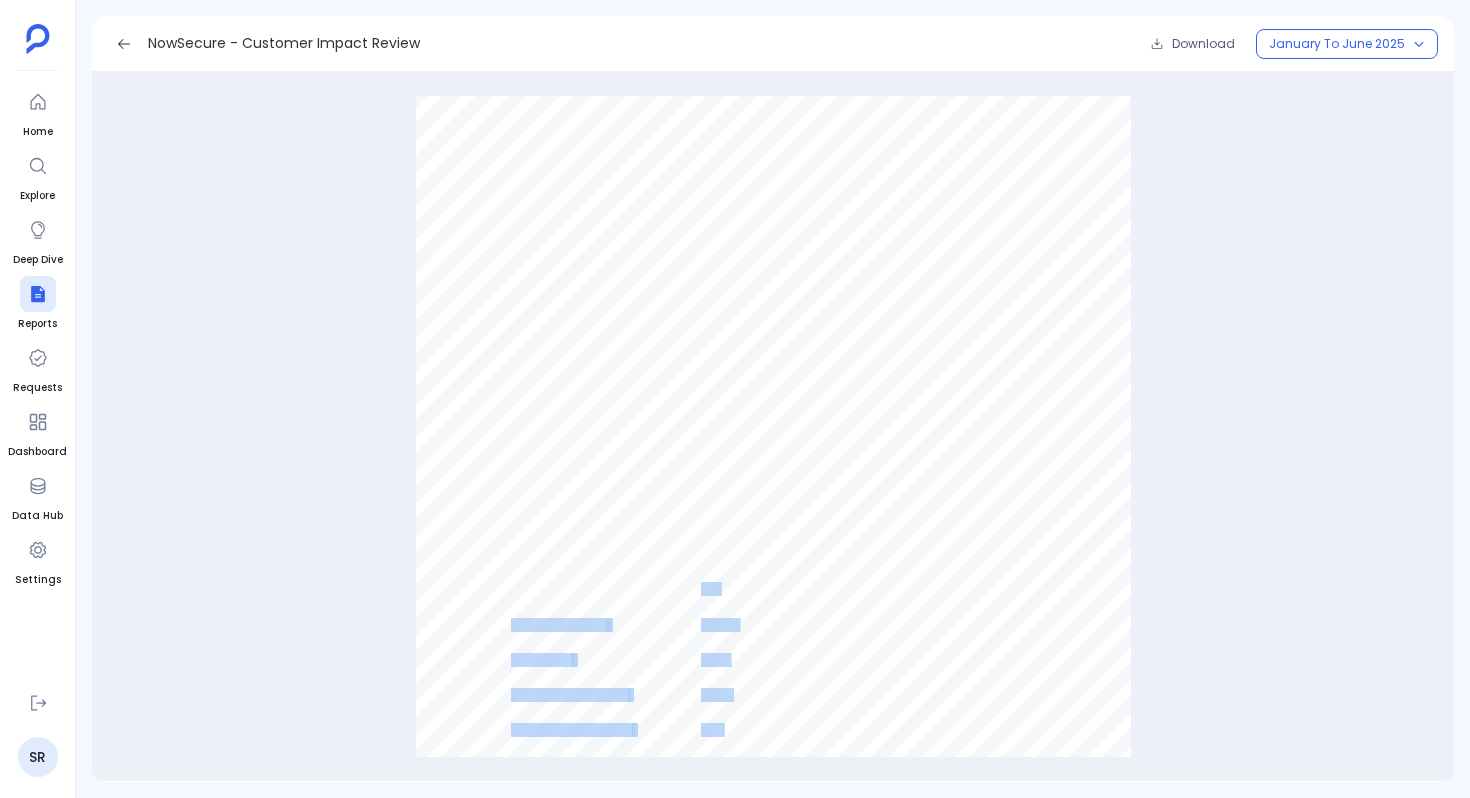 drag, startPoint x: 699, startPoint y: 585, endPoint x: 717, endPoint y: 585, distance: 18 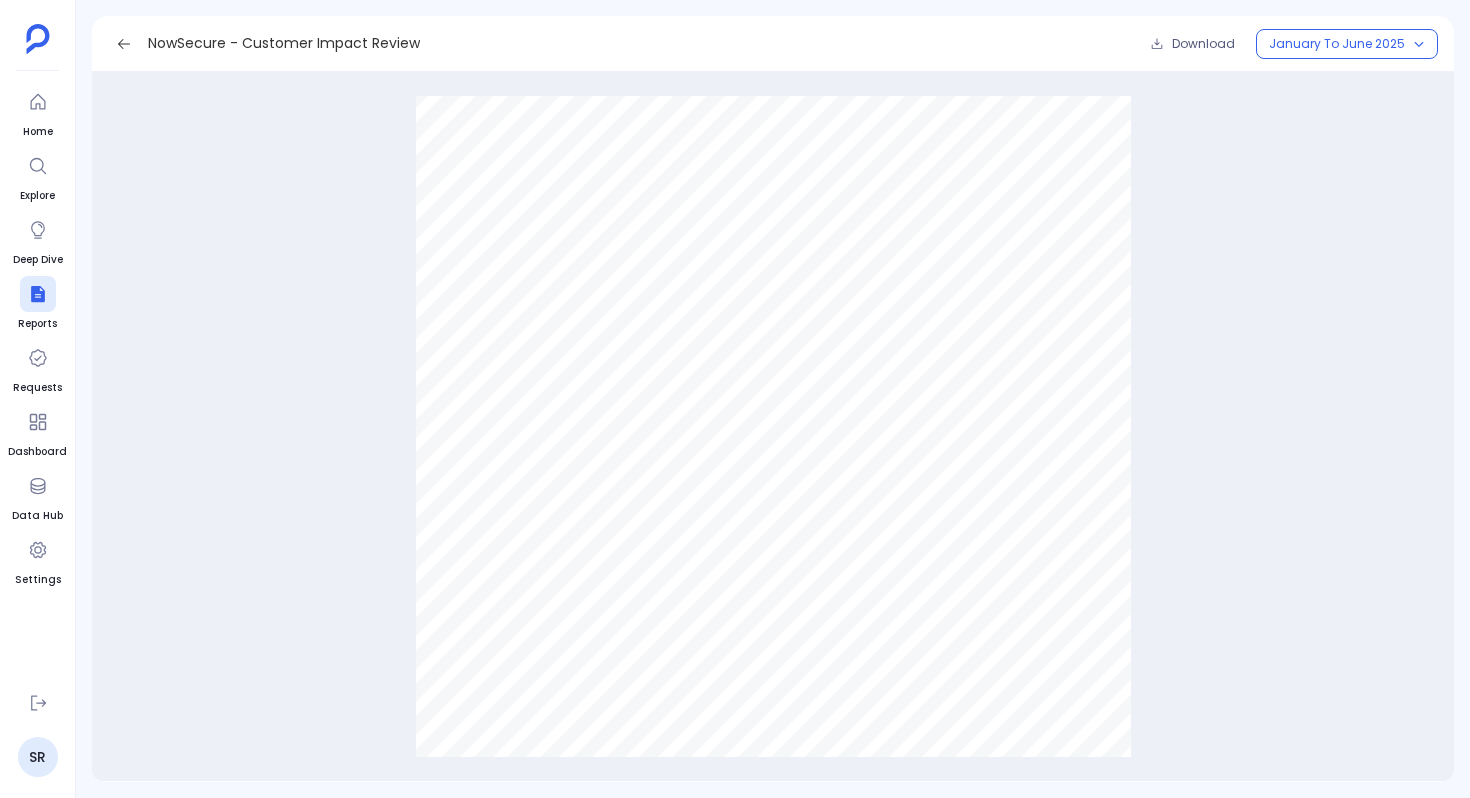 scroll, scrollTop: 1088, scrollLeft: 0, axis: vertical 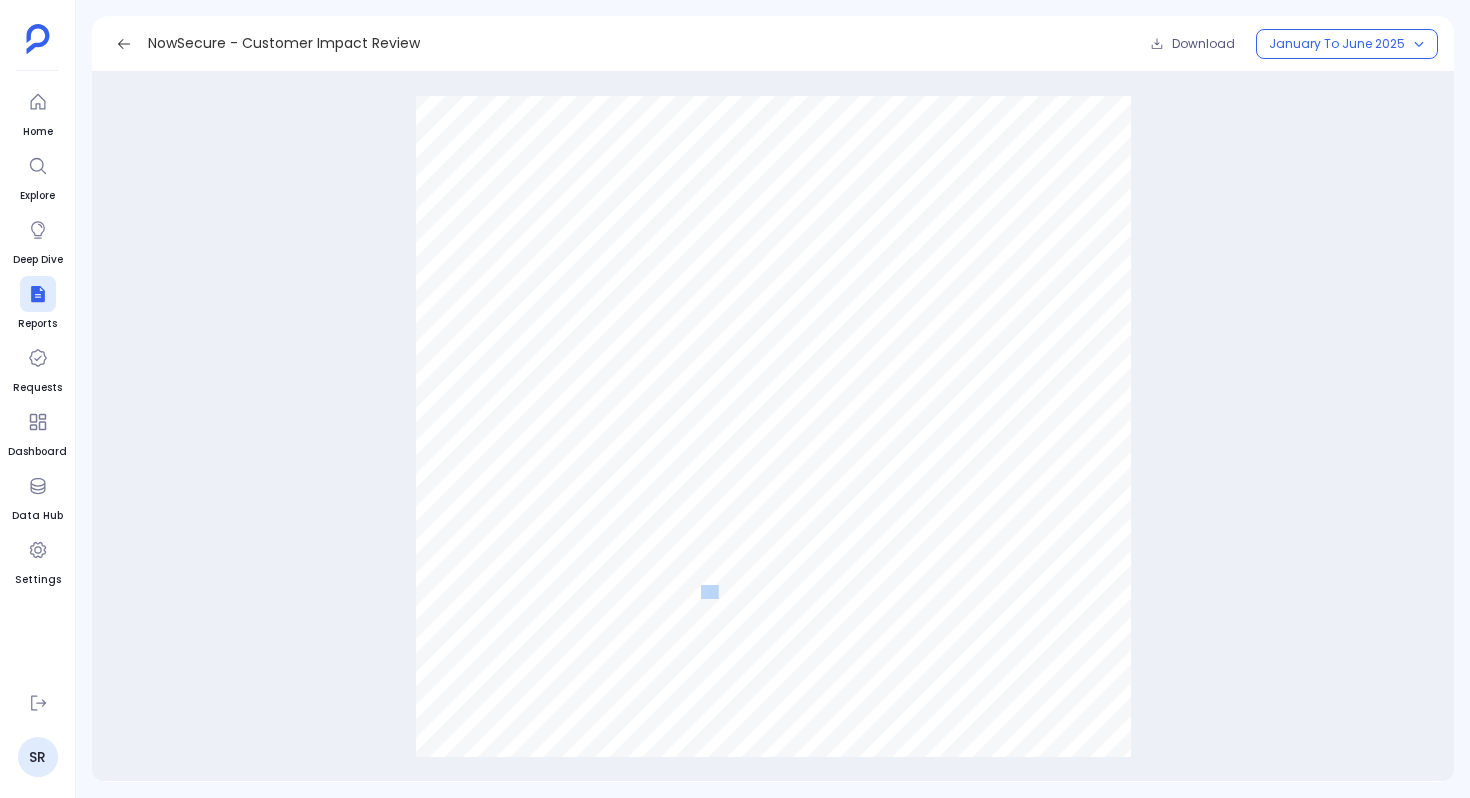 drag, startPoint x: 738, startPoint y: 628, endPoint x: 695, endPoint y: 631, distance: 43.104523 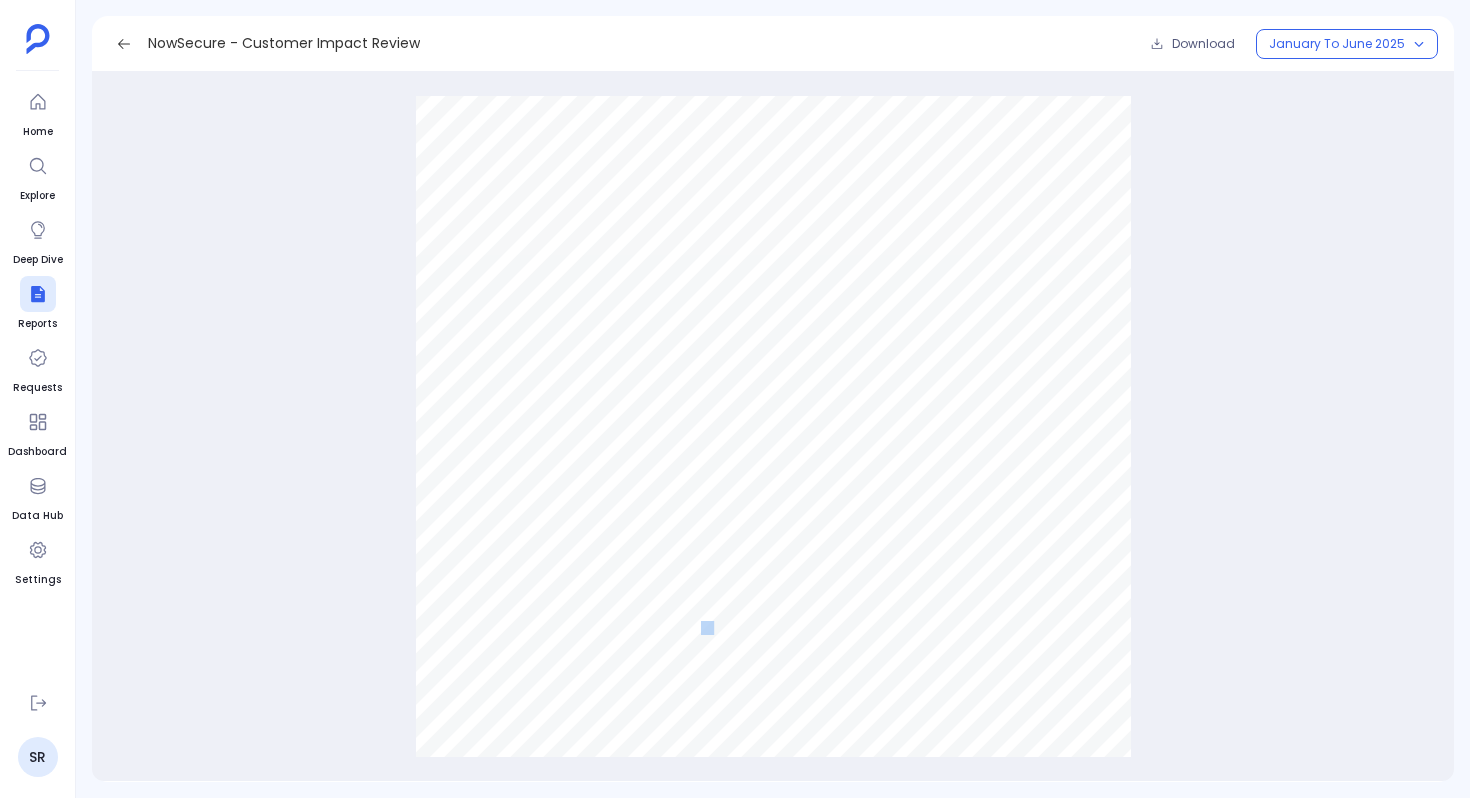 click at bounding box center [773, 531] 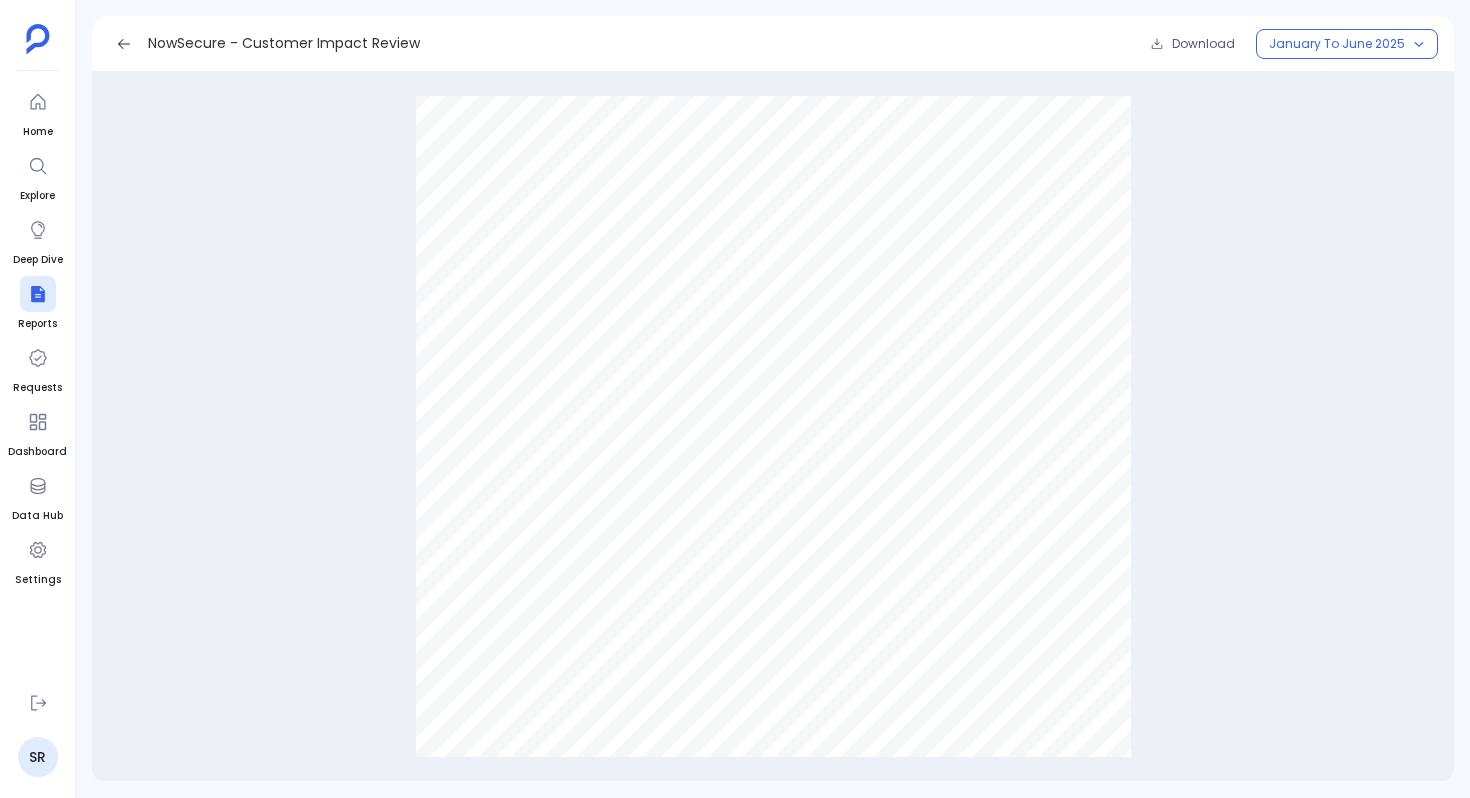 drag, startPoint x: 900, startPoint y: 554, endPoint x: 698, endPoint y: 531, distance: 203.30519 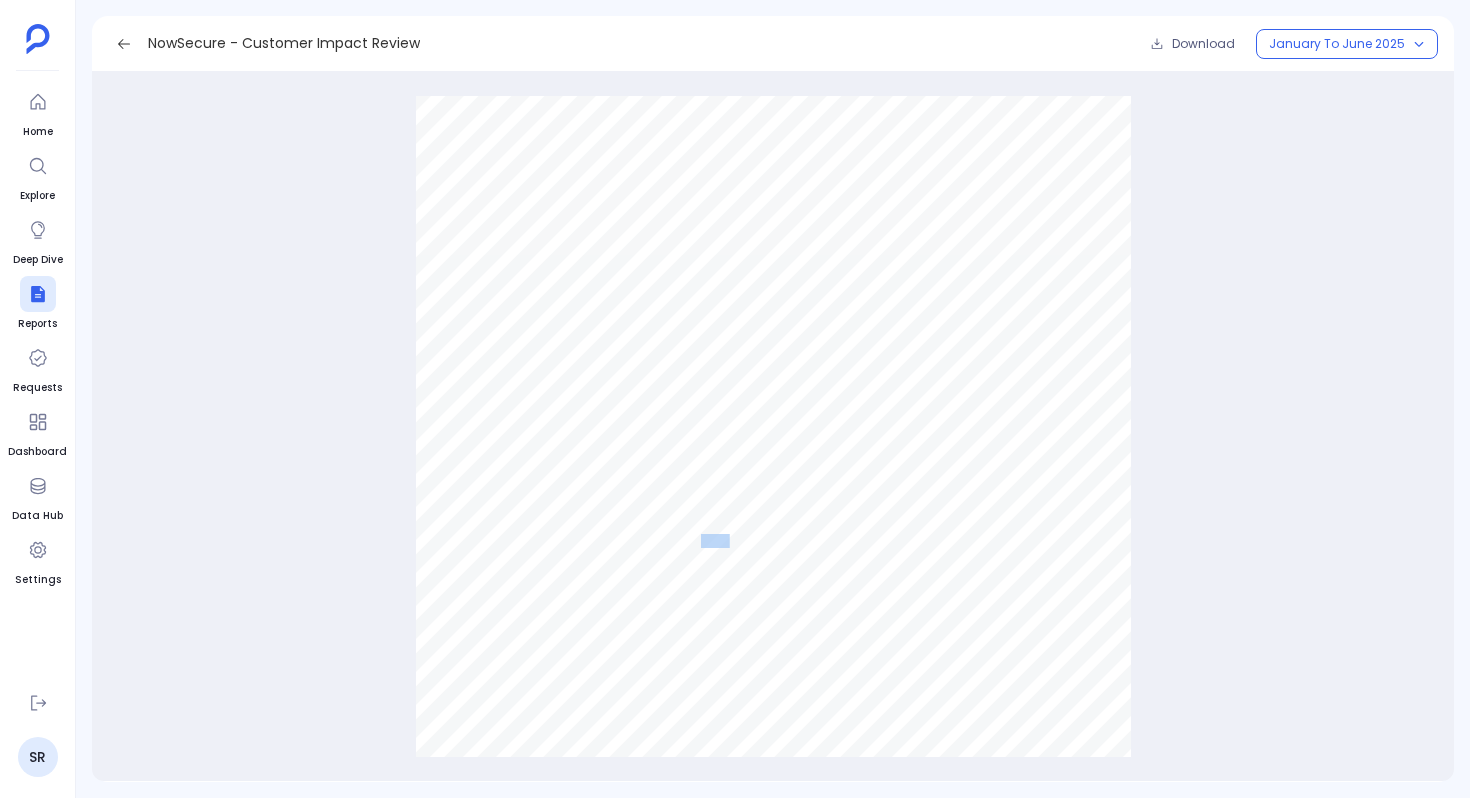 drag, startPoint x: 896, startPoint y: 556, endPoint x: 814, endPoint y: 549, distance: 82.29824 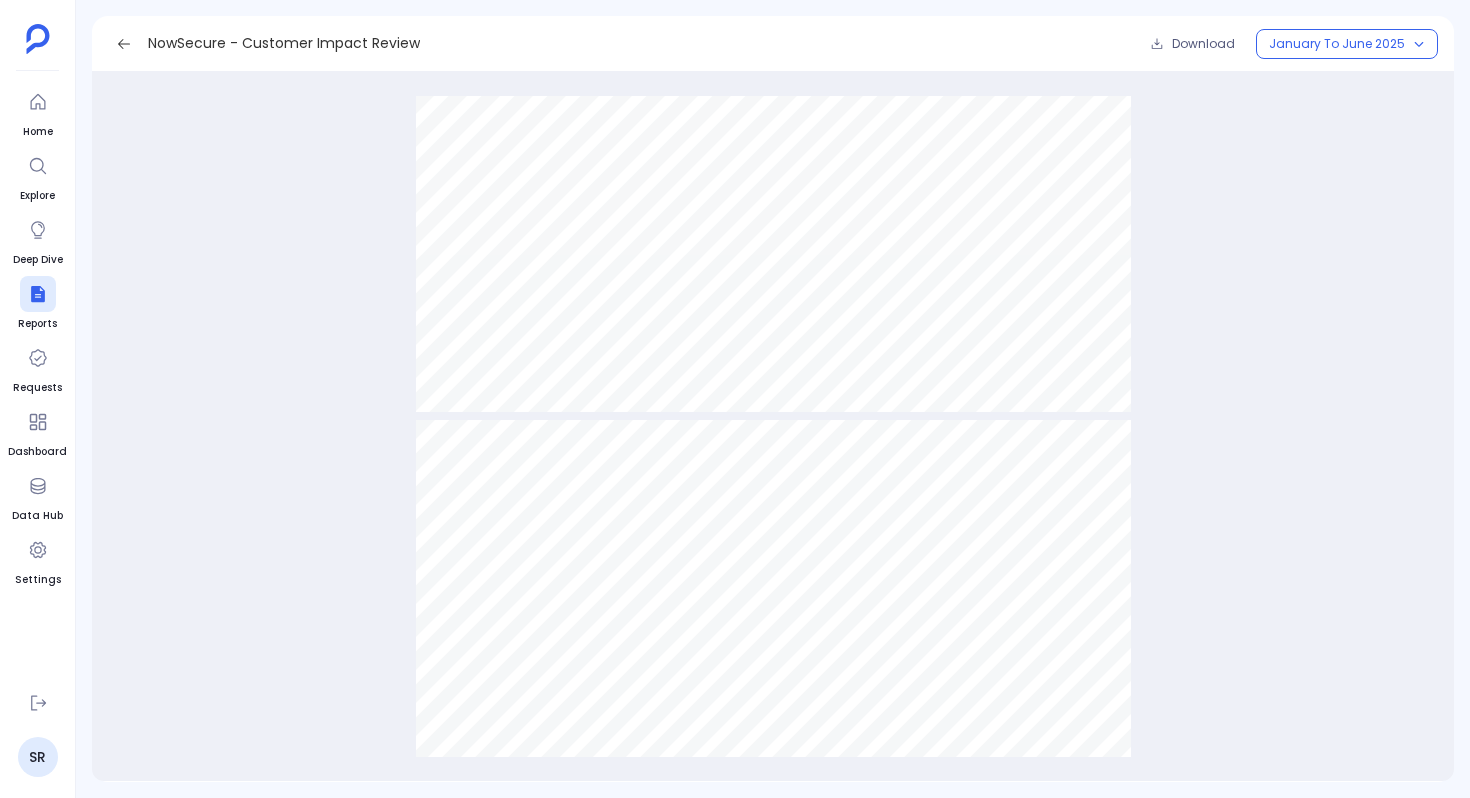 scroll, scrollTop: 1218, scrollLeft: 0, axis: vertical 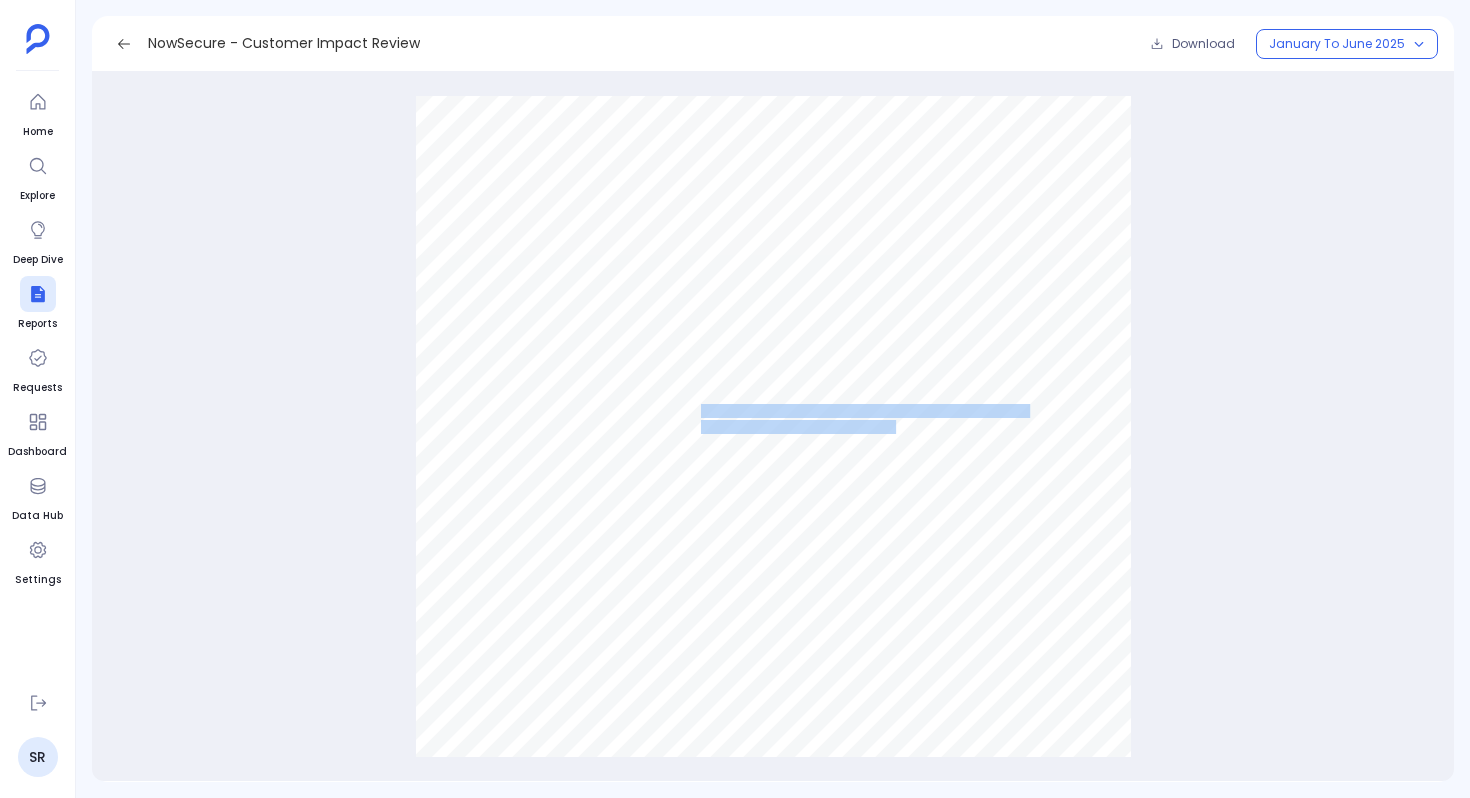 copy on "Issue Tracking, Reverse Engineering Resiliency, Smartphone, Independent Security Review Badge" 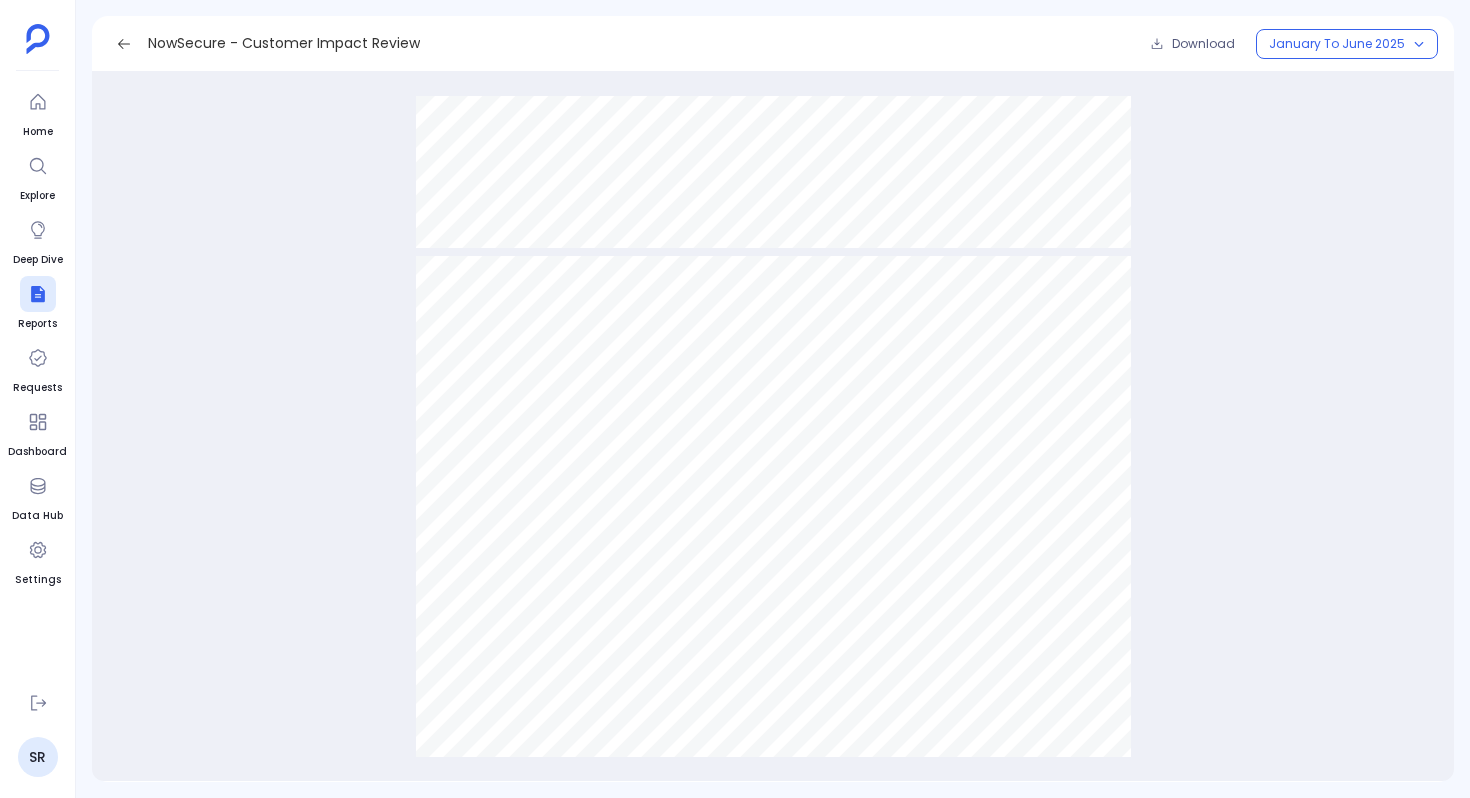 scroll, scrollTop: 2899, scrollLeft: 0, axis: vertical 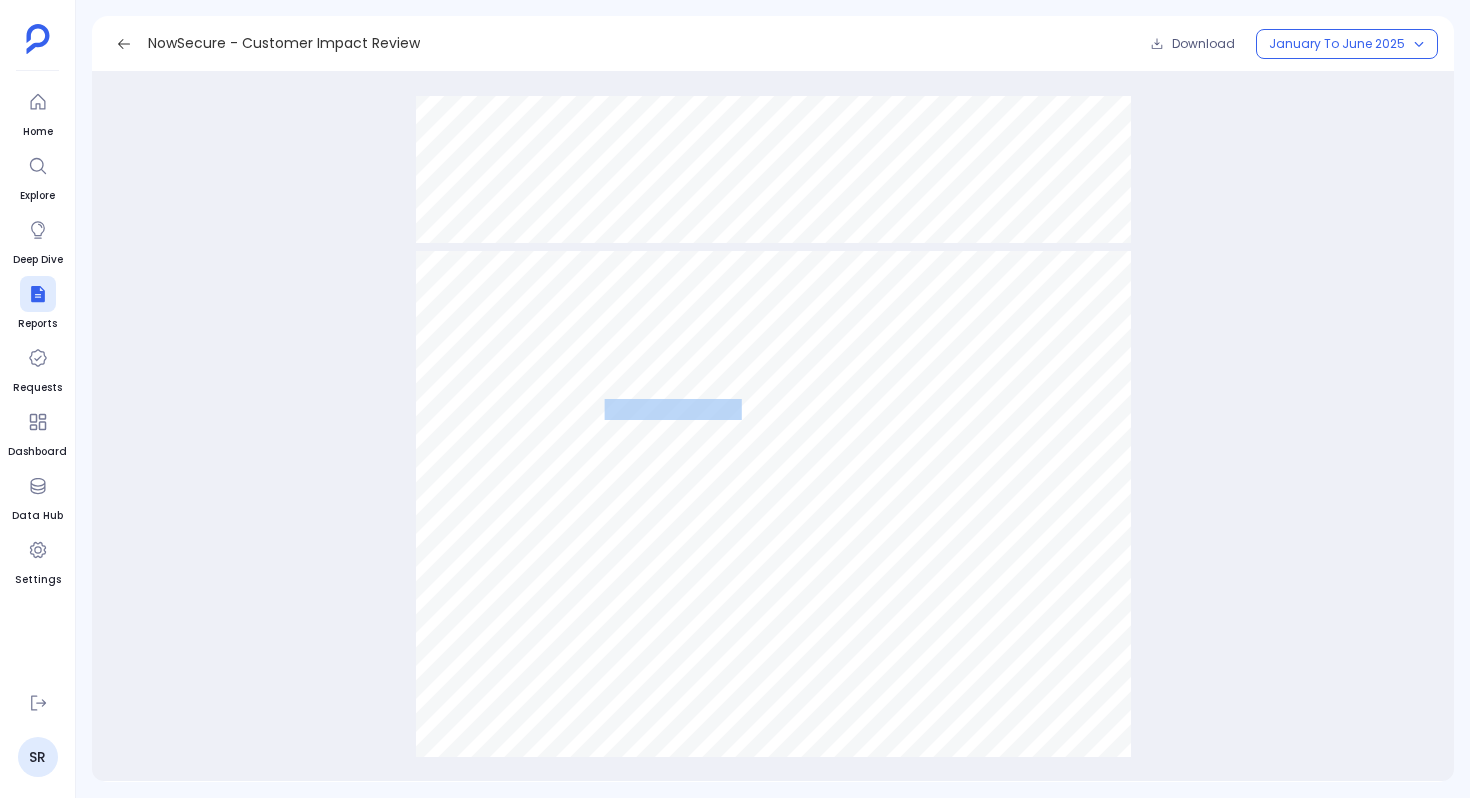 drag, startPoint x: 605, startPoint y: 409, endPoint x: 742, endPoint y: 406, distance: 137.03284 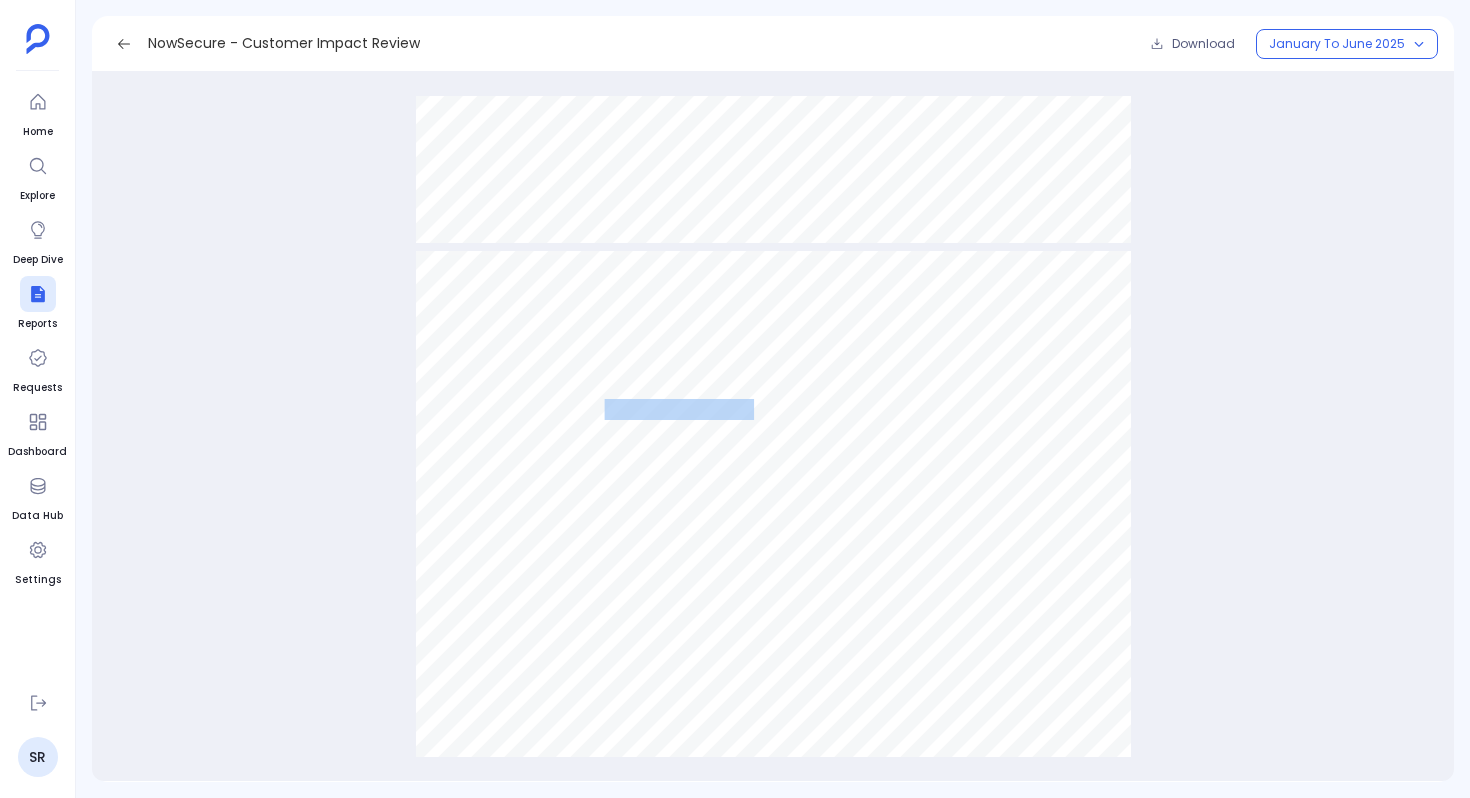 copy on "Big Orange Lab" 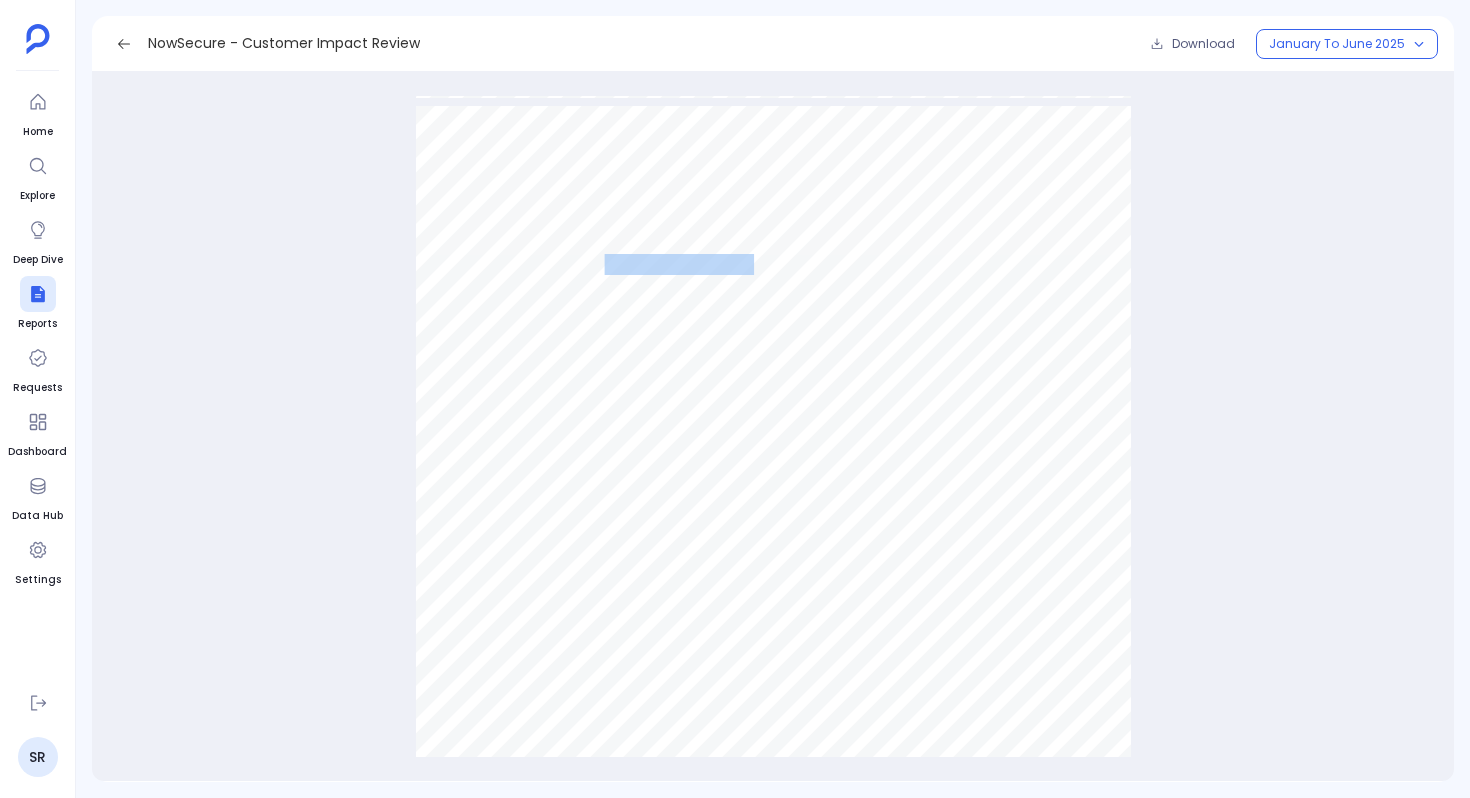 scroll, scrollTop: 3060, scrollLeft: 0, axis: vertical 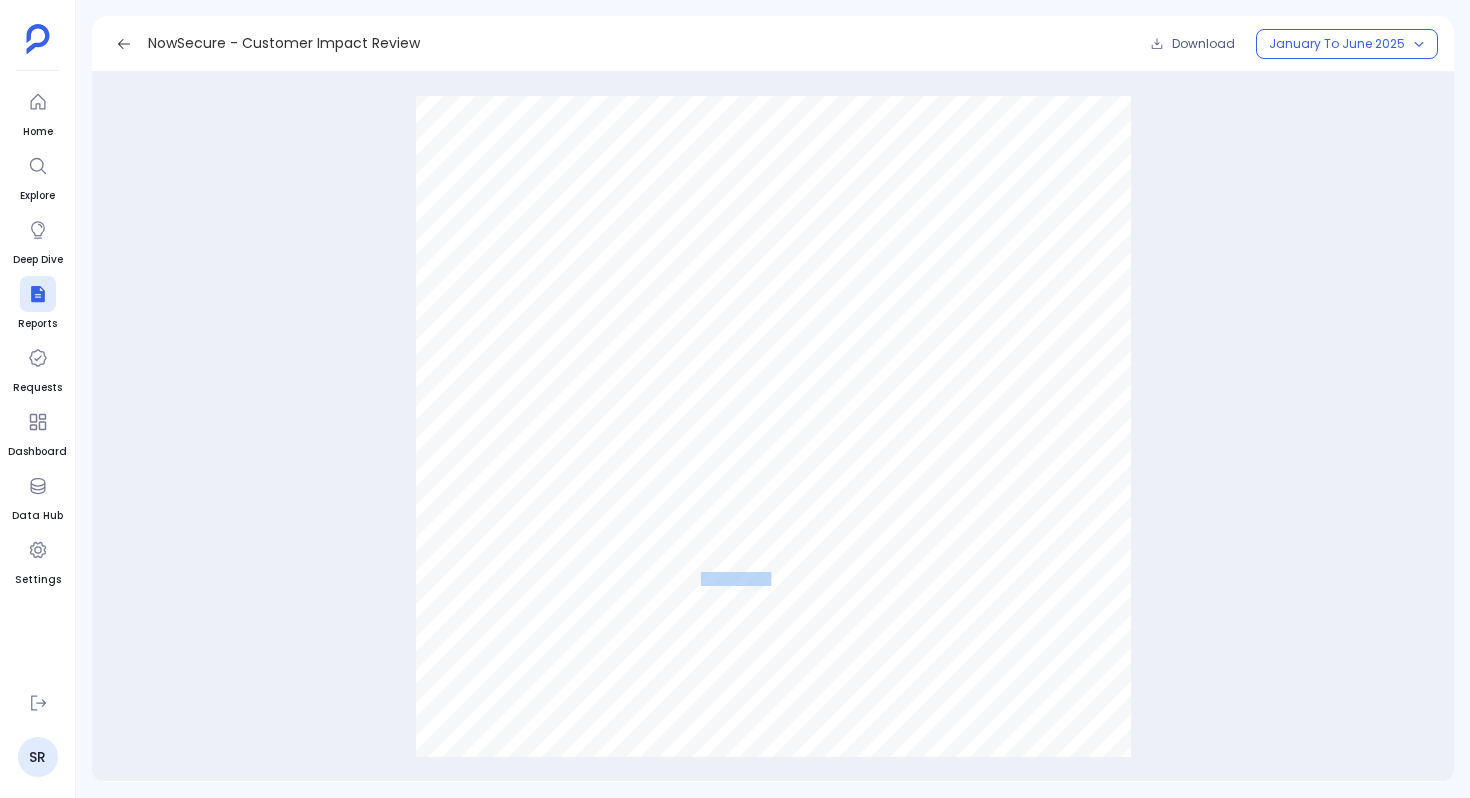 drag, startPoint x: 768, startPoint y: 577, endPoint x: 699, endPoint y: 577, distance: 69 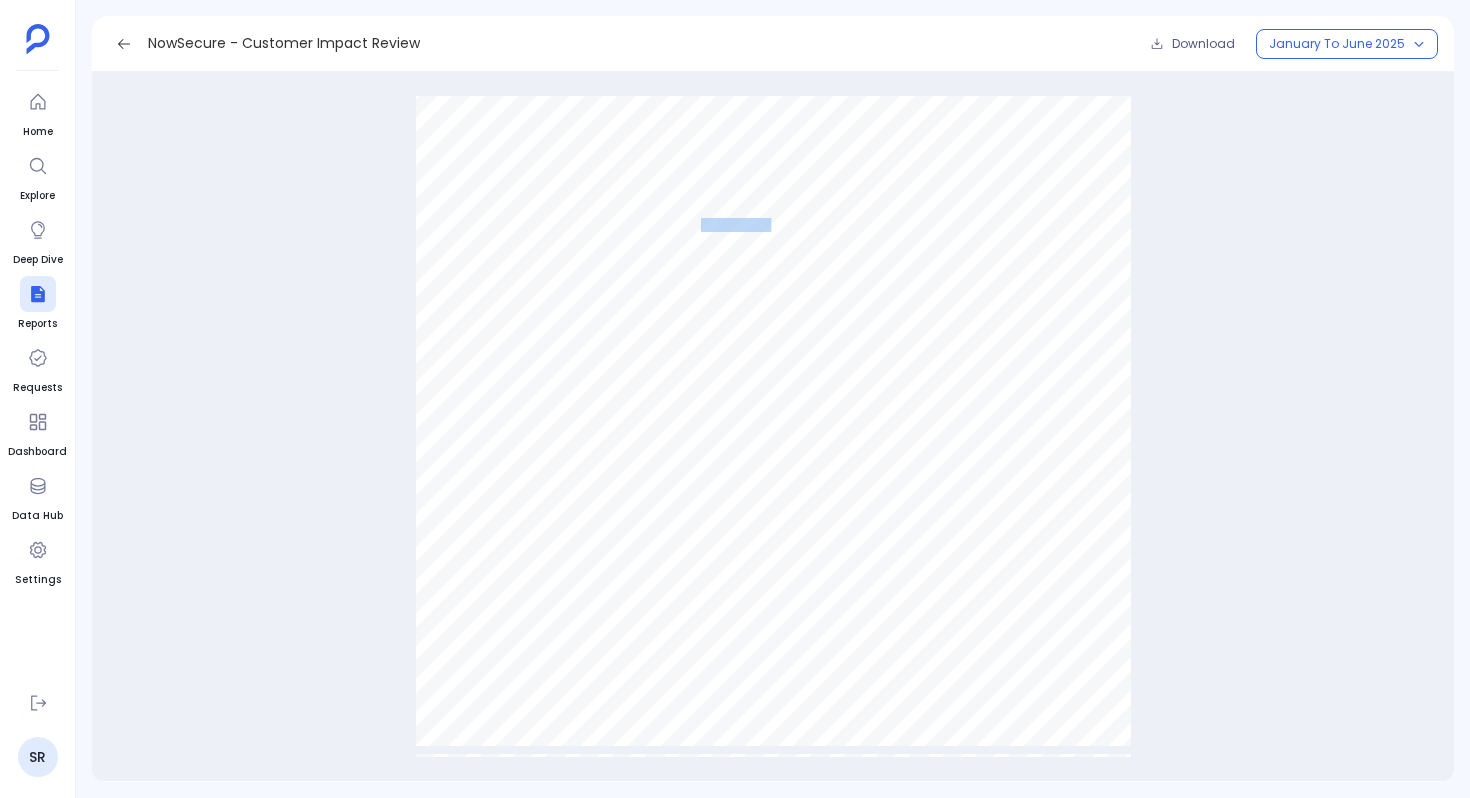 scroll, scrollTop: 3415, scrollLeft: 0, axis: vertical 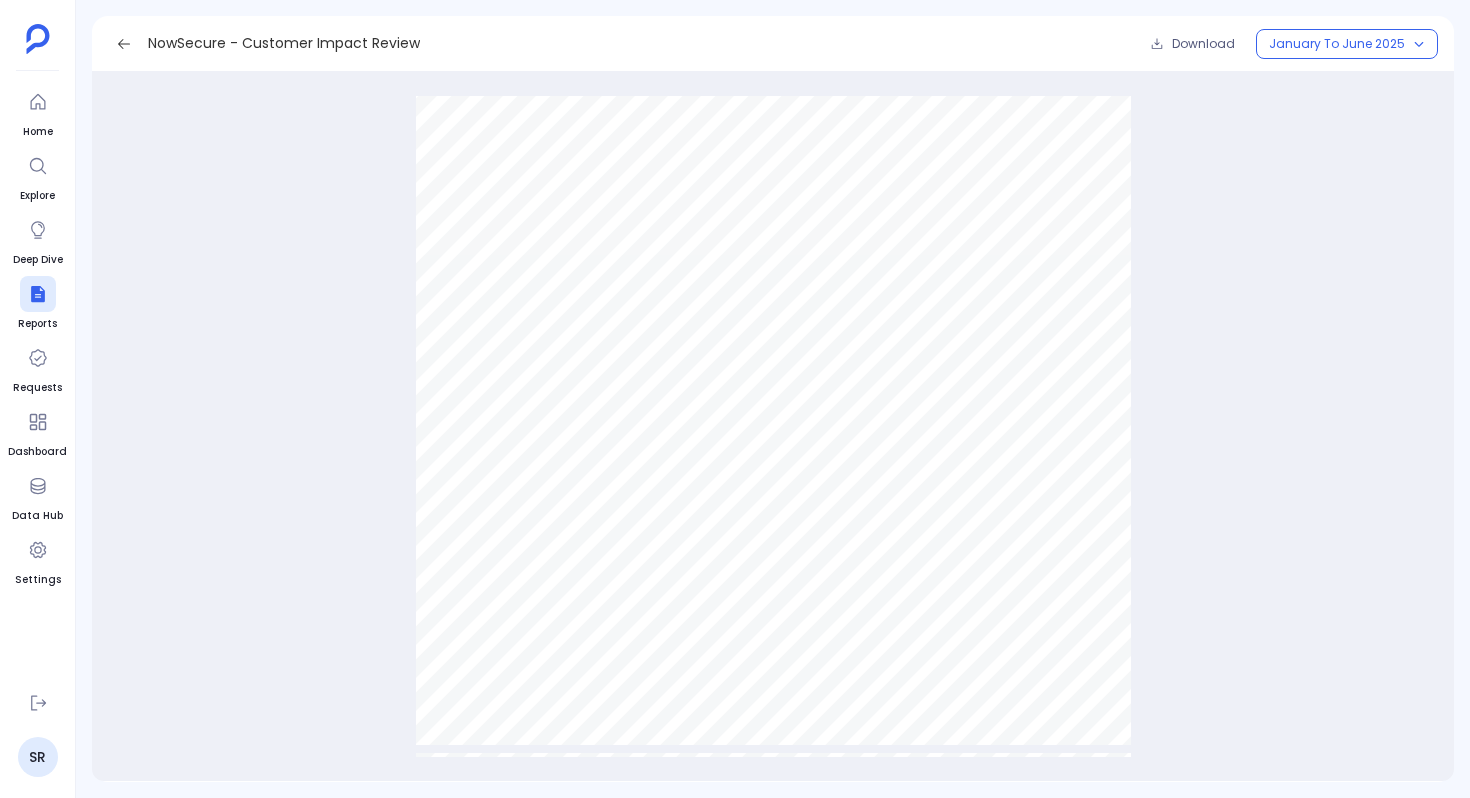drag, startPoint x: 941, startPoint y: 509, endPoint x: 534, endPoint y: 398, distance: 421.8649 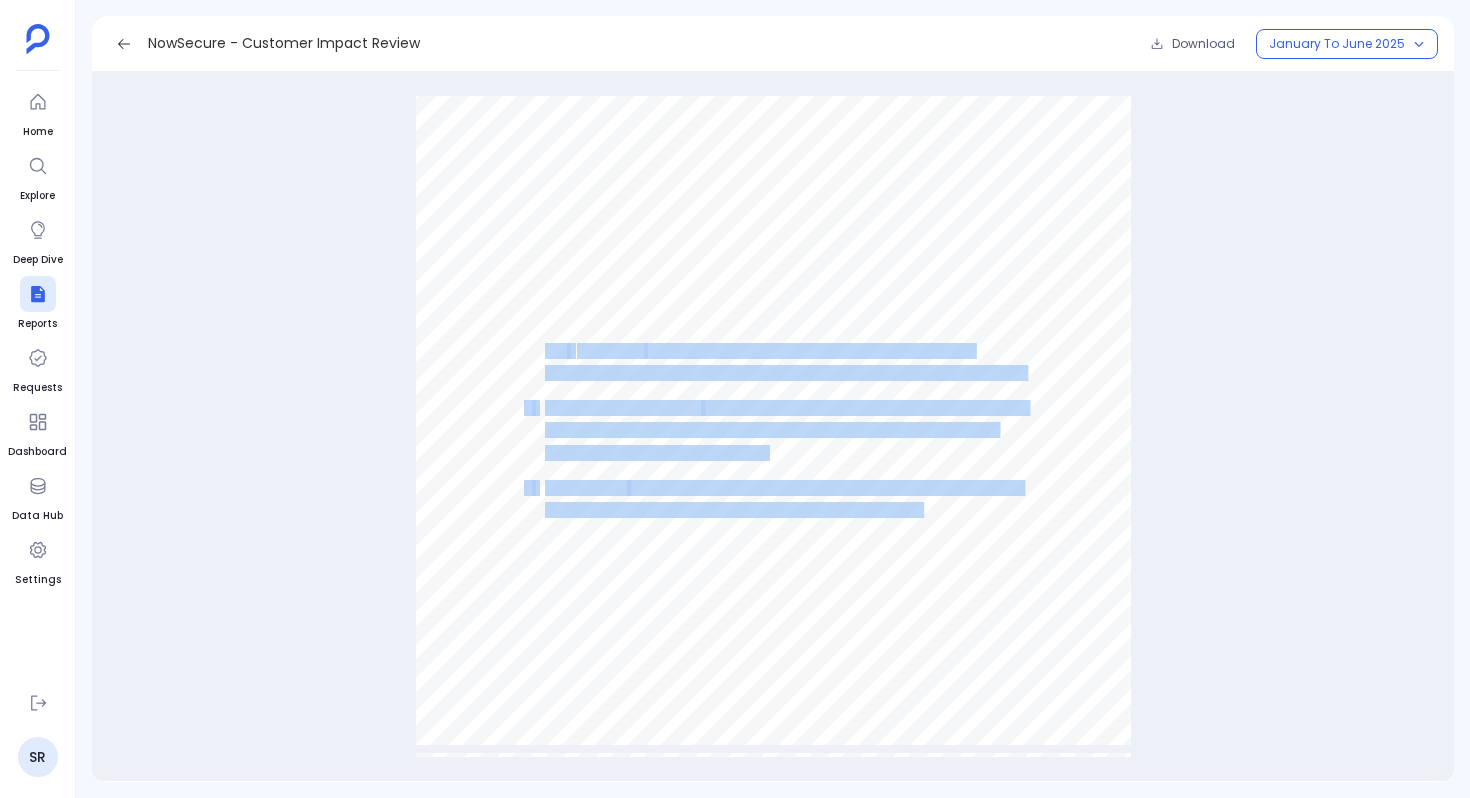 drag, startPoint x: 542, startPoint y: 345, endPoint x: 924, endPoint y: 502, distance: 413.00485 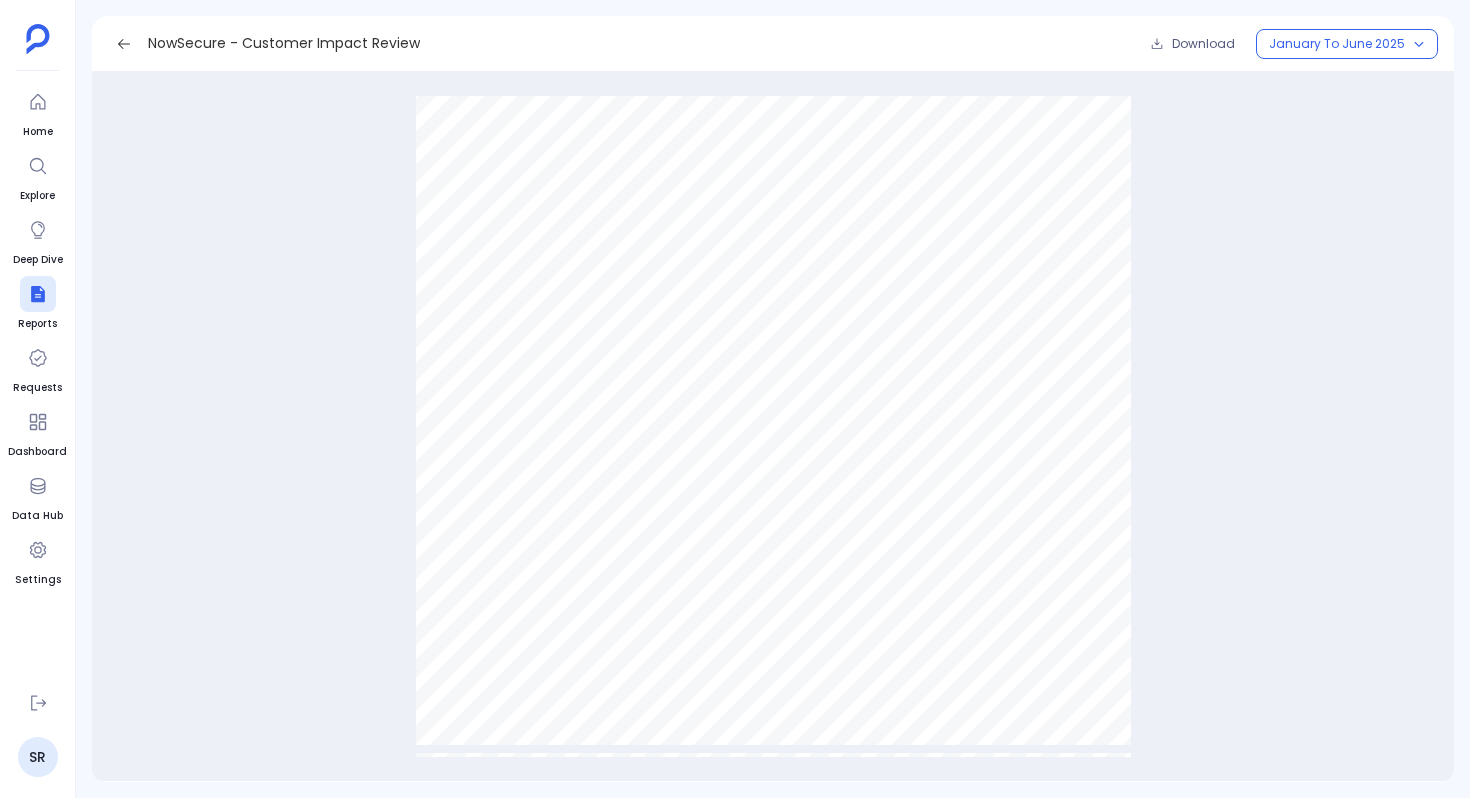 click on "NowSecure — Spotlight Accounts Spotlight - Big Orange Lab Highlights ● Tra  ic Volume : 27 unique visitors from the construction industry generated 135 total sessions, including 3 known and 24 unknown visitors. ● Content Consumption : Visitors engaged with 3 assets, contributing to a total engagement time of 5 hours 12 minutes and an average session duration of 2 minutes 18 seconds. ● Topic Focus : The primary topic of interest was Source Code, indicating a strong technical inclination among this account’s audience. Petavue | PathFactory 2025 NowSecure | Jan–Jun 2025 Unique Visitors 27 Known Visitors 3 Unknown Visitors 24 Total Sessions 135 Avg Session Time 2m 18s Total Engagement Time 5h 12m Number of Assets 3 Industry Construction Topic Of Interest Source Code" at bounding box center (773, 240) 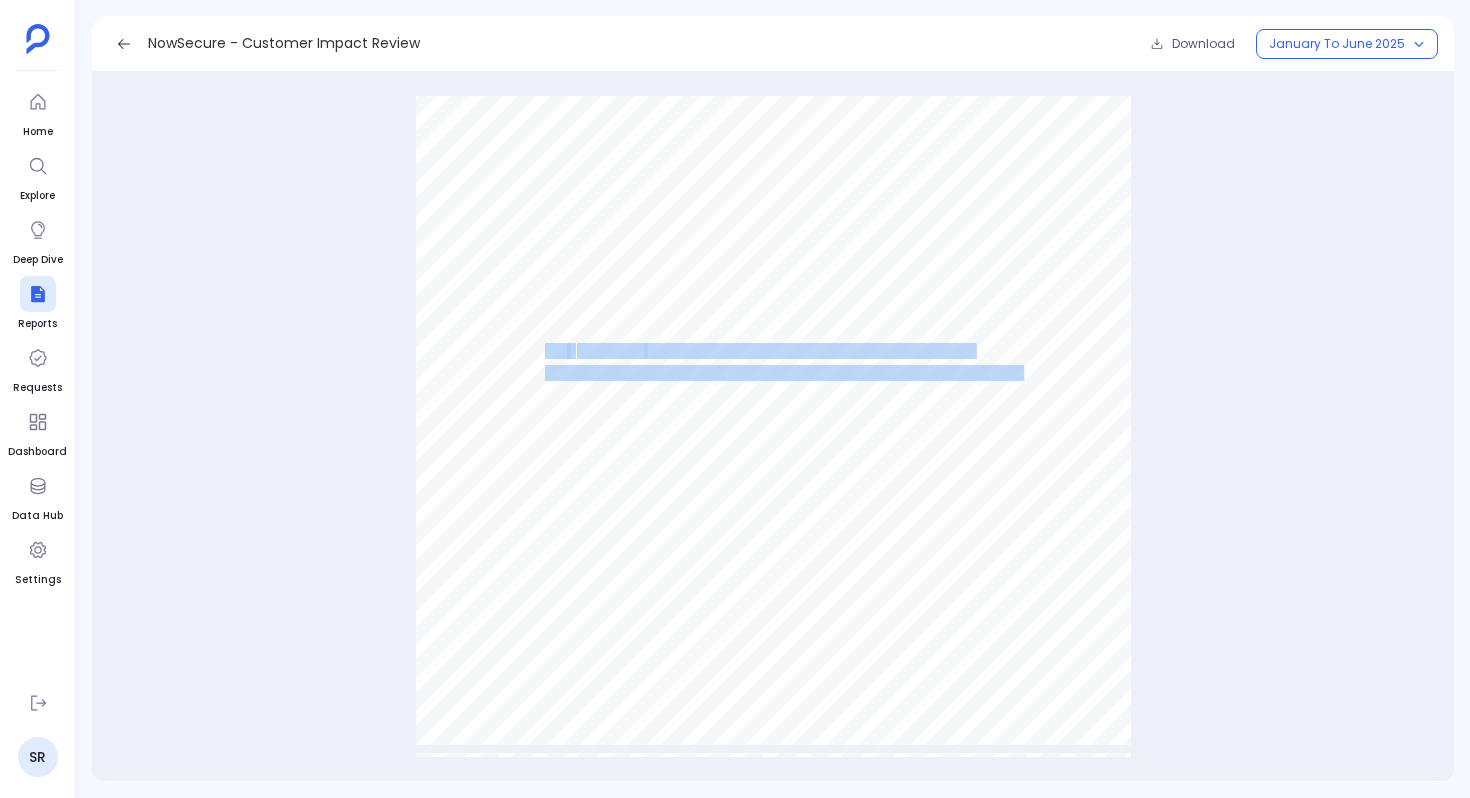 drag, startPoint x: 544, startPoint y: 348, endPoint x: 1020, endPoint y: 369, distance: 476.463 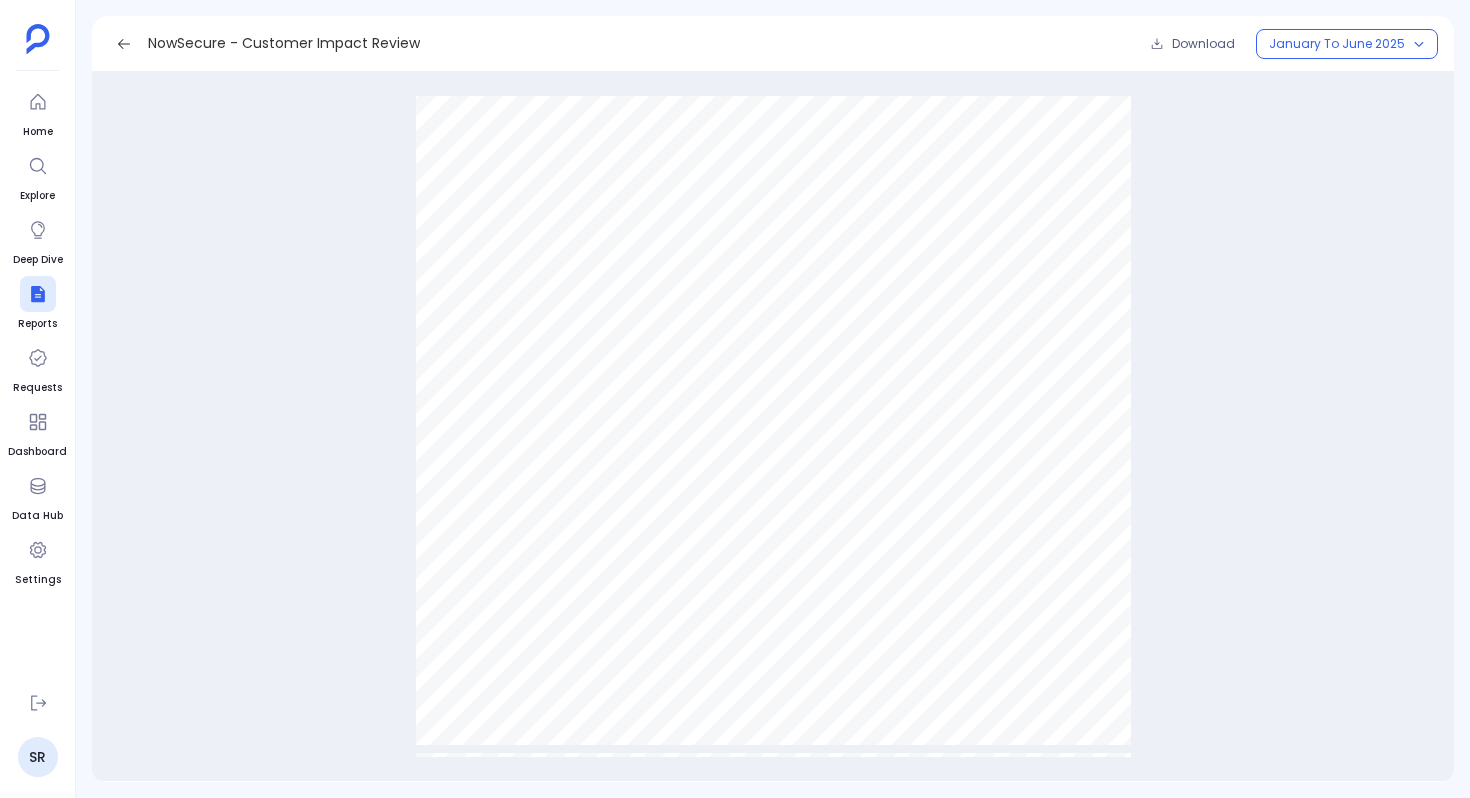 click on "NowSecure — Spotlight Accounts Spotlight - Big Orange Lab Highlights ● Tra  ic Volume : 27 unique visitors from the construction industry generated 135 total sessions, including 3 known and 24 unknown visitors. ● Content Consumption : Visitors engaged with 3 assets, contributing to a total engagement time of 5 hours 12 minutes and an average session duration of 2 minutes 18 seconds. ● Topic Focus : The primary topic of interest was Source Code, indicating a strong technical inclination among this account’s audience. Petavue | PathFactory 2025 NowSecure | Jan–Jun 2025 Unique Visitors 27 Known Visitors 3 Unknown Visitors 24 Total Sessions 135 Avg Session Time 2m 18s Total Engagement Time 5h 12m Number of Assets 3 Industry Construction Topic Of Interest Source Code" at bounding box center (773, 240) 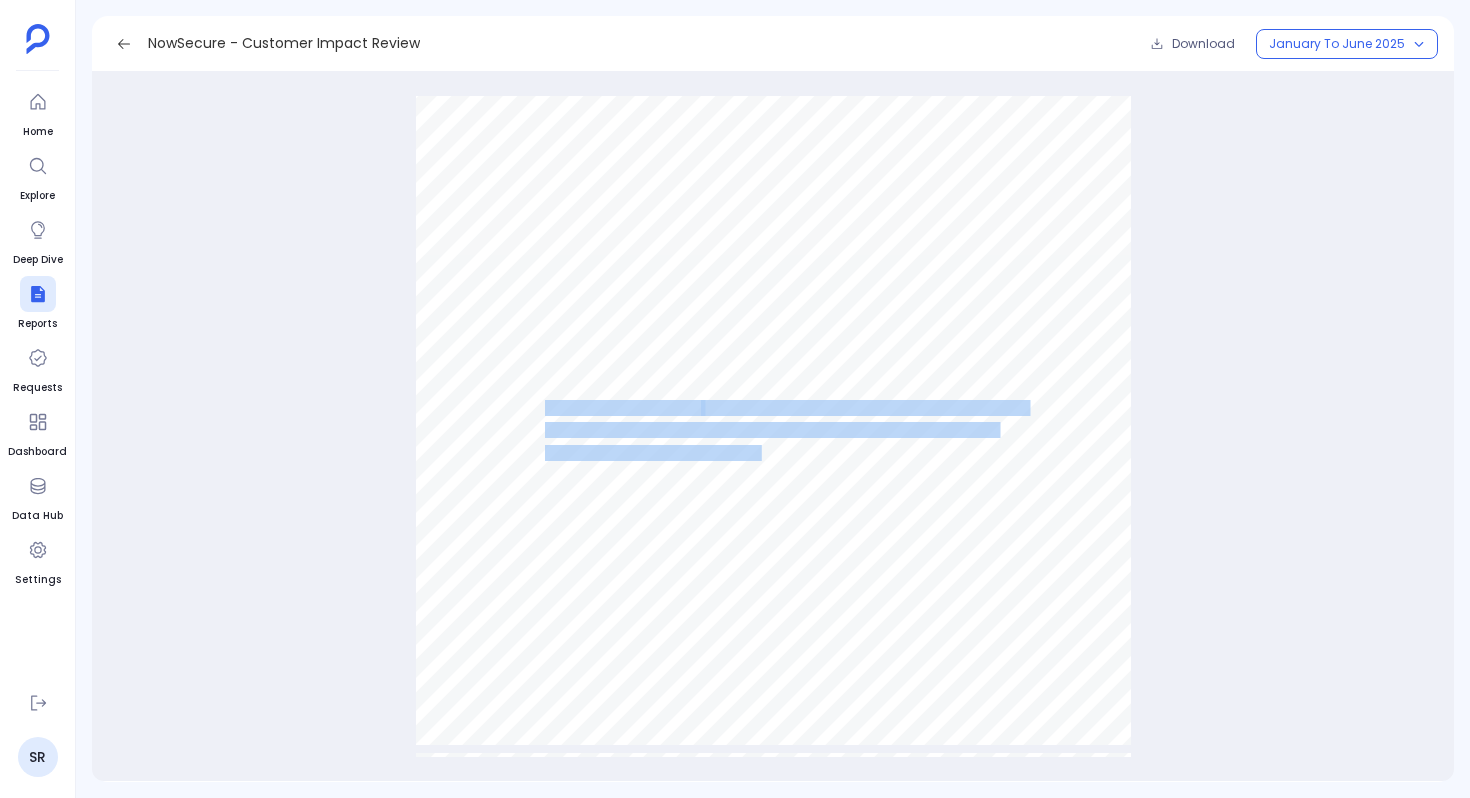 drag, startPoint x: 759, startPoint y: 453, endPoint x: 546, endPoint y: 401, distance: 219.25555 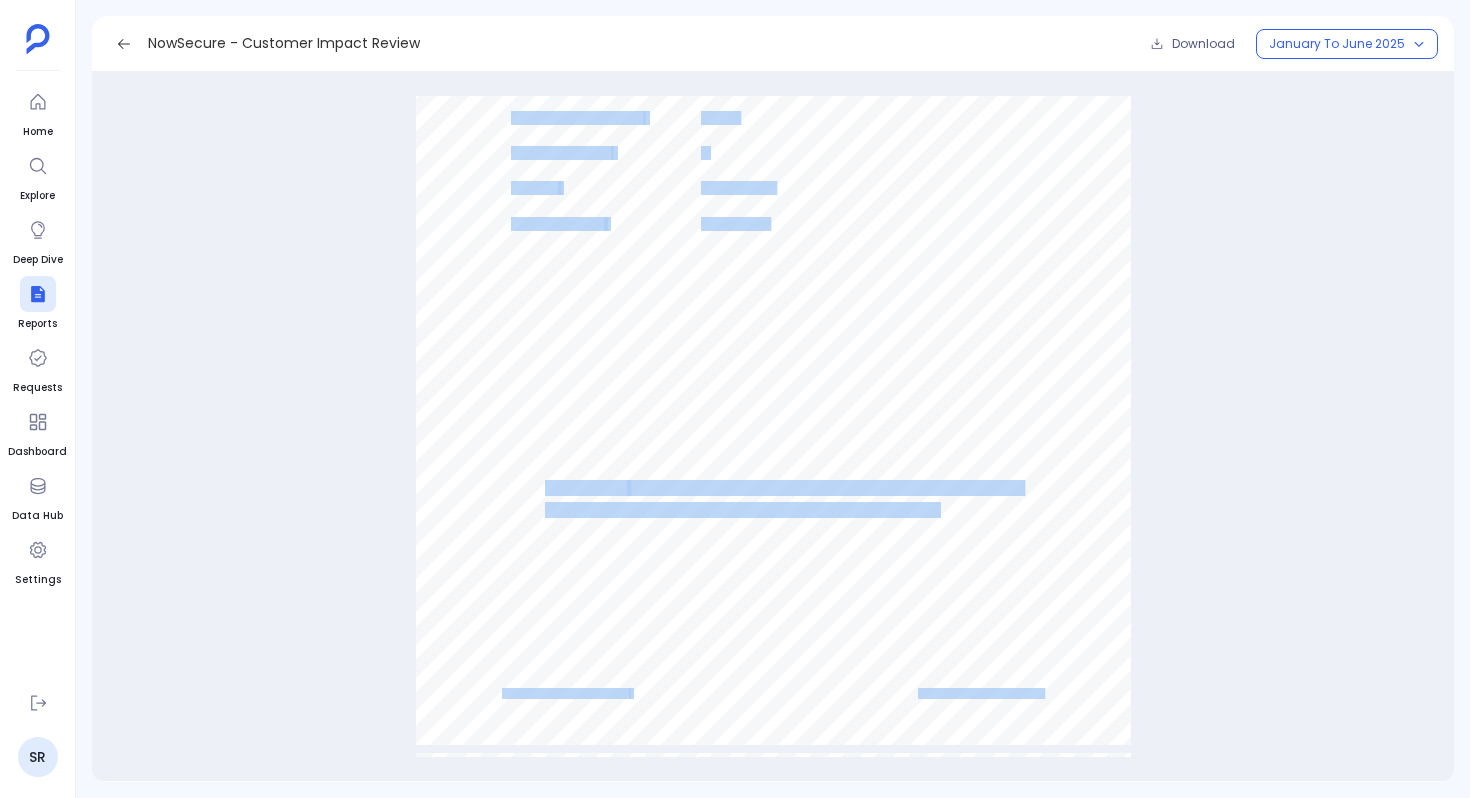 drag, startPoint x: 935, startPoint y: 511, endPoint x: 546, endPoint y: 491, distance: 389.5138 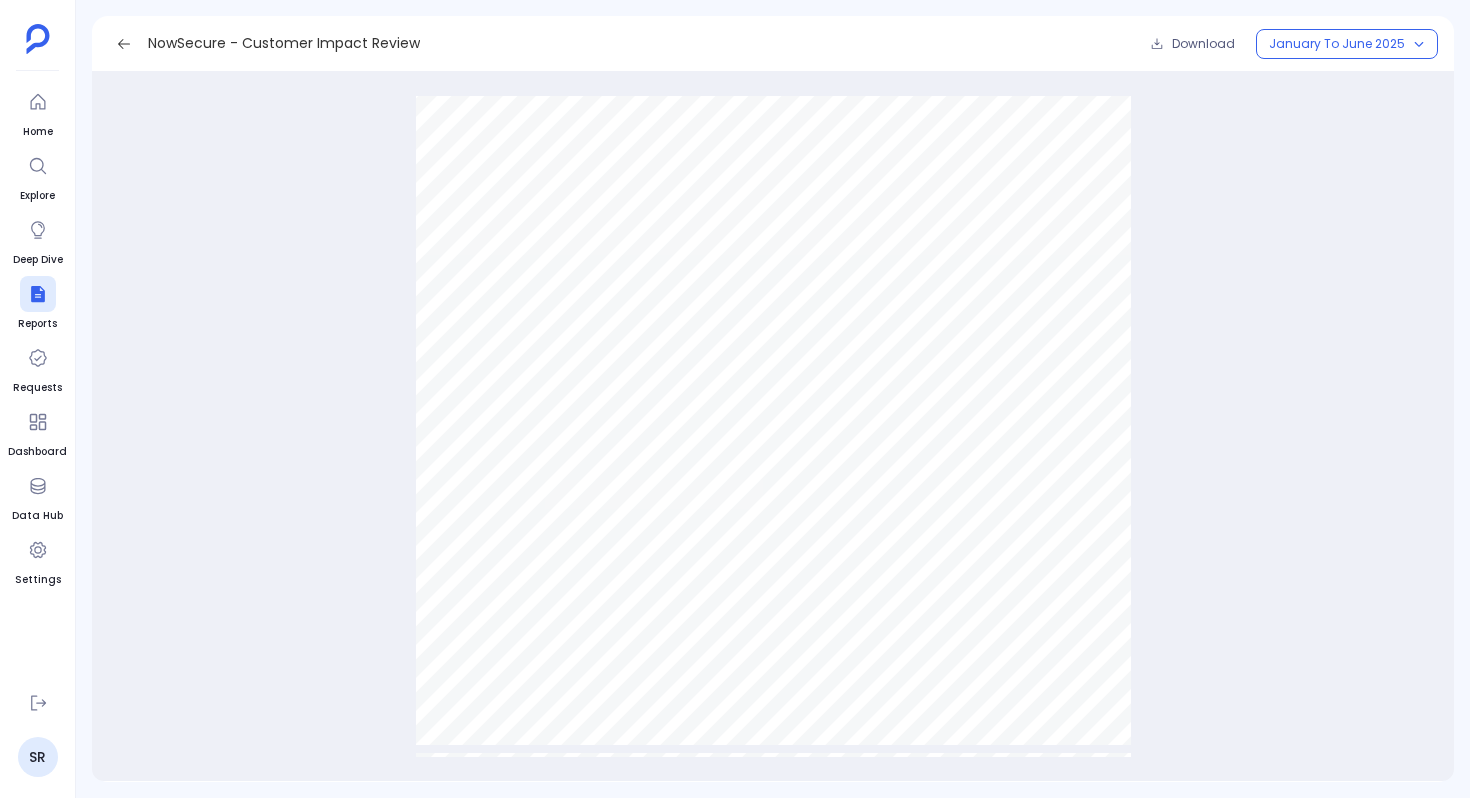 click on "NowSecure — Spotlight Accounts Spotlight - Big Orange Lab Highlights ● Tra  ic Volume : 27 unique visitors from the construction industry generated 135 total sessions, including 3 known and 24 unknown visitors. ● Content Consumption : Visitors engaged with 3 assets, contributing to a total engagement time of 5 hours 12 minutes and an average session duration of 2 minutes 18 seconds. ● Topic Focus : The primary topic of interest was Source Code, indicating a strong technical inclination among this account’s audience. Petavue | PathFactory 2025 NowSecure | Jan–Jun 2025 Unique Visitors 27 Known Visitors 3 Unknown Visitors 24 Total Sessions 135 Avg Session Time 2m 18s Total Engagement Time 5h 12m Number of Assets 3 Industry Construction Topic Of Interest Source Code" at bounding box center [773, 240] 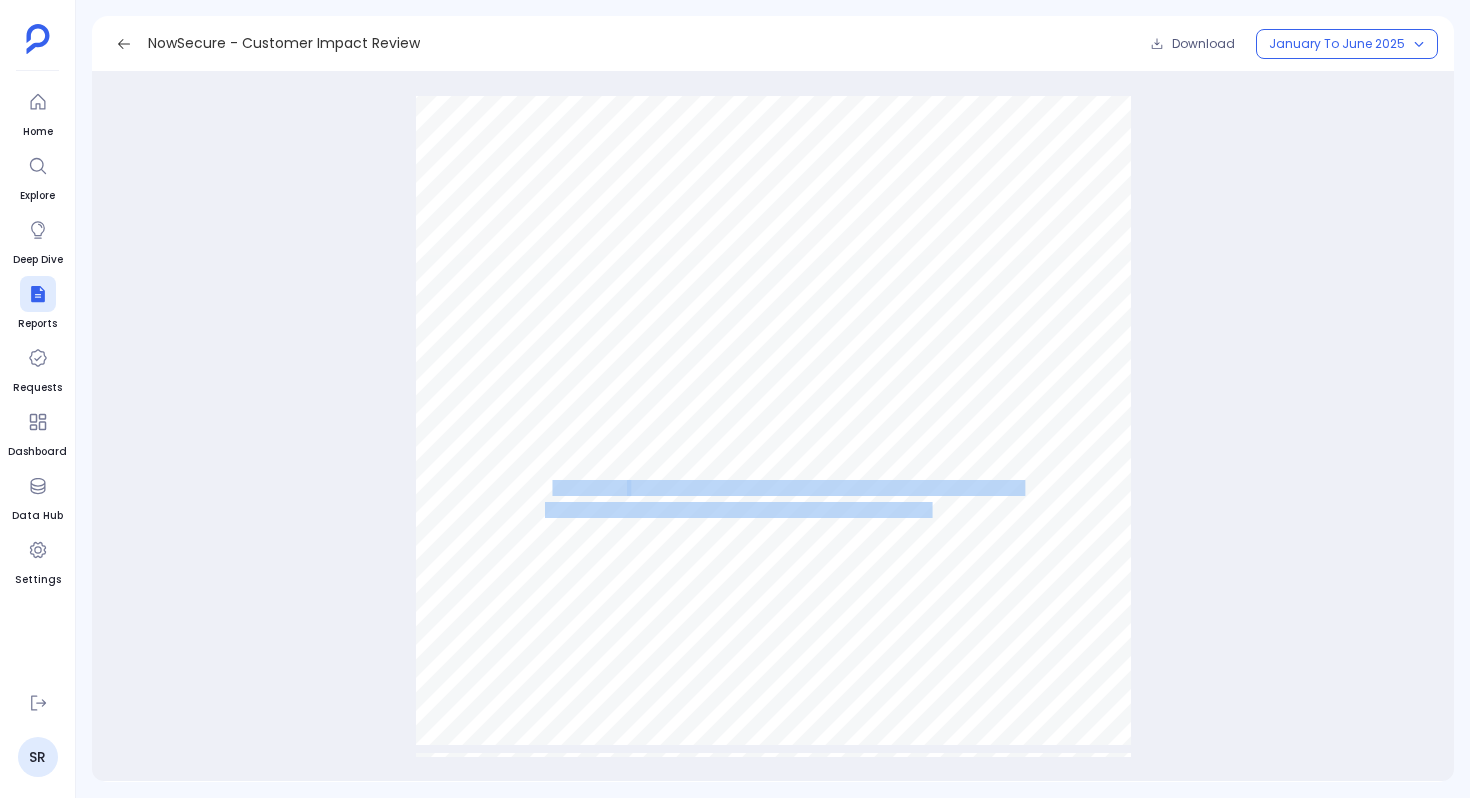 drag, startPoint x: 547, startPoint y: 485, endPoint x: 928, endPoint y: 510, distance: 381.81934 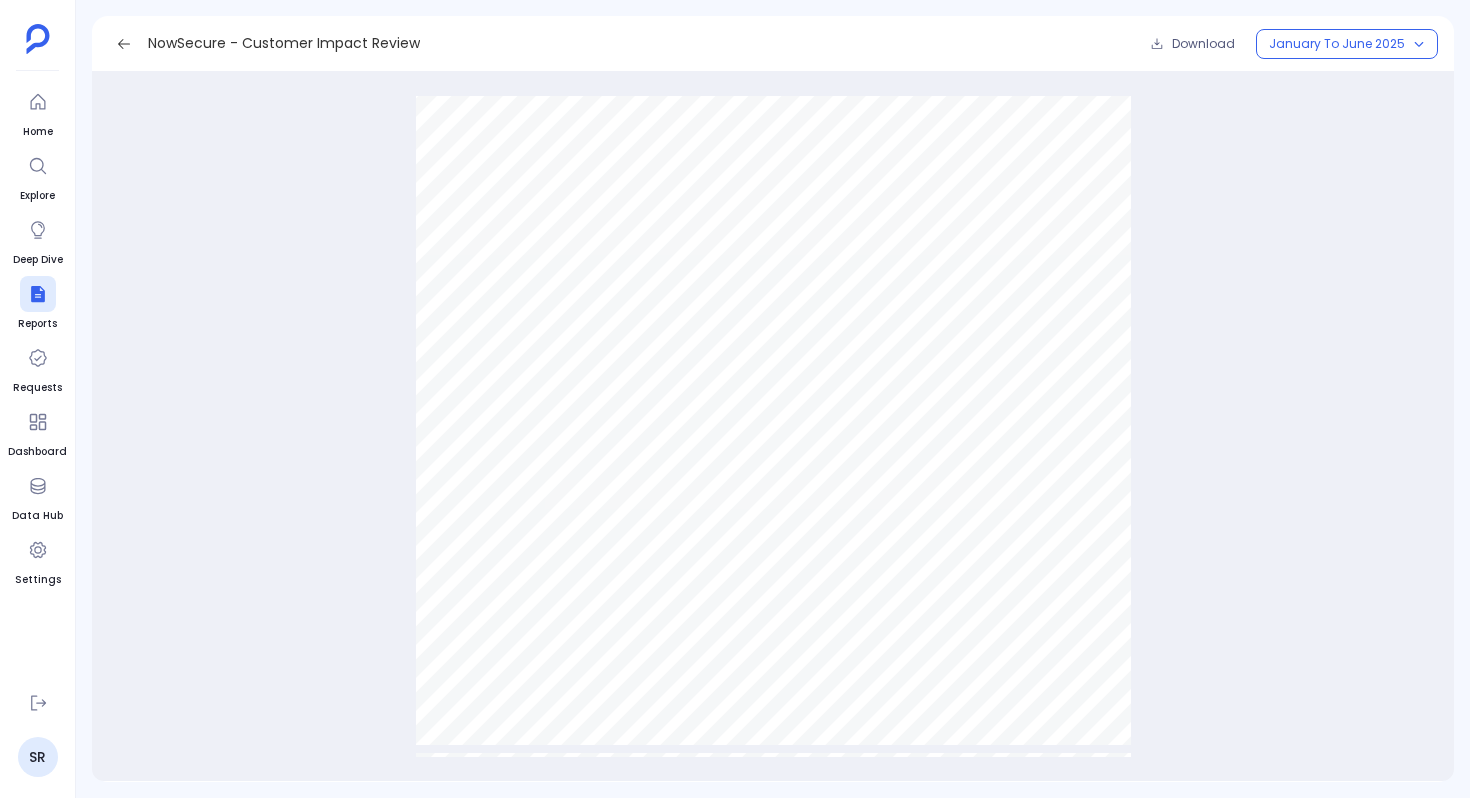 click on "NowSecure — Spotlight Accounts Spotlight - Big Orange Lab Highlights ● Tra  ic Volume : 27 unique visitors from the construction industry generated 135 total sessions, including 3 known and 24 unknown visitors. ● Content Consumption : Visitors engaged with 3 assets, contributing to a total engagement time of 5 hours 12 minutes and an average session duration of 2 minutes 18 seconds. ● Topic Focus : The primary topic of interest was Source Code, indicating a strong technical inclination among this account’s audience. Petavue | PathFactory 2025 NowSecure | Jan–Jun 2025 Unique Visitors 27 Known Visitors 3 Unknown Visitors 24 Total Sessions 135 Avg Session Time 2m 18s Total Engagement Time 5h 12m Number of Assets 3 Industry Construction Topic Of Interest Source Code" at bounding box center [773, 240] 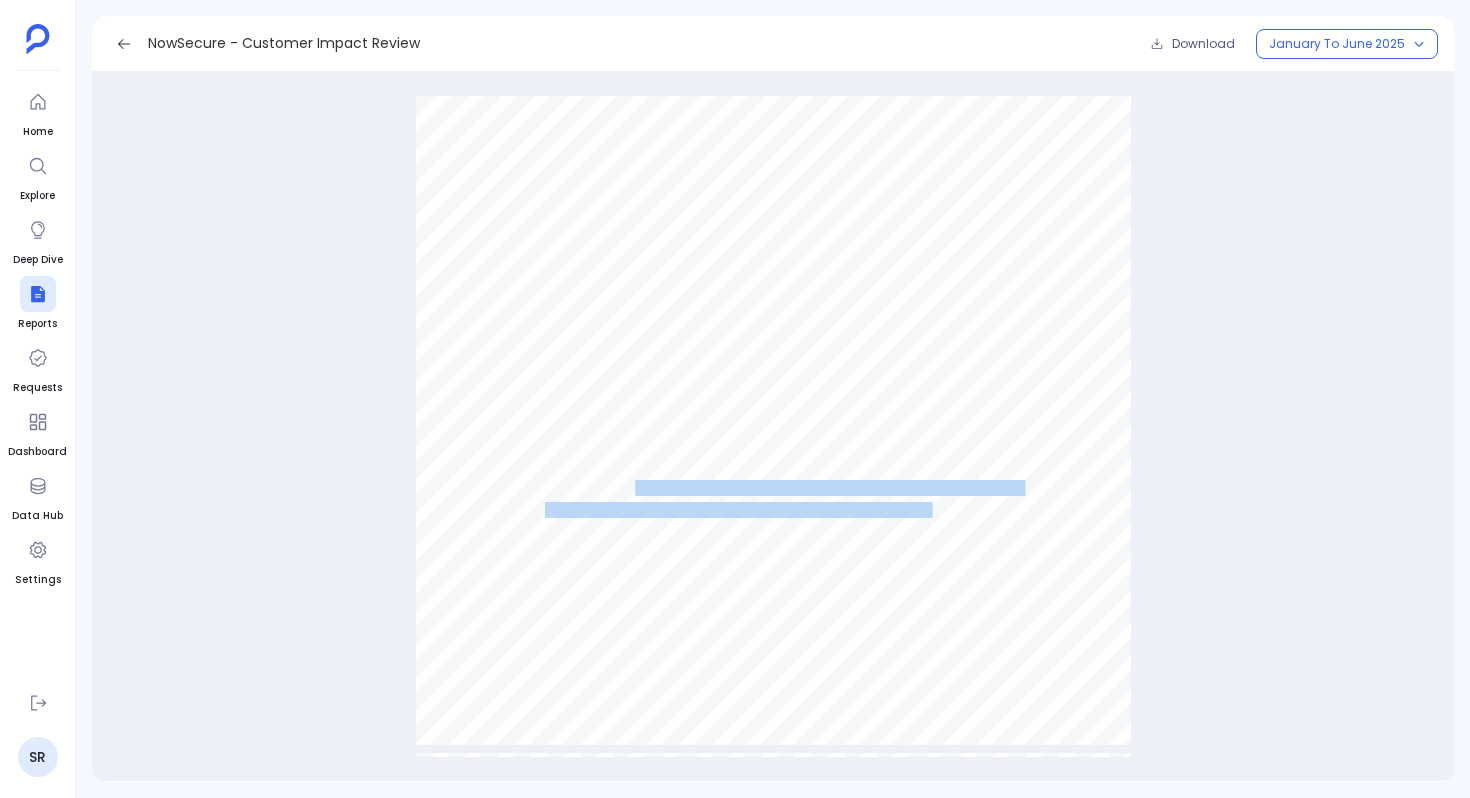 drag, startPoint x: 632, startPoint y: 484, endPoint x: 928, endPoint y: 509, distance: 297.05386 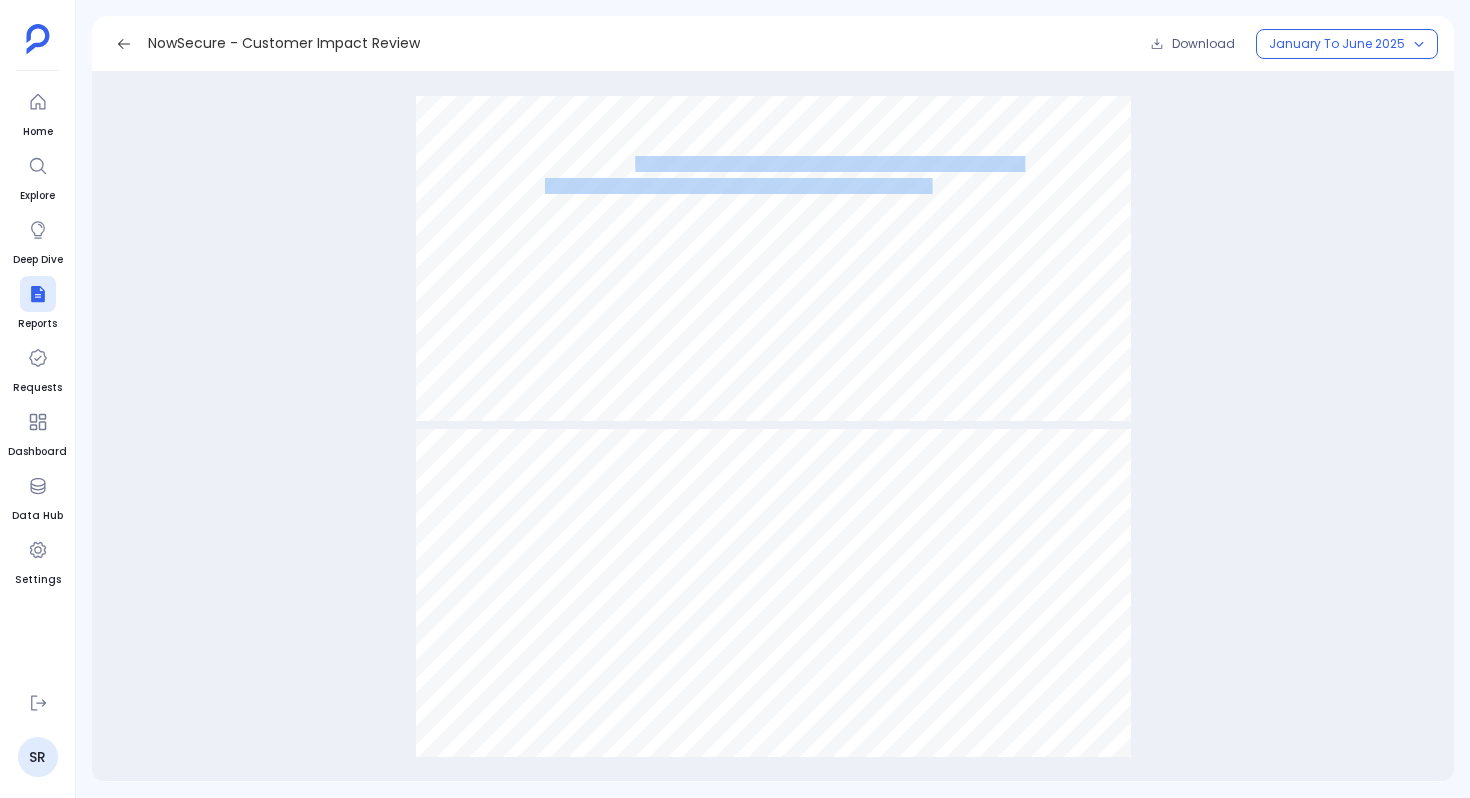 scroll, scrollTop: 3829, scrollLeft: 0, axis: vertical 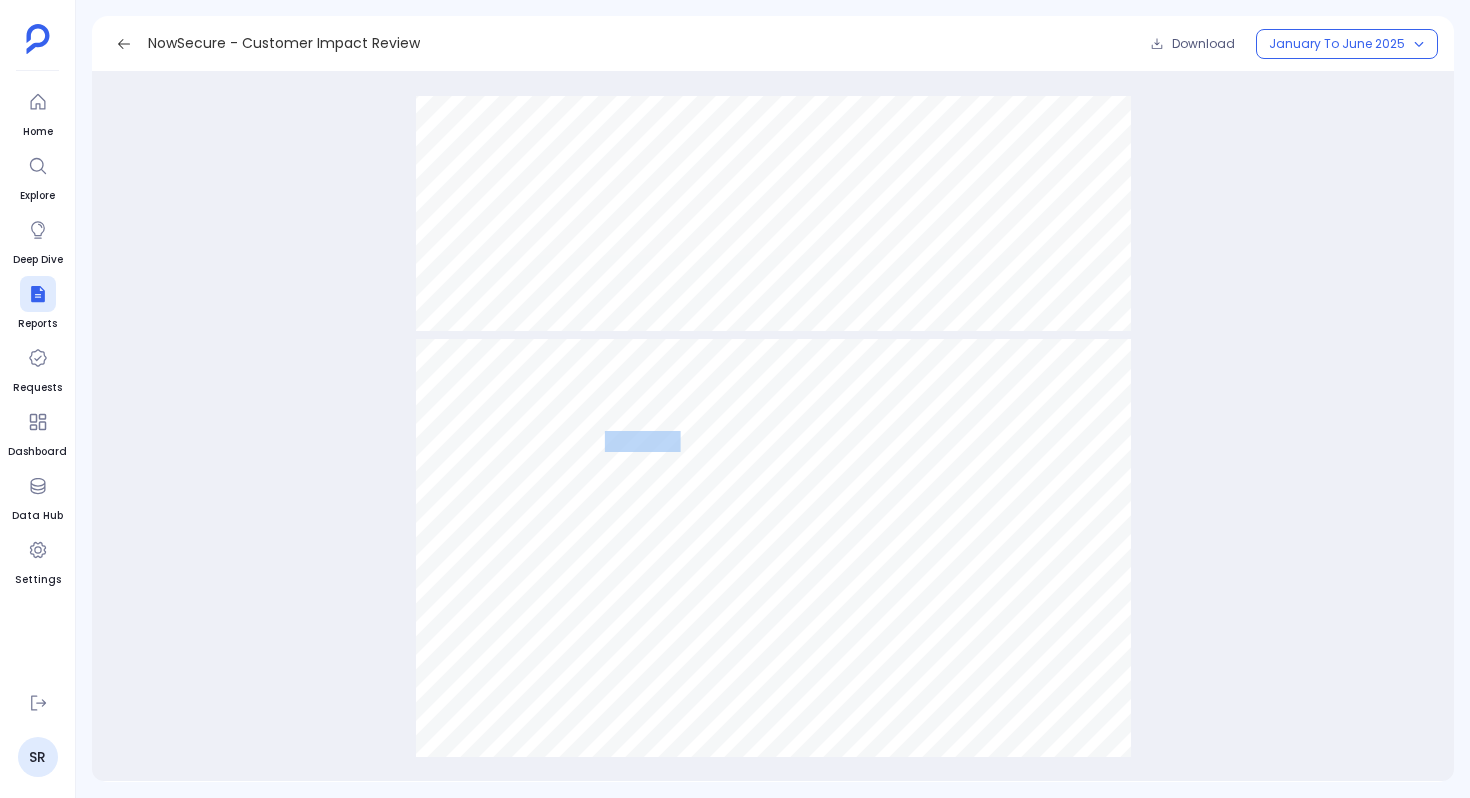 drag, startPoint x: 607, startPoint y: 439, endPoint x: 676, endPoint y: 440, distance: 69.00725 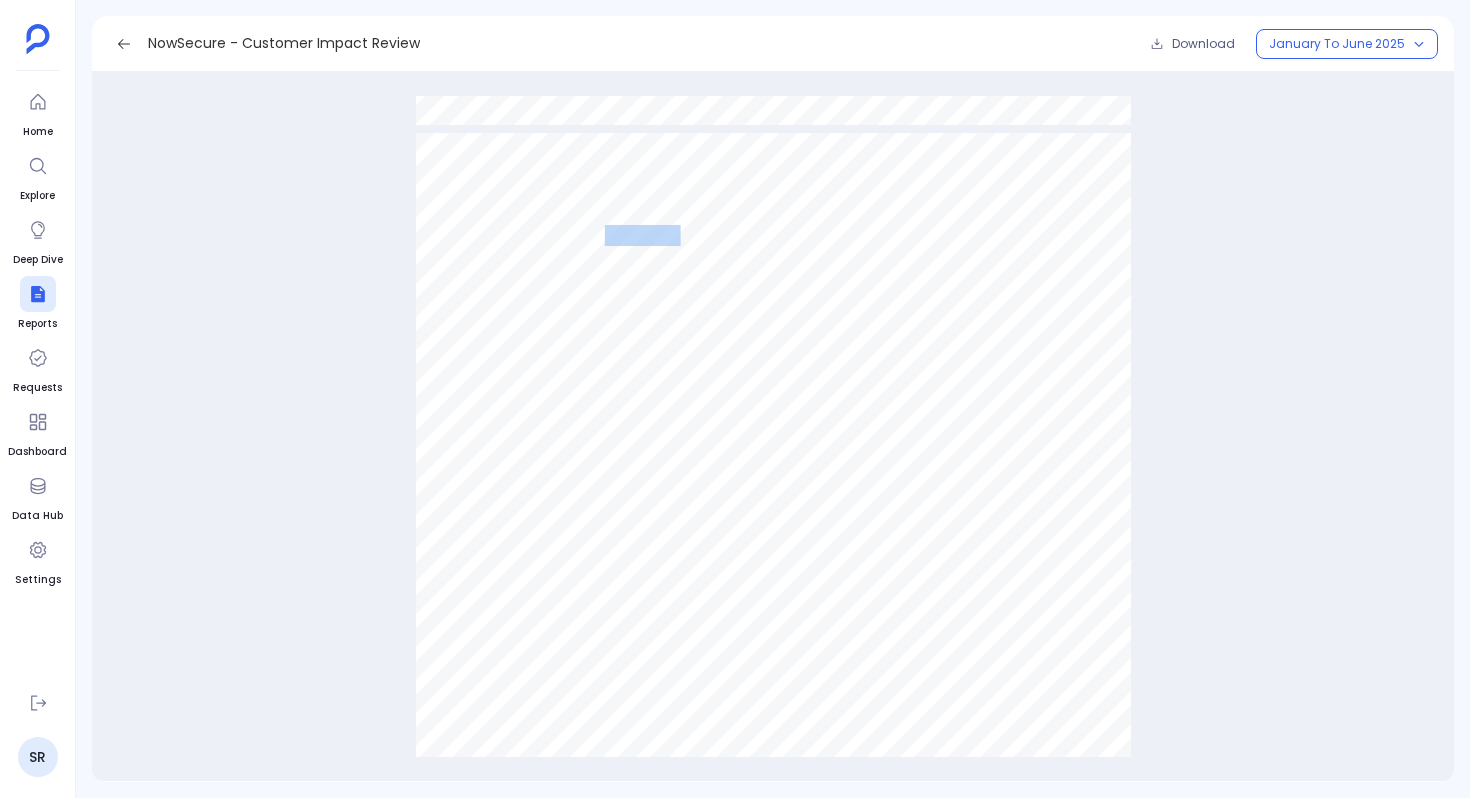 scroll, scrollTop: 4051, scrollLeft: 0, axis: vertical 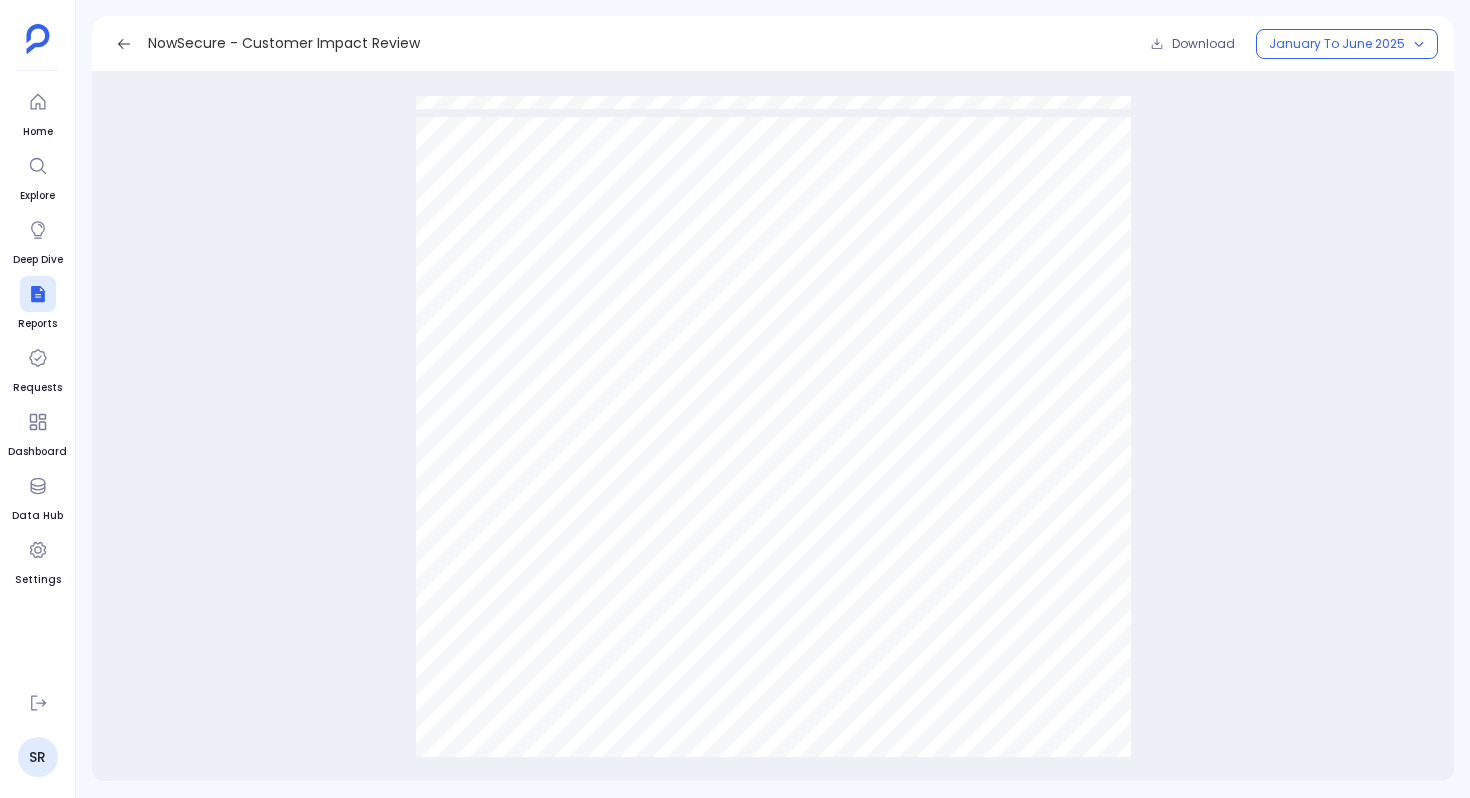 drag, startPoint x: 781, startPoint y: 562, endPoint x: 701, endPoint y: 541, distance: 82.710335 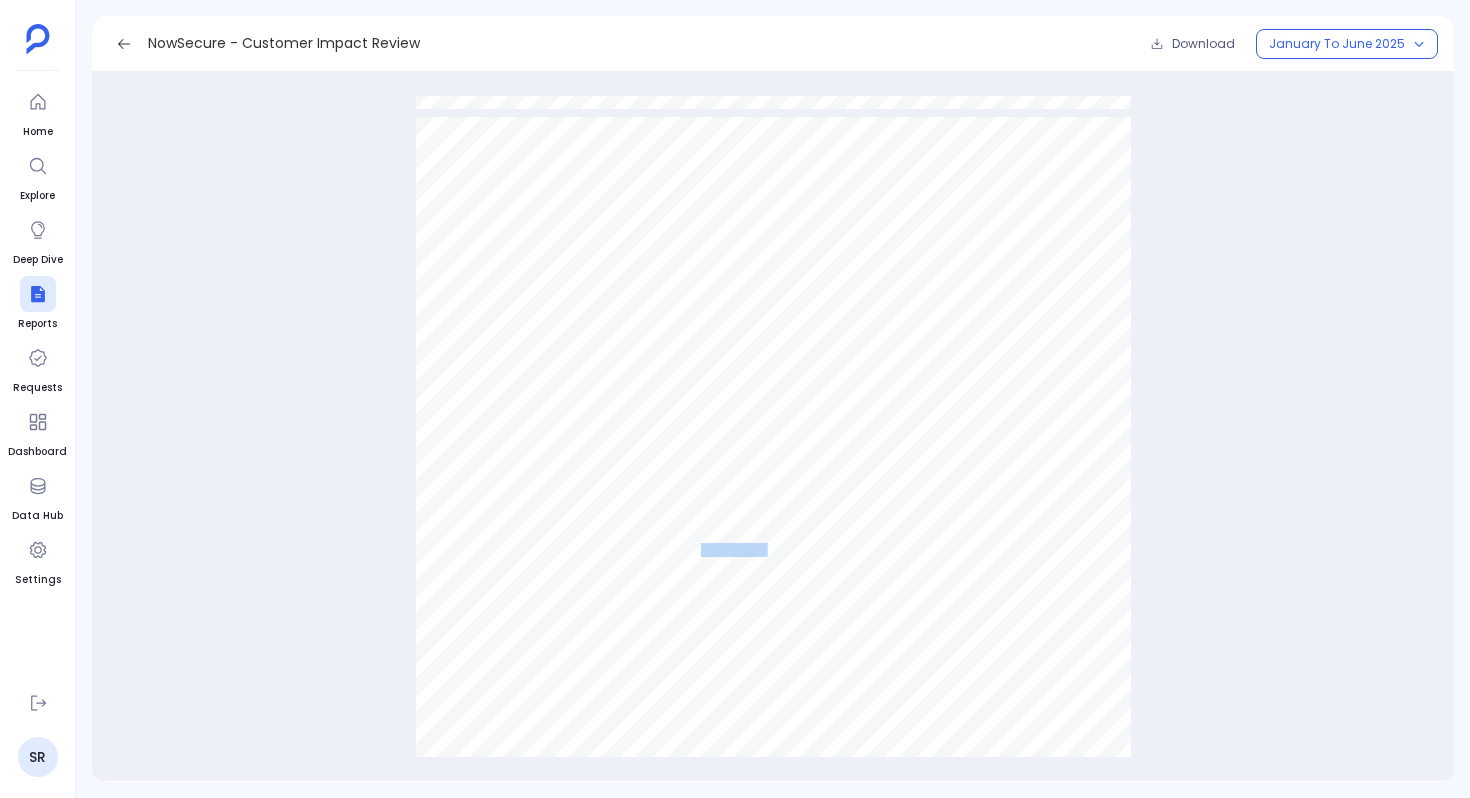 click at bounding box center (773, 622) 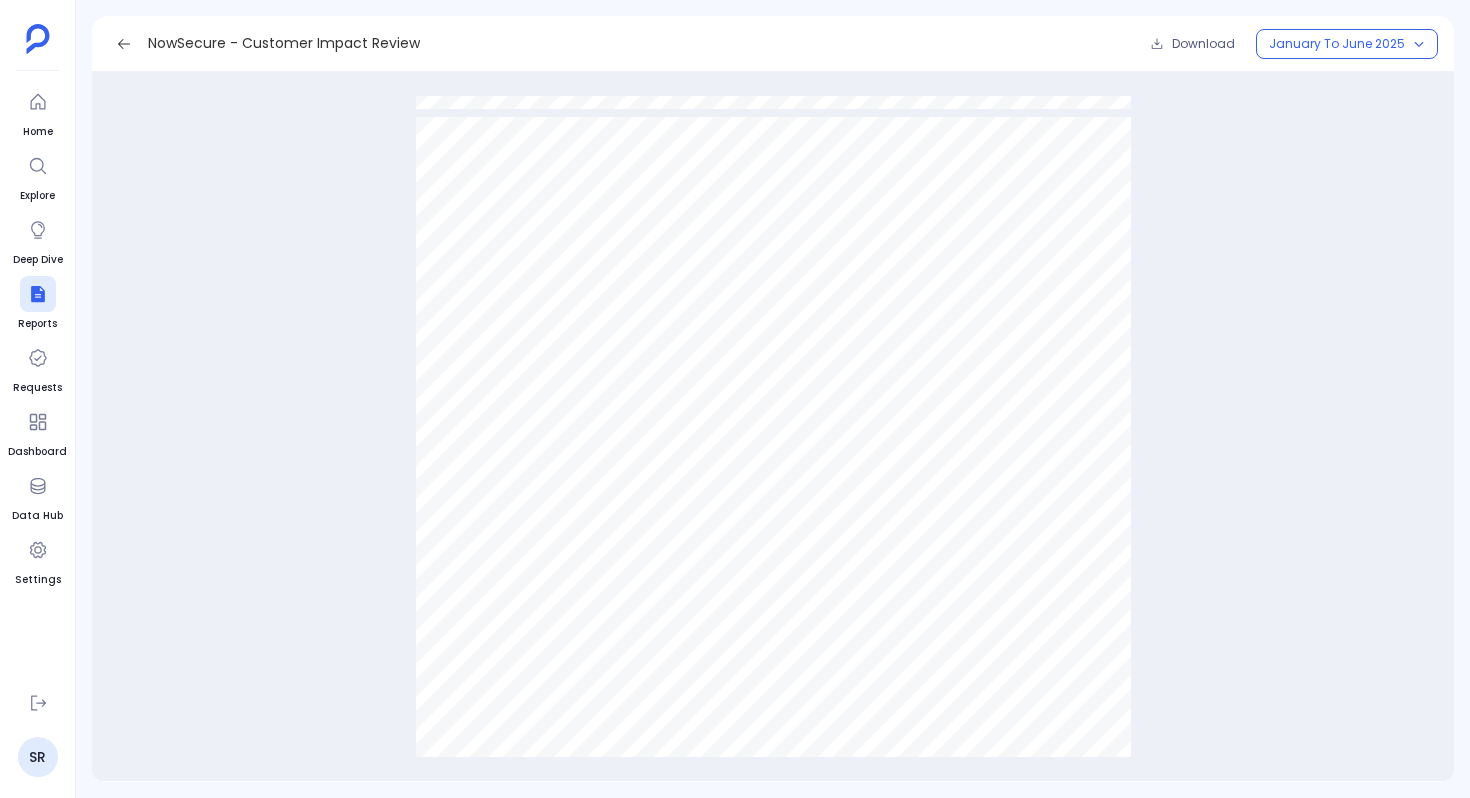 click on "Spotlight - Ali Tech Highlights ● Tra  ic Volume: 4 unique visitors from the government sector generated 9 total sessions, all from unknown visitors. ● Content Consumption: Users engaged with 2 assets, resulting in a total engagement time of 1 minute 36 seconds and an average session duration of 24 seconds. ● Topic Focus: Key areas of interest included Independent Security Review Badge, Release Cadence, and Input Validation, re fl ecting a focus on software assurance and compliance. Petavue | PathFactory 2025 NowSecure | Jan–Jun 2025 Unique Visitors 4 Known Visitors 0 Unknown Visitors 4 Total Sessions 9 Avg Session Time 24s Total Engagement Time 1m 36s Number of Assets 2 Industry Government Topic Of Interest Independent Security Review Badge, Release Cadence, Input Validation" at bounding box center (773, 622) 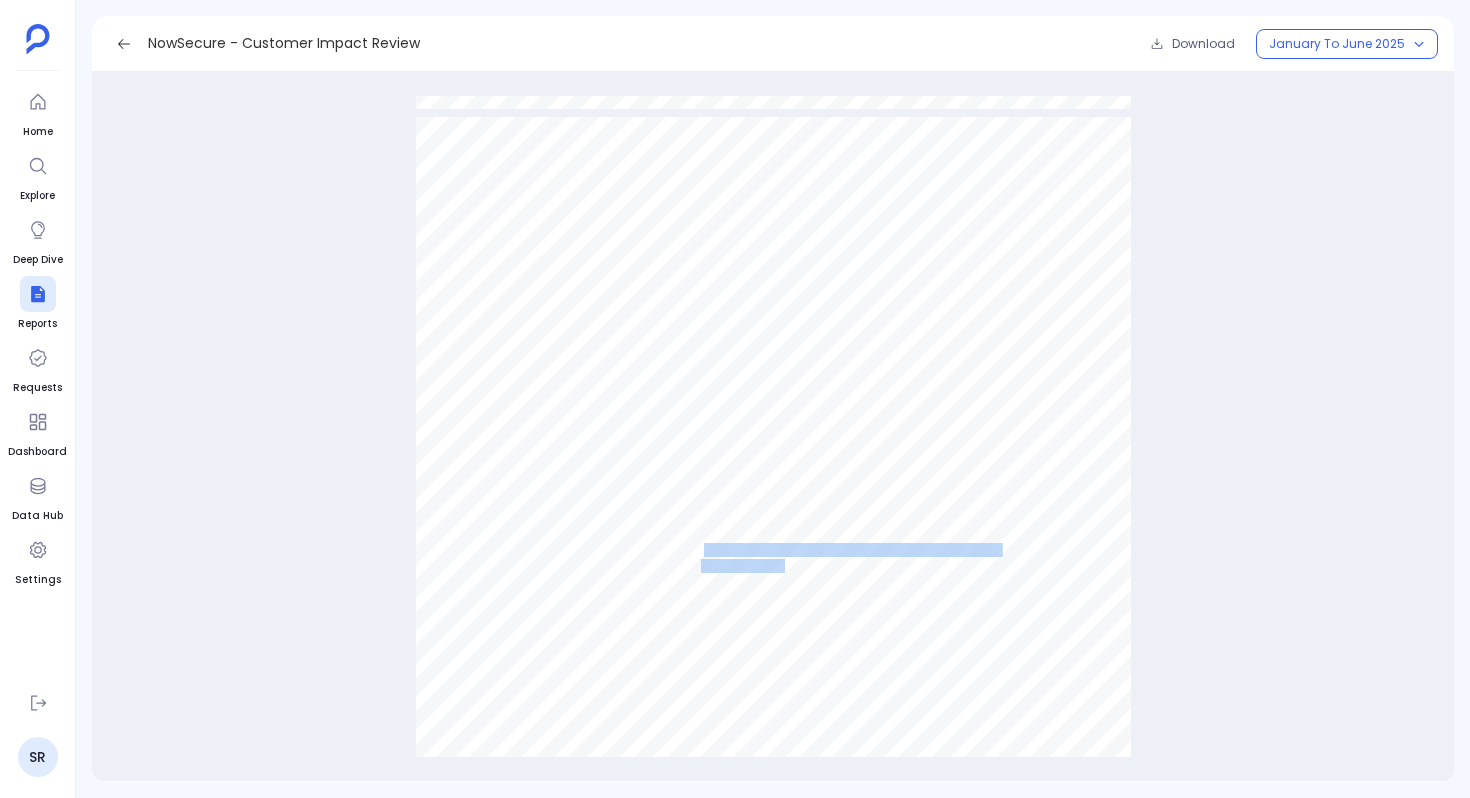 drag, startPoint x: 701, startPoint y: 546, endPoint x: 789, endPoint y: 564, distance: 89.822044 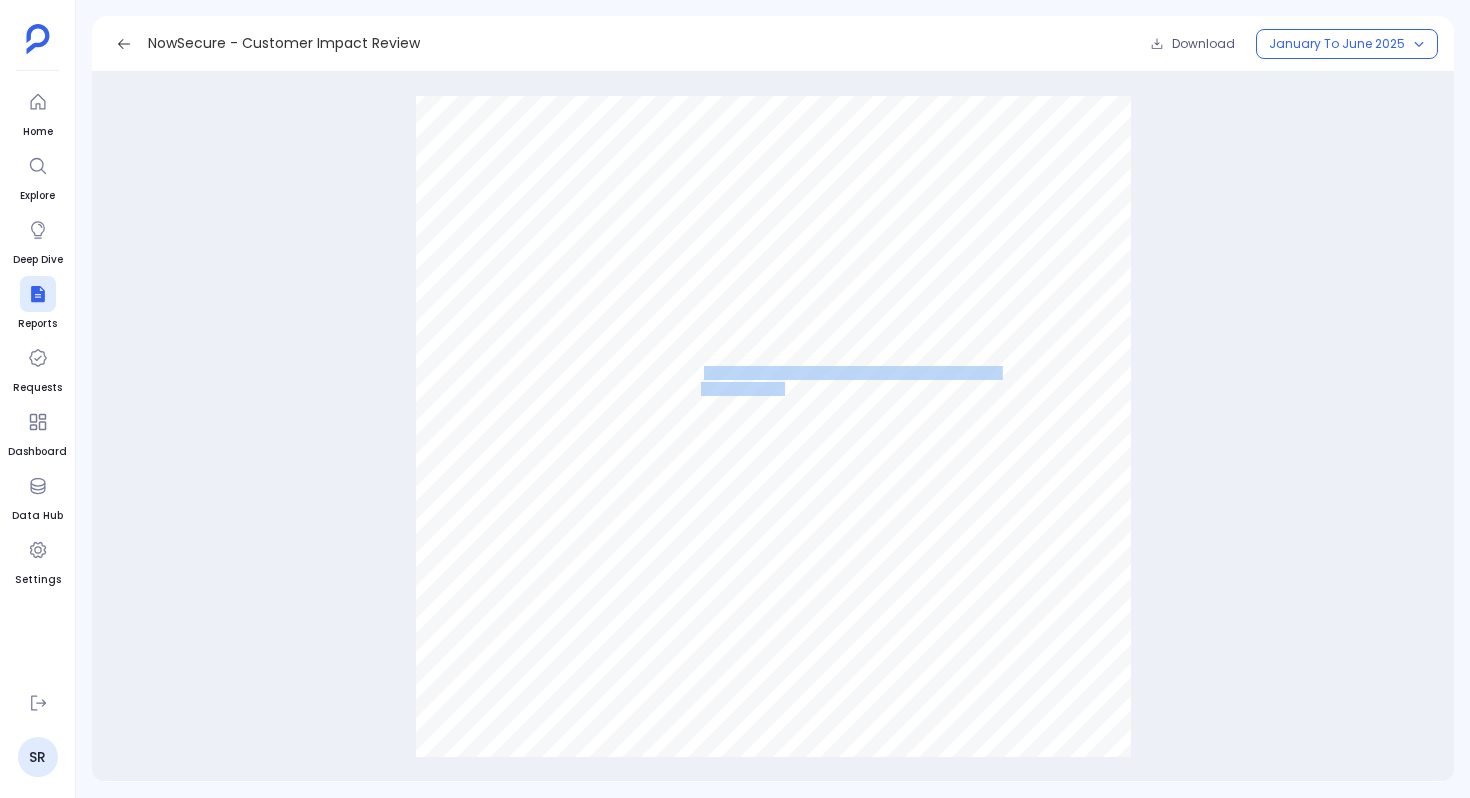 scroll, scrollTop: 4266, scrollLeft: 0, axis: vertical 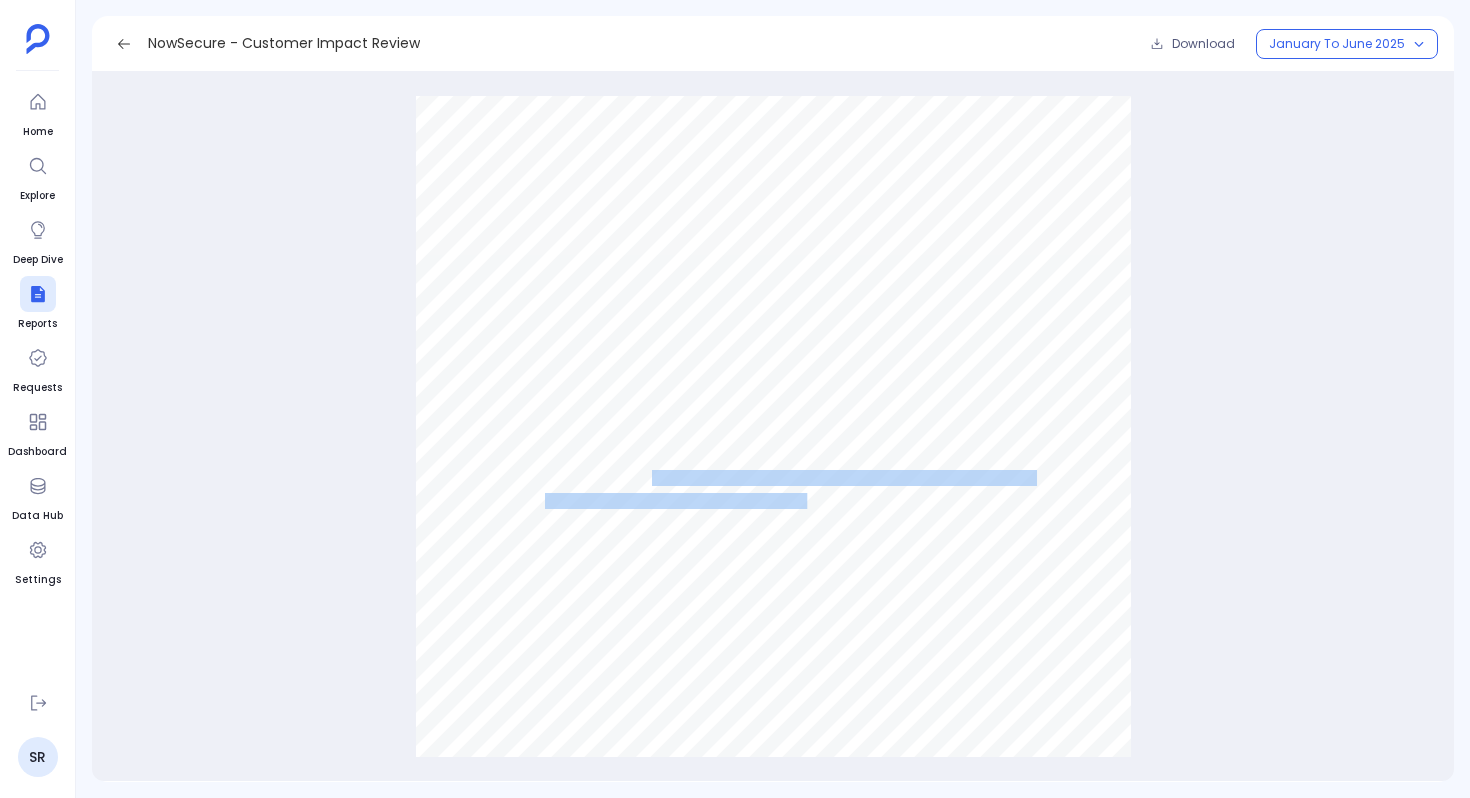 drag, startPoint x: 649, startPoint y: 473, endPoint x: 806, endPoint y: 504, distance: 160.03125 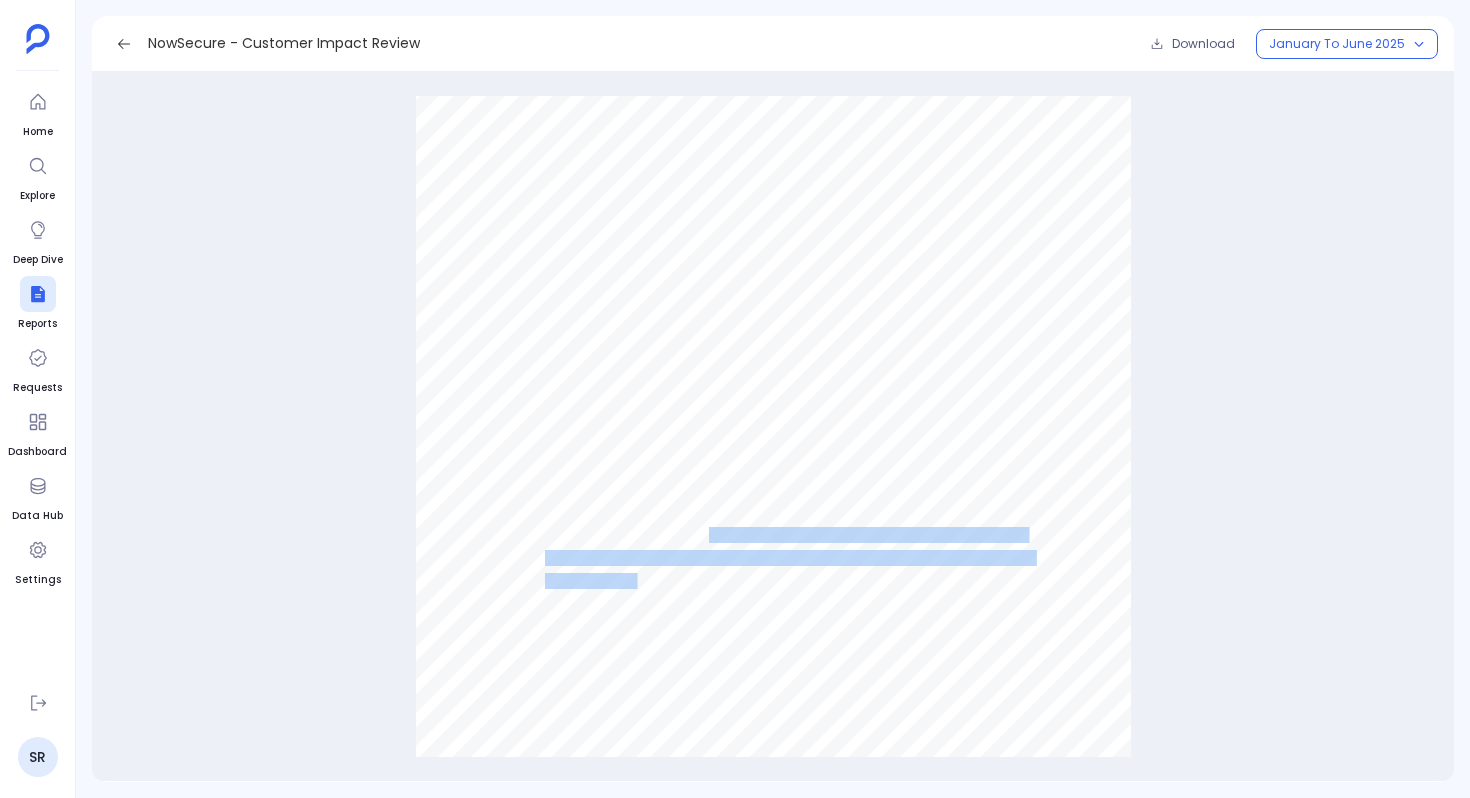 drag, startPoint x: 708, startPoint y: 531, endPoint x: 636, endPoint y: 576, distance: 84.90583 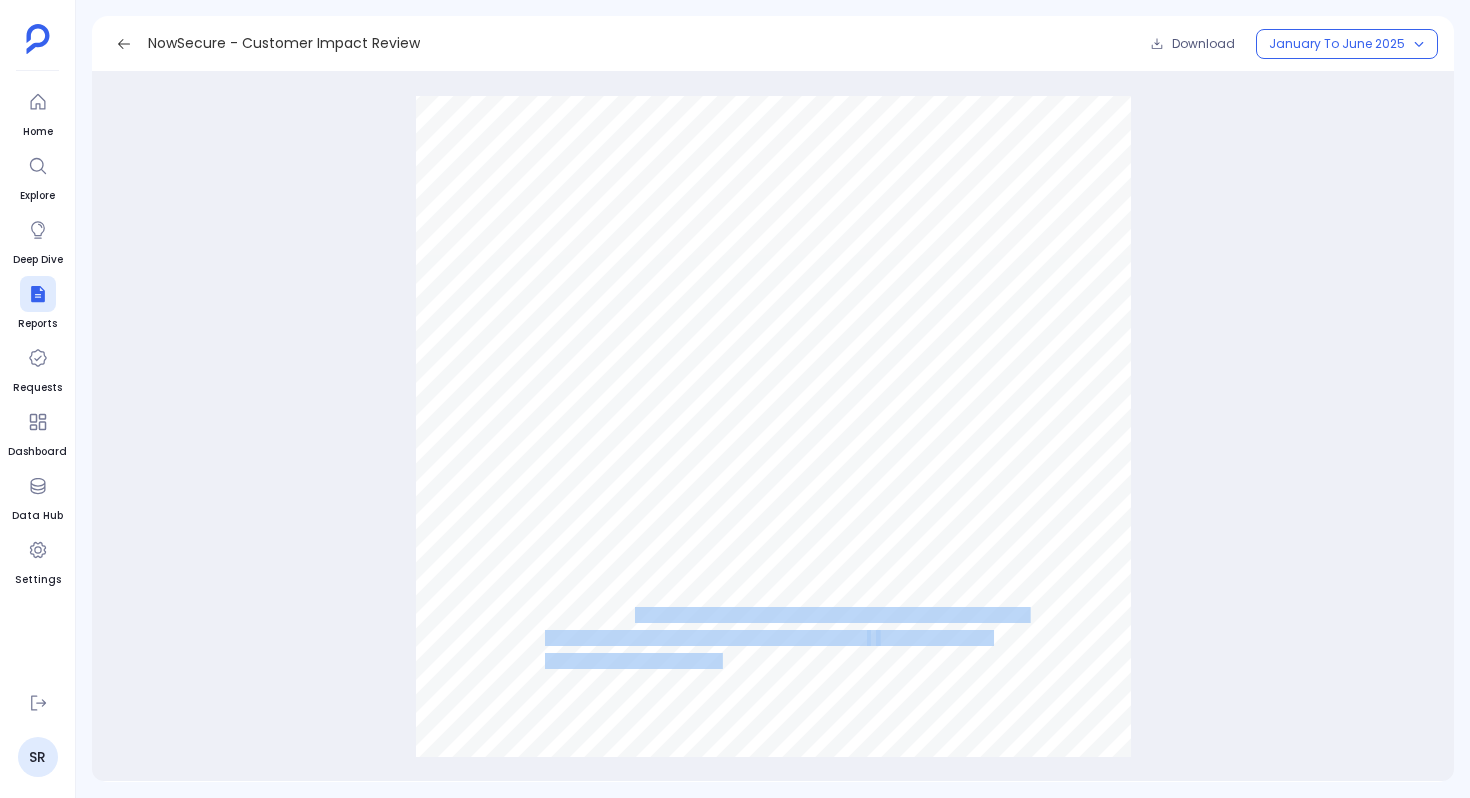 drag, startPoint x: 633, startPoint y: 612, endPoint x: 720, endPoint y: 666, distance: 102.396286 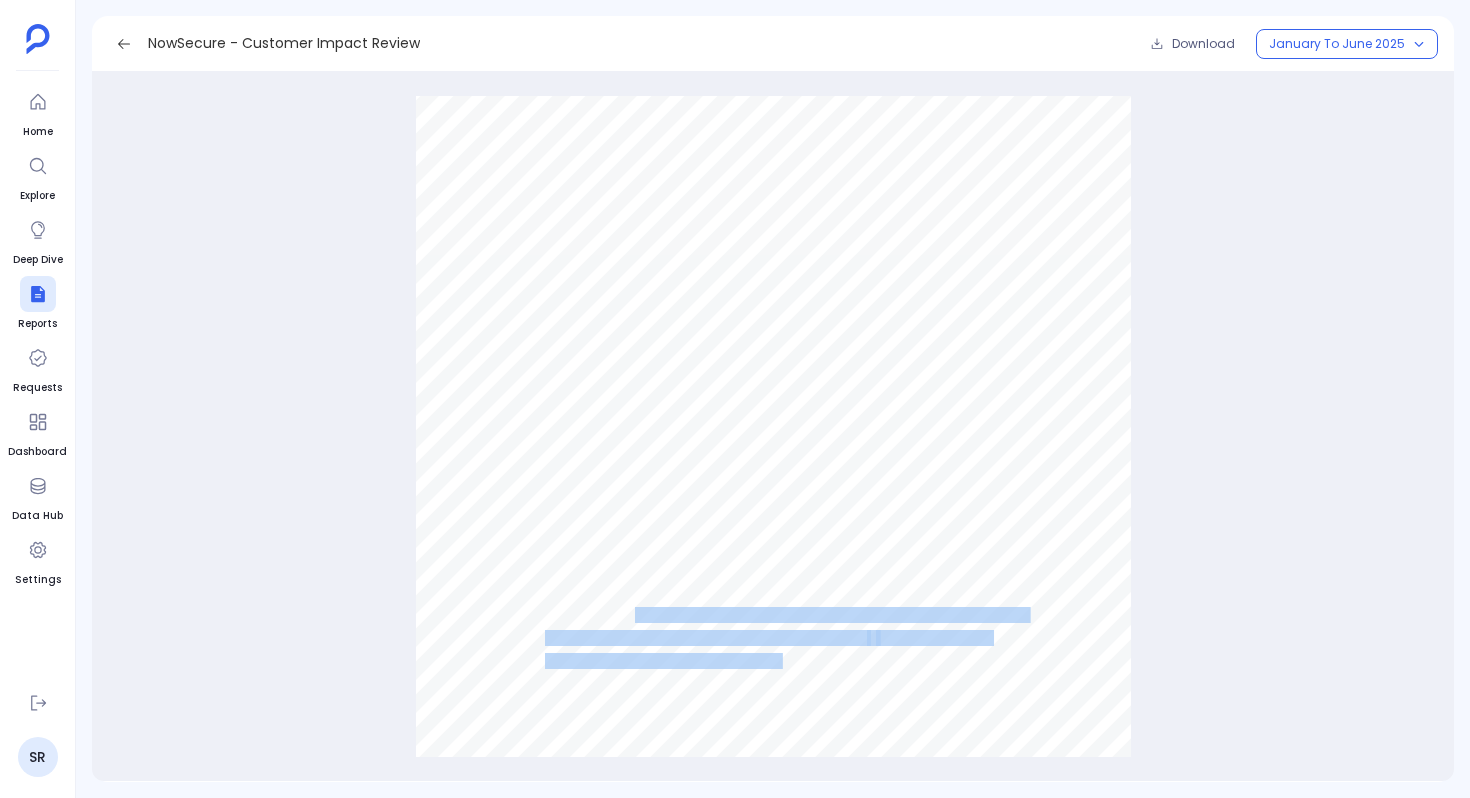 drag, startPoint x: 781, startPoint y: 656, endPoint x: 635, endPoint y: 619, distance: 150.6154 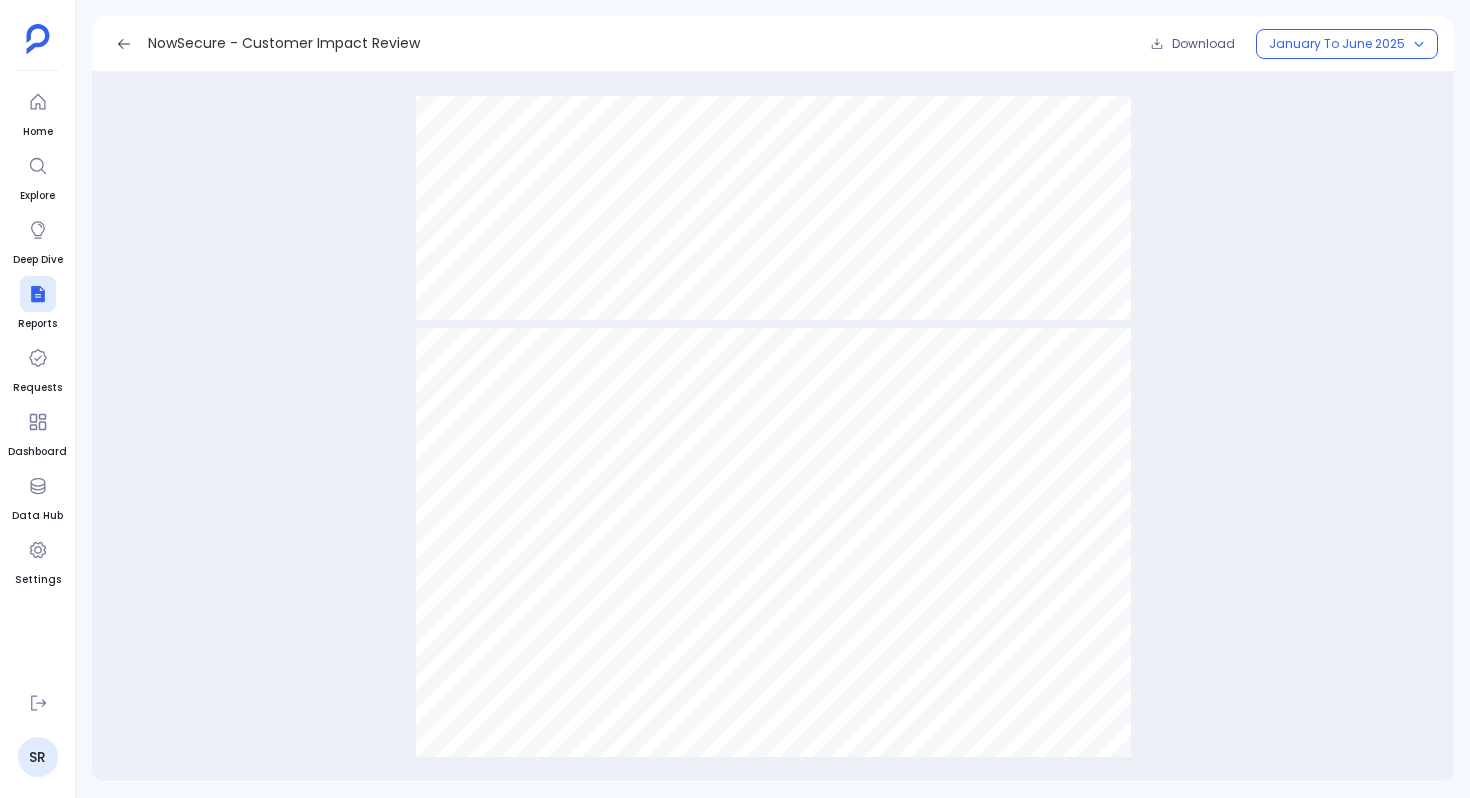 scroll, scrollTop: 4872, scrollLeft: 0, axis: vertical 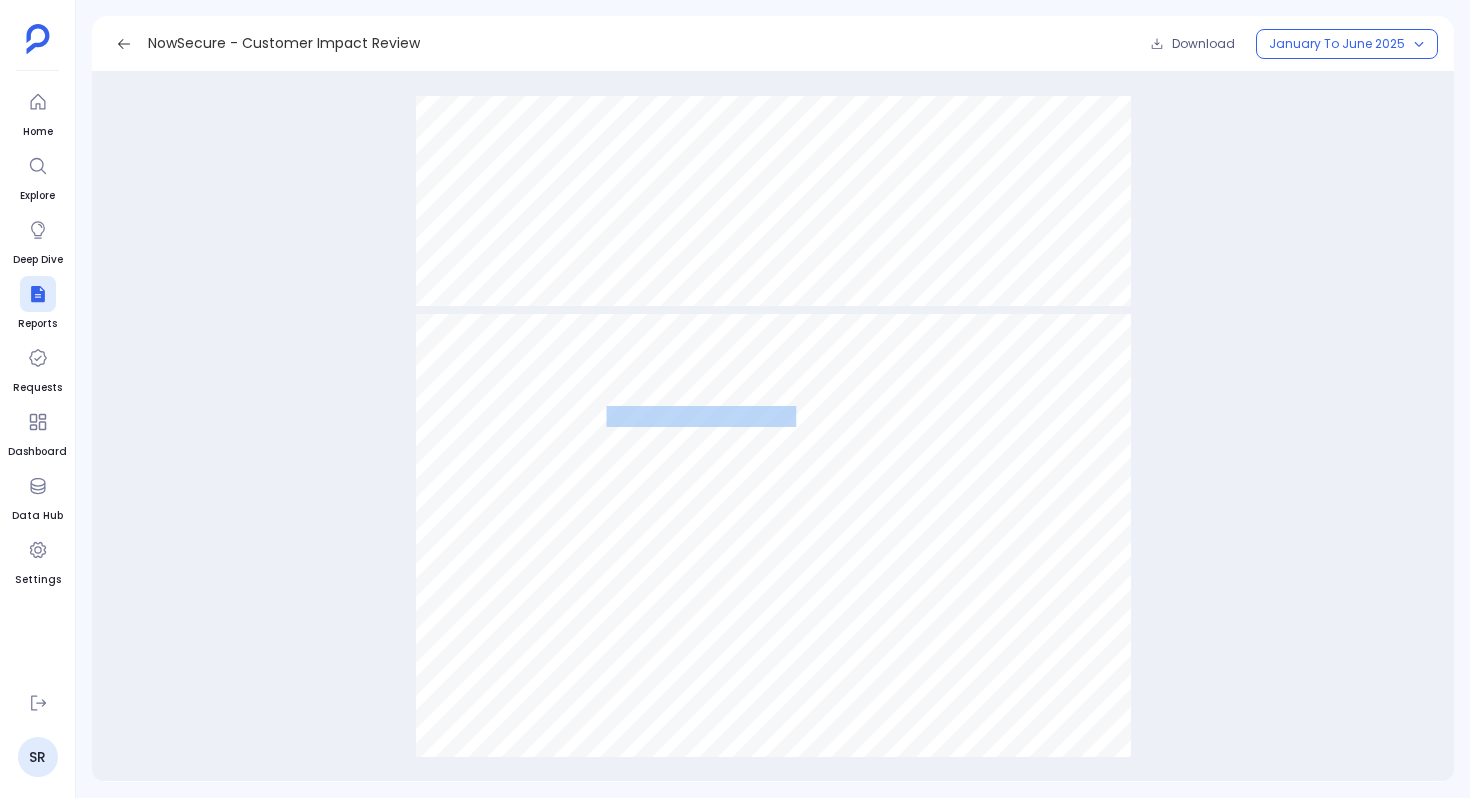 drag, startPoint x: 605, startPoint y: 414, endPoint x: 792, endPoint y: 419, distance: 187.06683 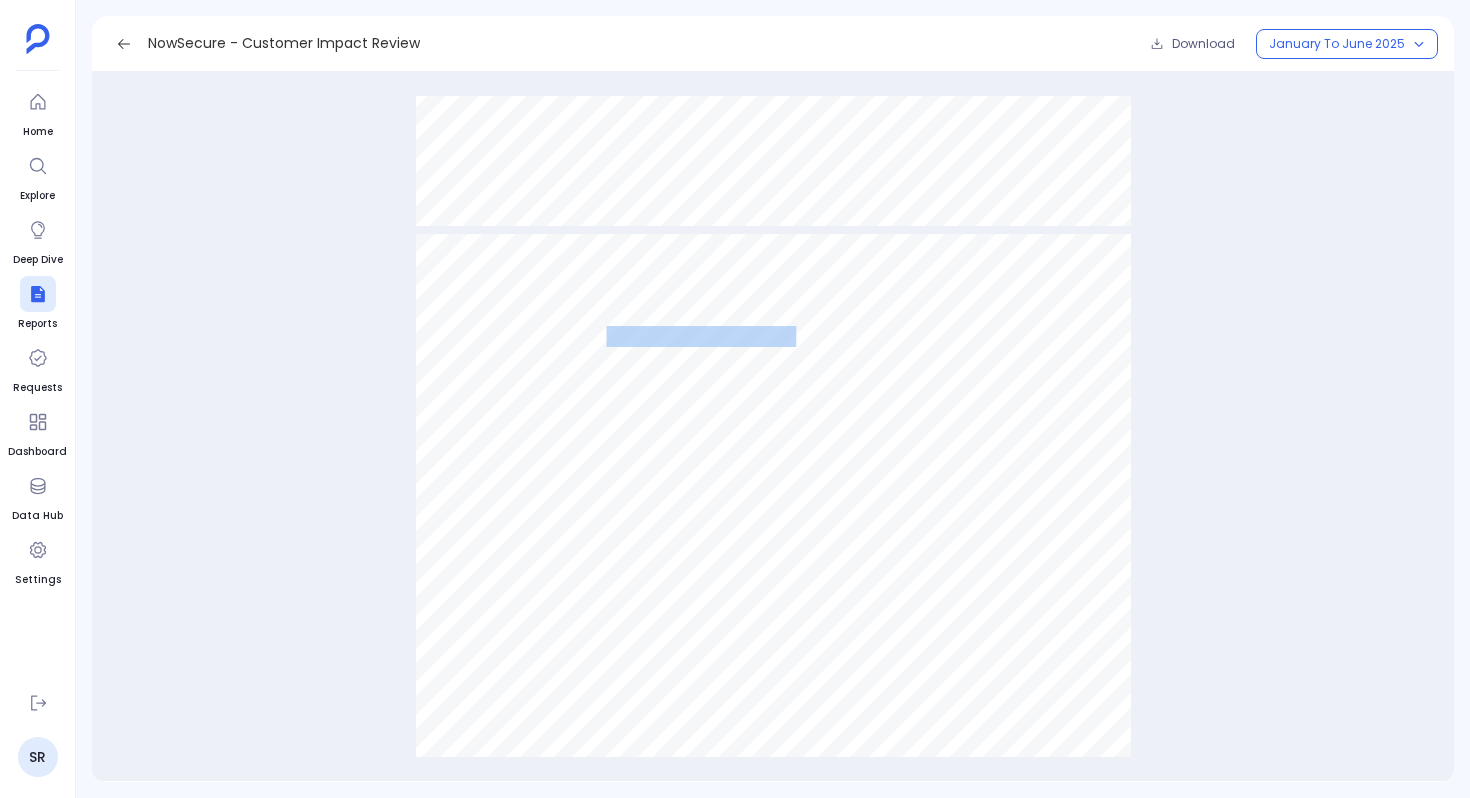 scroll, scrollTop: 4965, scrollLeft: 0, axis: vertical 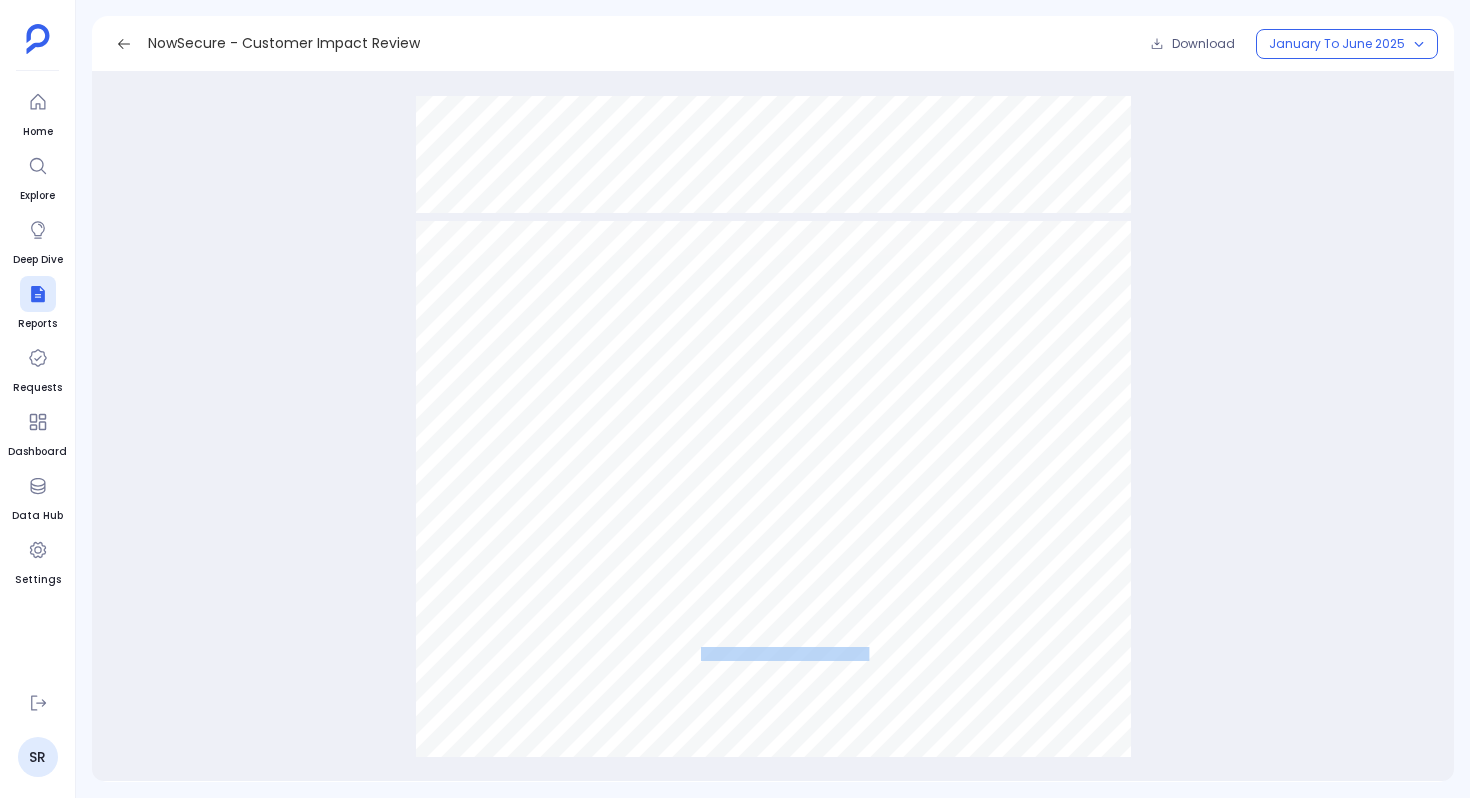 drag, startPoint x: 870, startPoint y: 656, endPoint x: 698, endPoint y: 654, distance: 172.01163 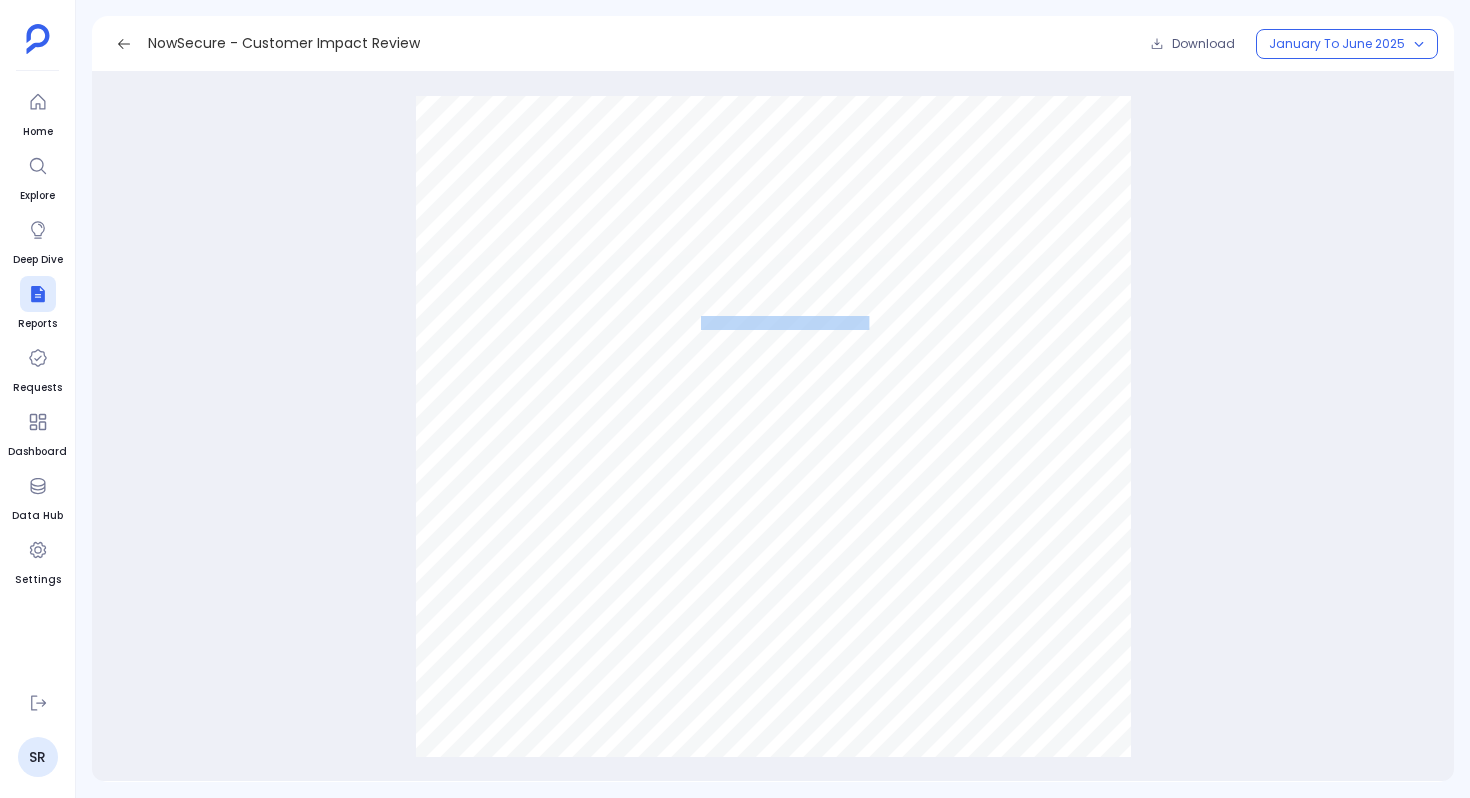 scroll, scrollTop: 5327, scrollLeft: 0, axis: vertical 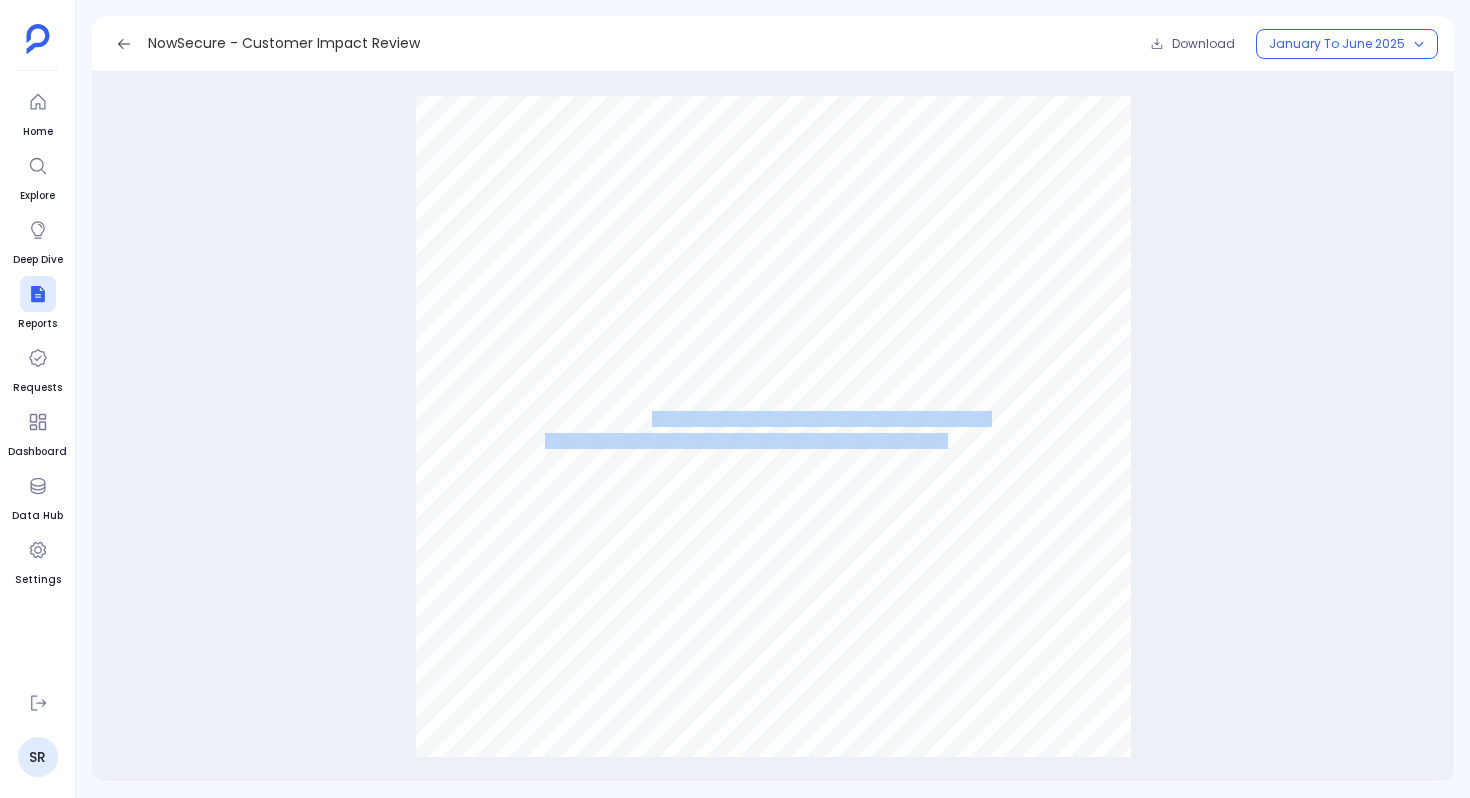 drag, startPoint x: 650, startPoint y: 417, endPoint x: 946, endPoint y: 437, distance: 296.6749 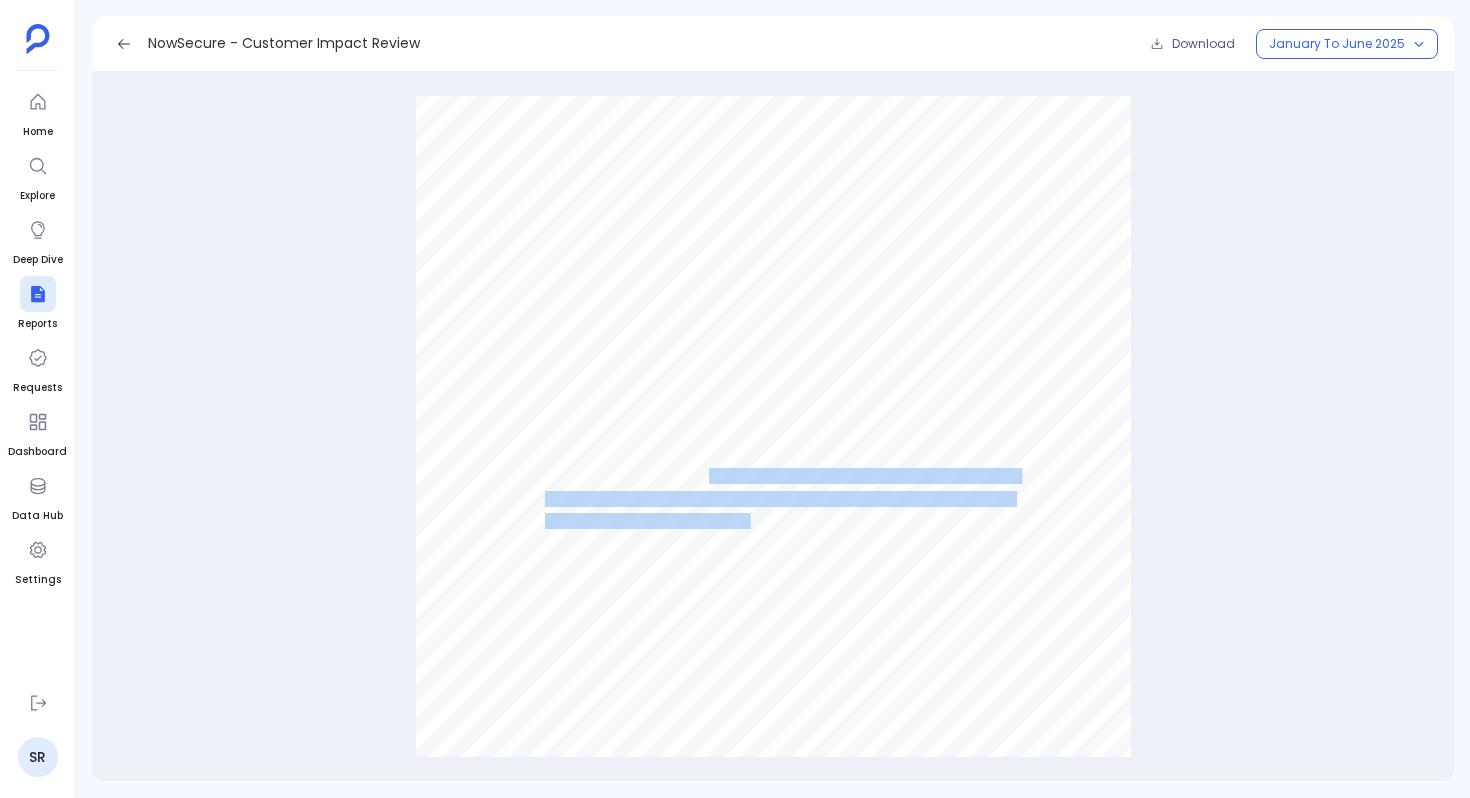 drag, startPoint x: 707, startPoint y: 473, endPoint x: 747, endPoint y: 518, distance: 60.207973 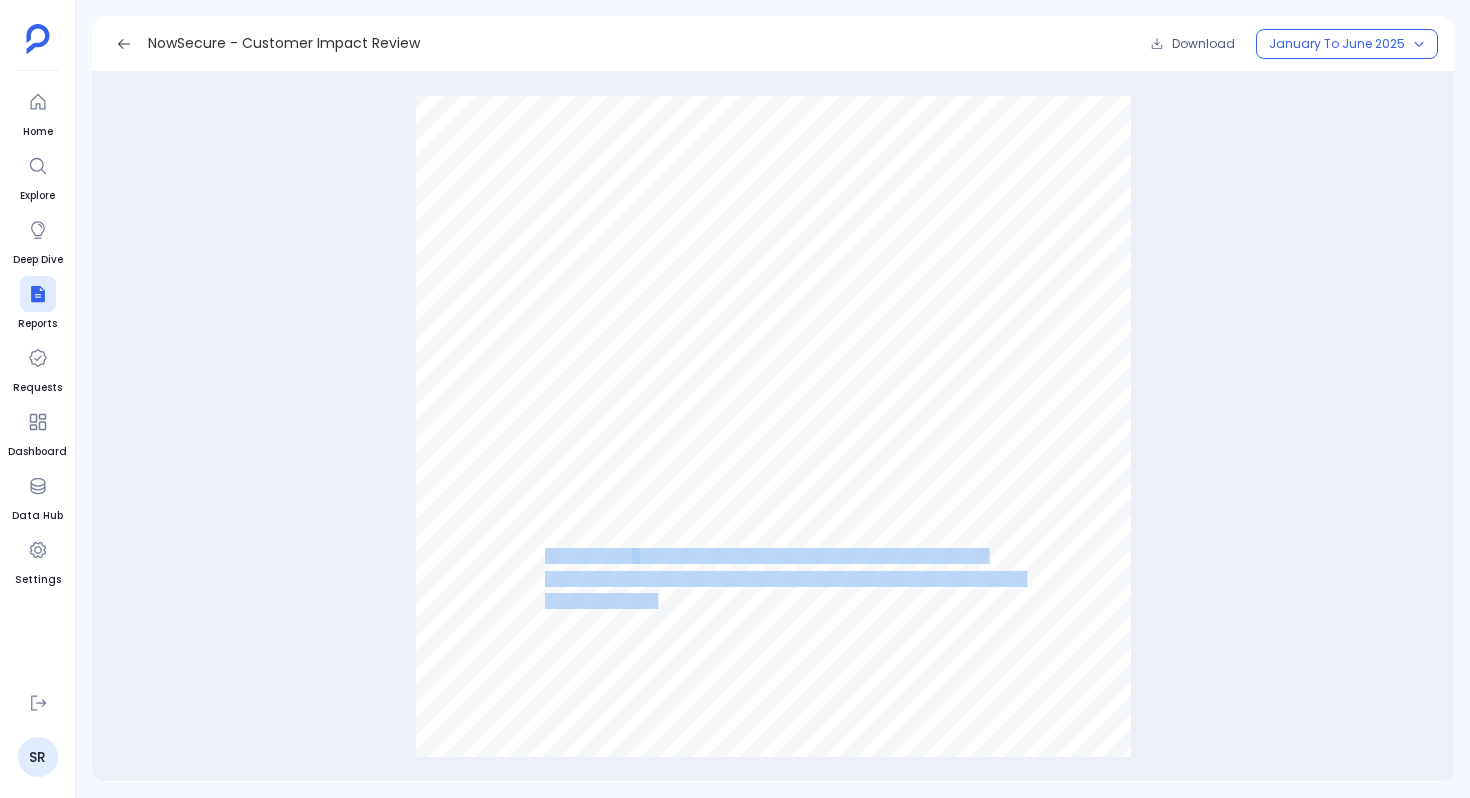 drag, startPoint x: 545, startPoint y: 556, endPoint x: 658, endPoint y: 600, distance: 121.264175 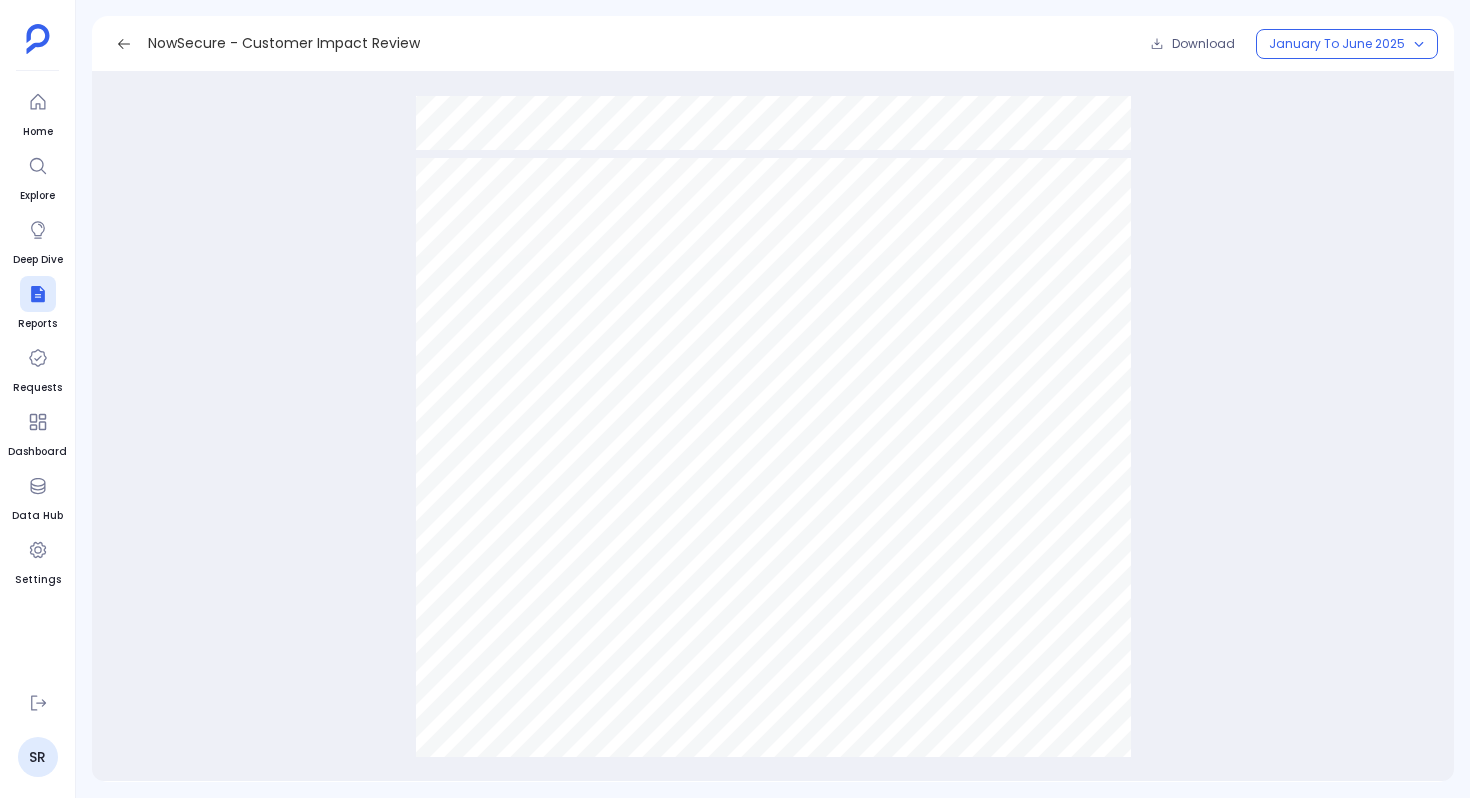 scroll, scrollTop: 6071, scrollLeft: 0, axis: vertical 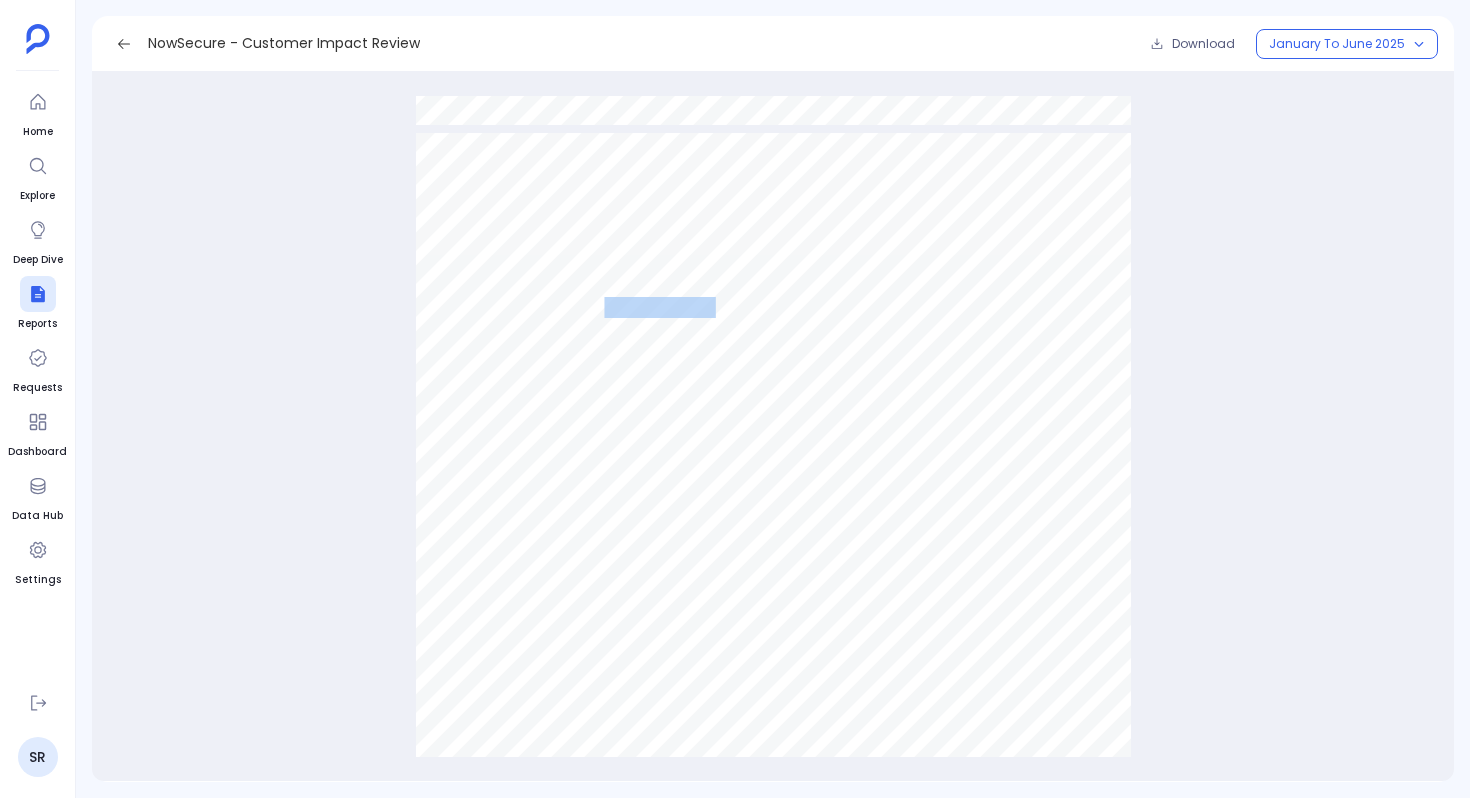 drag, startPoint x: 606, startPoint y: 303, endPoint x: 709, endPoint y: 305, distance: 103.01942 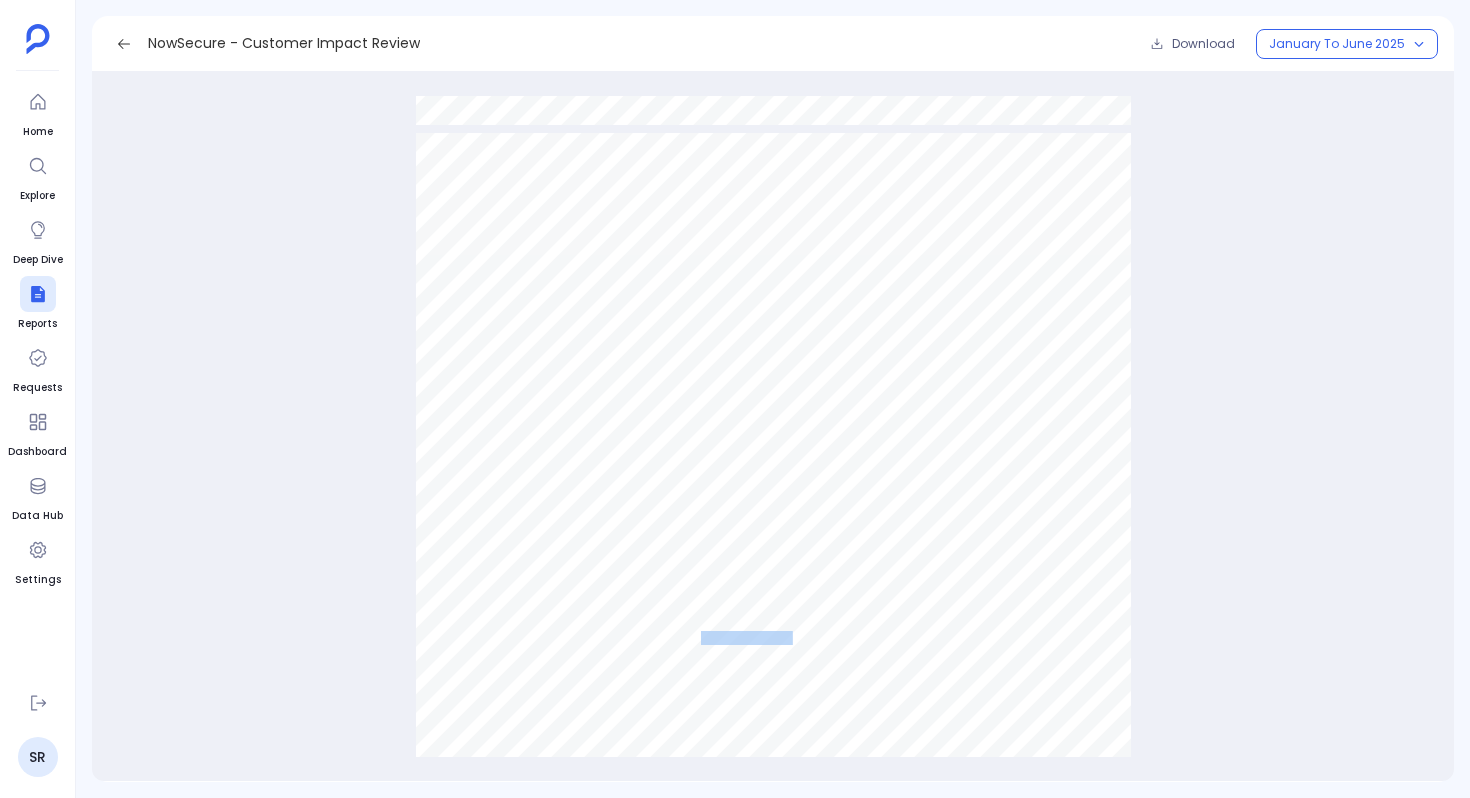 drag, startPoint x: 788, startPoint y: 637, endPoint x: 699, endPoint y: 632, distance: 89.140335 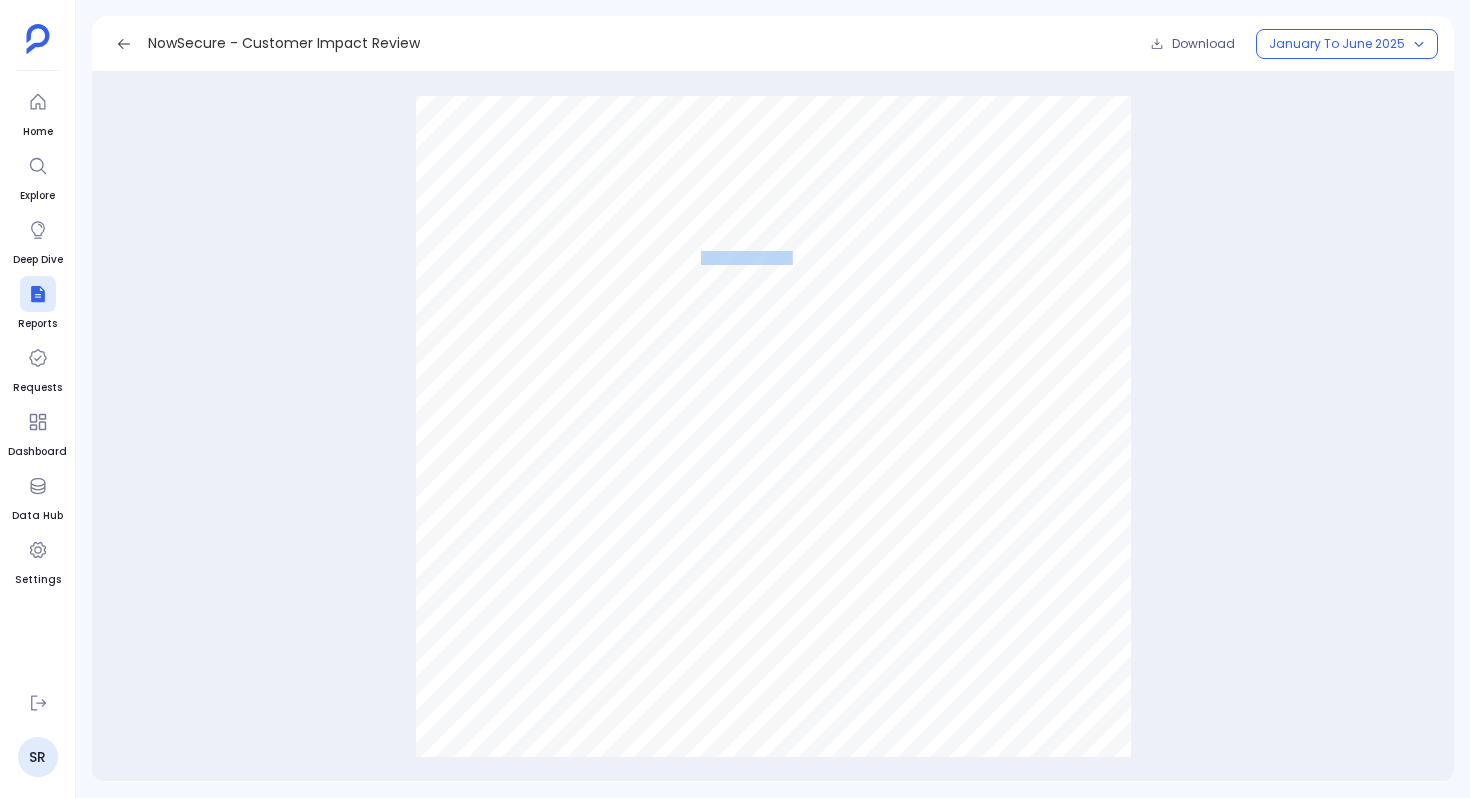 scroll, scrollTop: 6479, scrollLeft: 0, axis: vertical 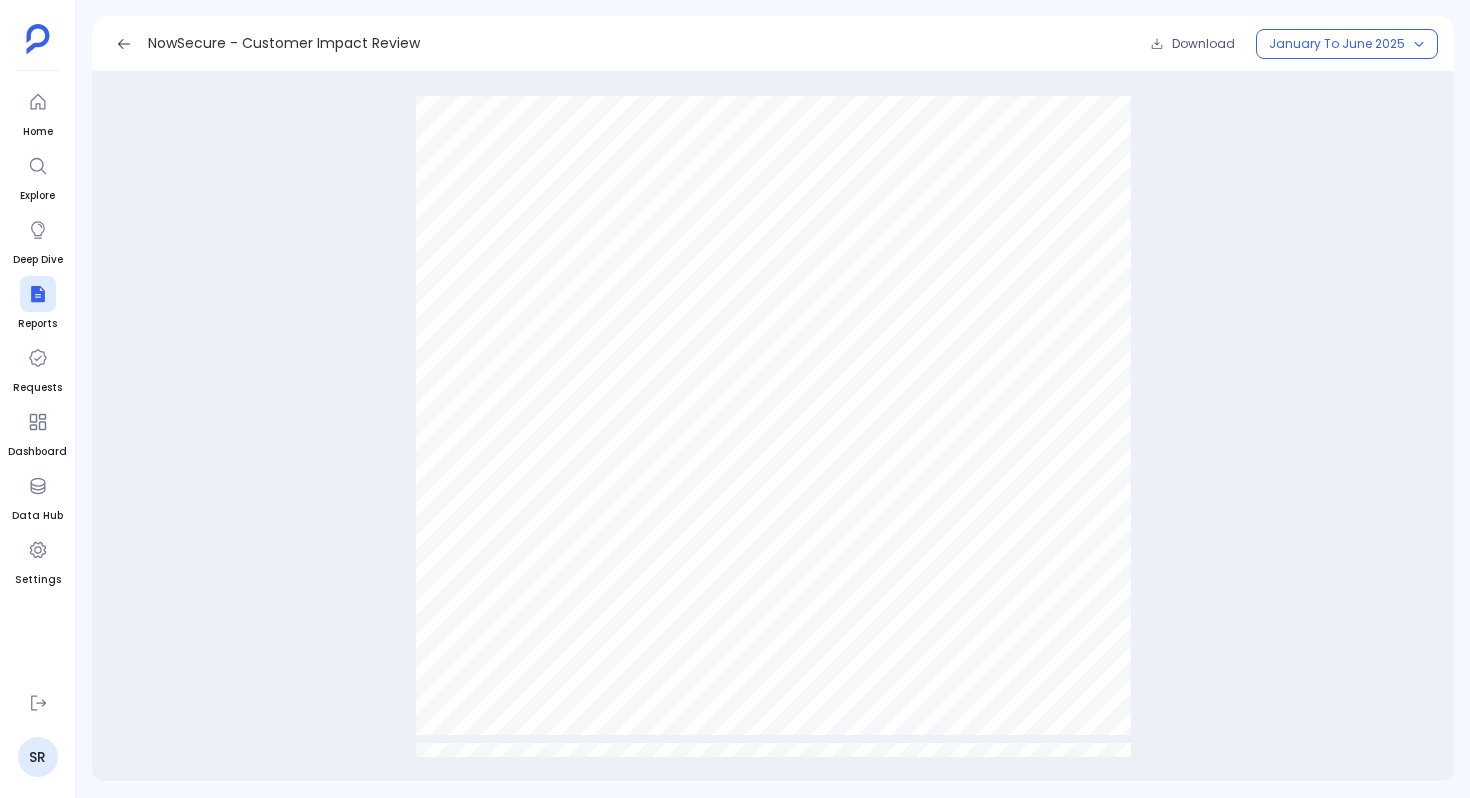 click on "Spotlight - NCC Group Highlights ●   Tra  ic Volume : 4 unique visitors from the software and technology sector generated 9 total sessions, all from unknown visitors. ●   Content Consumption : Despite engaging with just 1 asset, visitors accumulated a substantial total engagement time of 32 minutes 30 seconds, with an average session duration of 3 minutes 36 seconds. ●   Topic Focus : No speci ﬁ c topic data was available, suggesting broad or exploratory content engagement without a dominant thematic focus. Petavue | PathFactory 2025   NowSecure | Jan–Jun 2025 Unique Visitors   4 Known Visitors   0 Unknown Visitors   4 Total Sessions   9 Avg Session Time   3m 36s Total Engagement Time   32m 30s Number of Assets   1 Industry   Software and Technology Topic Of Interest   No data available" at bounding box center (773, 230) 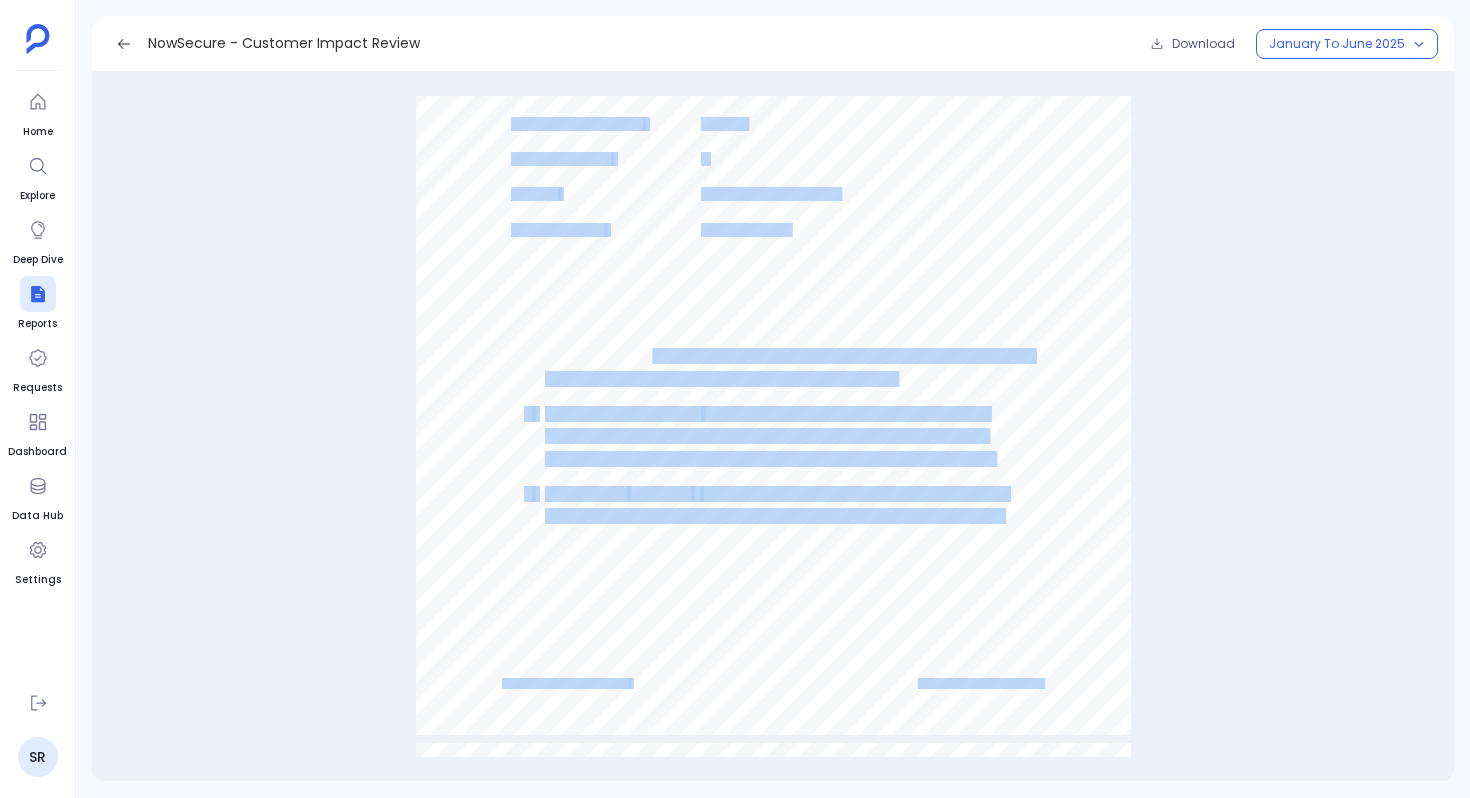 drag, startPoint x: 894, startPoint y: 378, endPoint x: 651, endPoint y: 351, distance: 244.49539 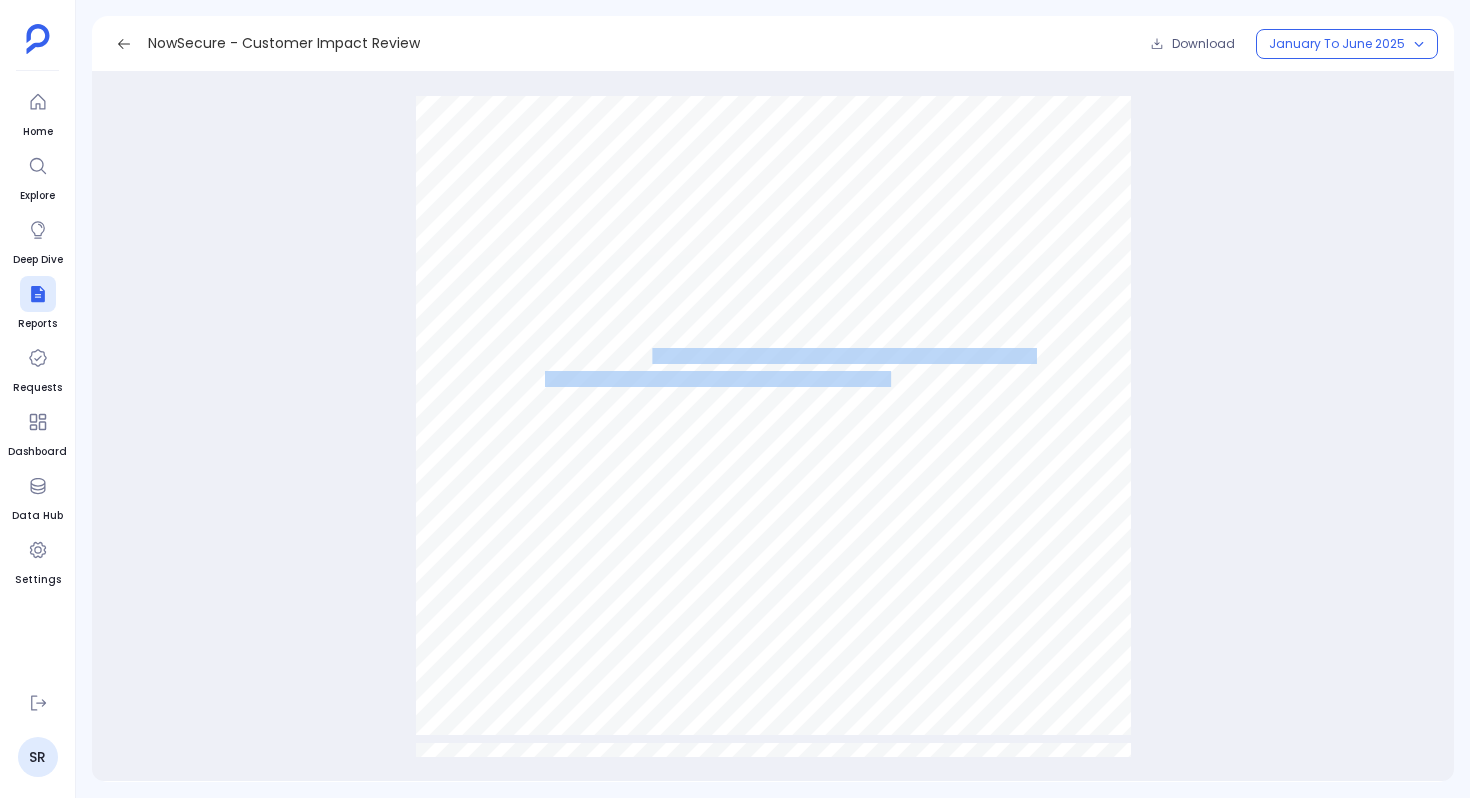 drag, startPoint x: 649, startPoint y: 354, endPoint x: 889, endPoint y: 375, distance: 240.91699 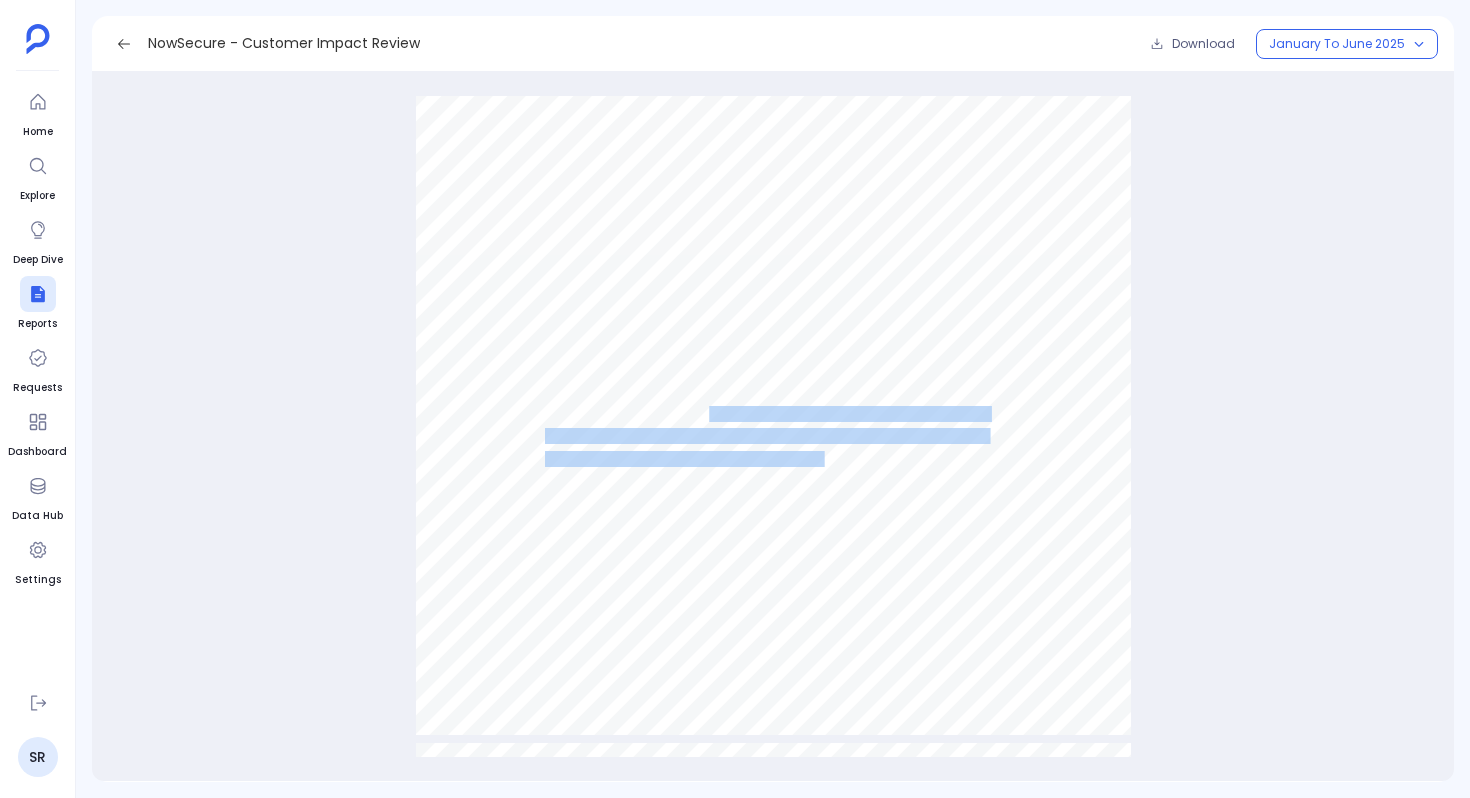 drag, startPoint x: 707, startPoint y: 410, endPoint x: 819, endPoint y: 457, distance: 121.46193 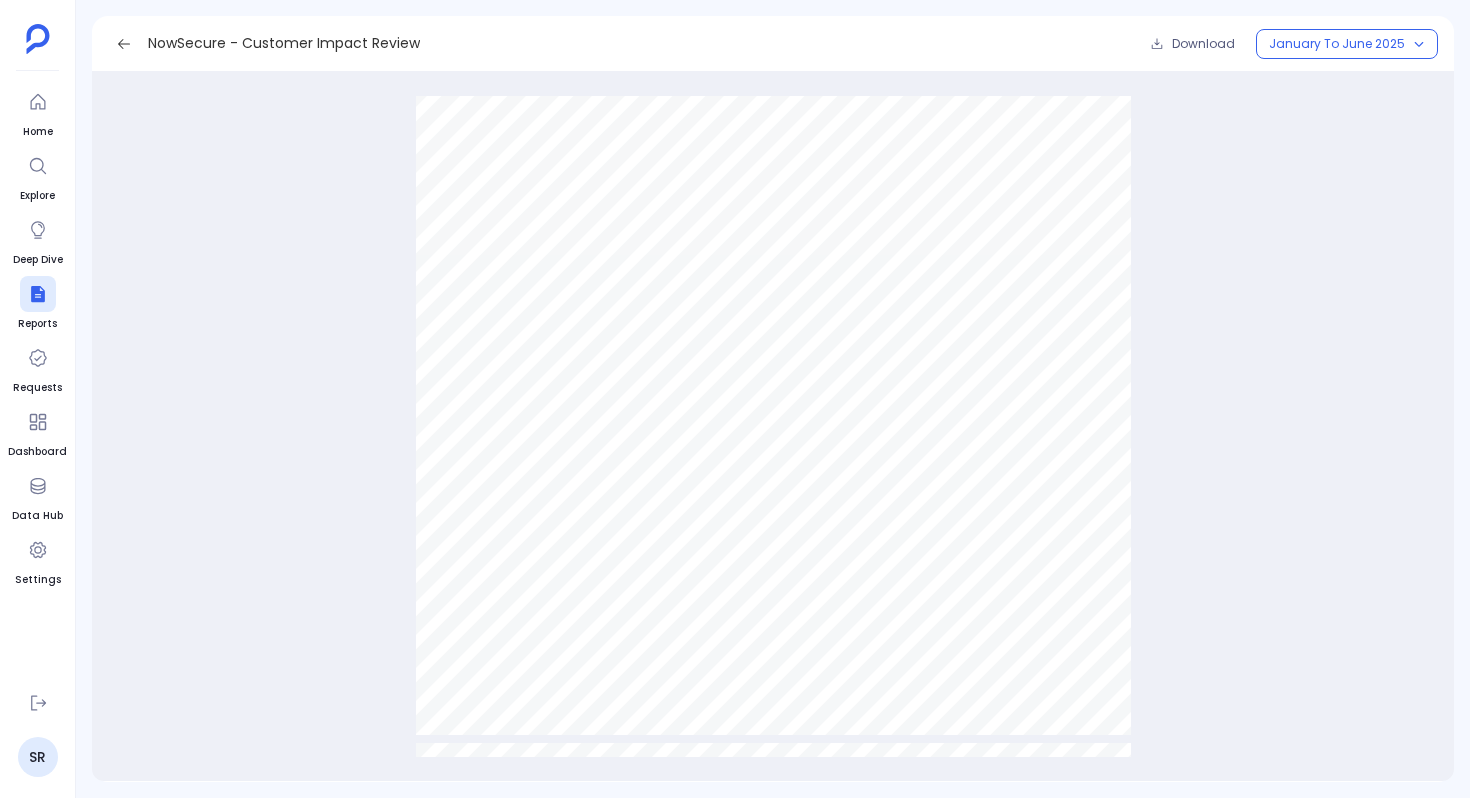 click on ": Despite engaging with just 1 asset, visitors" at bounding box center (844, 414) 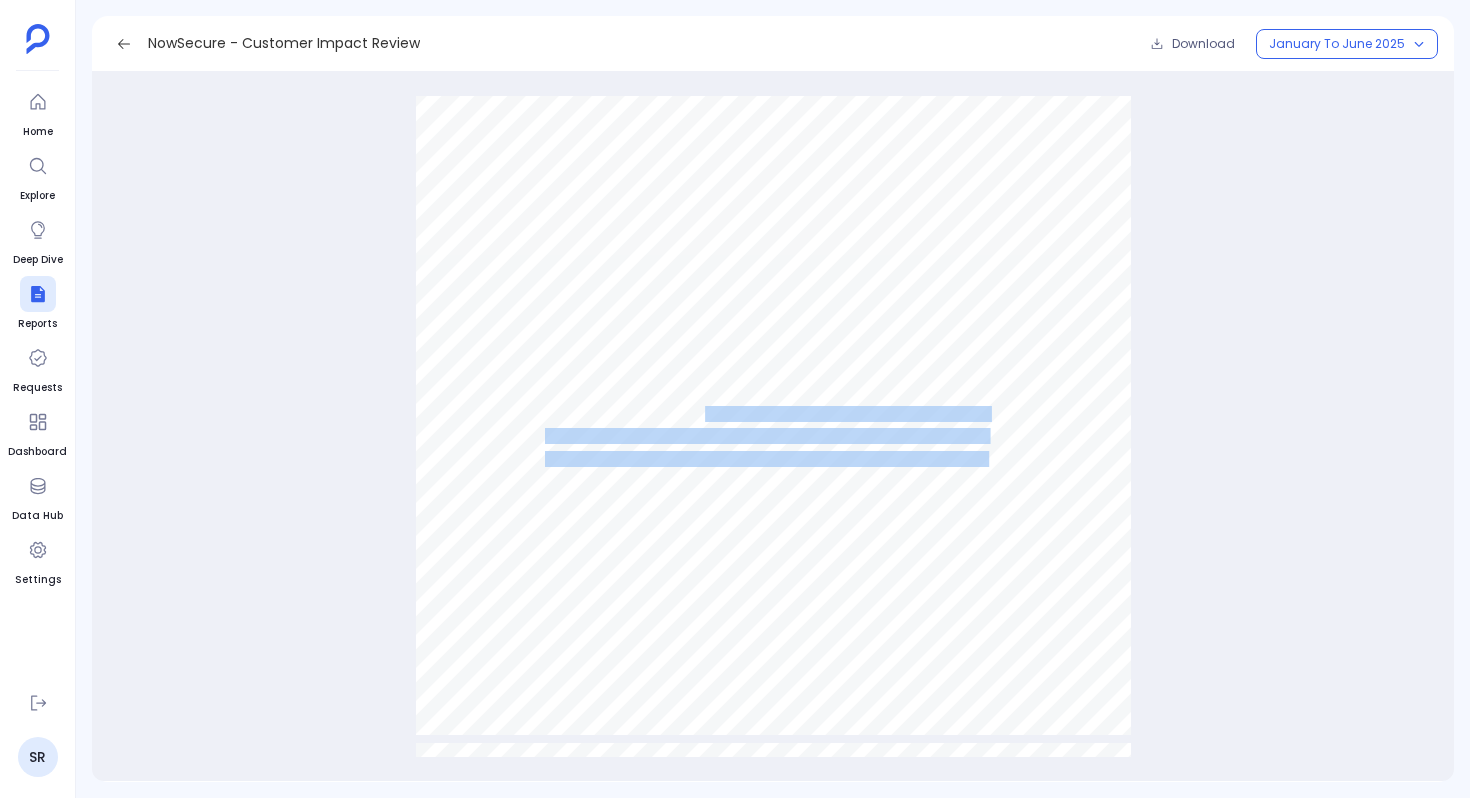 drag, startPoint x: 705, startPoint y: 409, endPoint x: 988, endPoint y: 456, distance: 286.87628 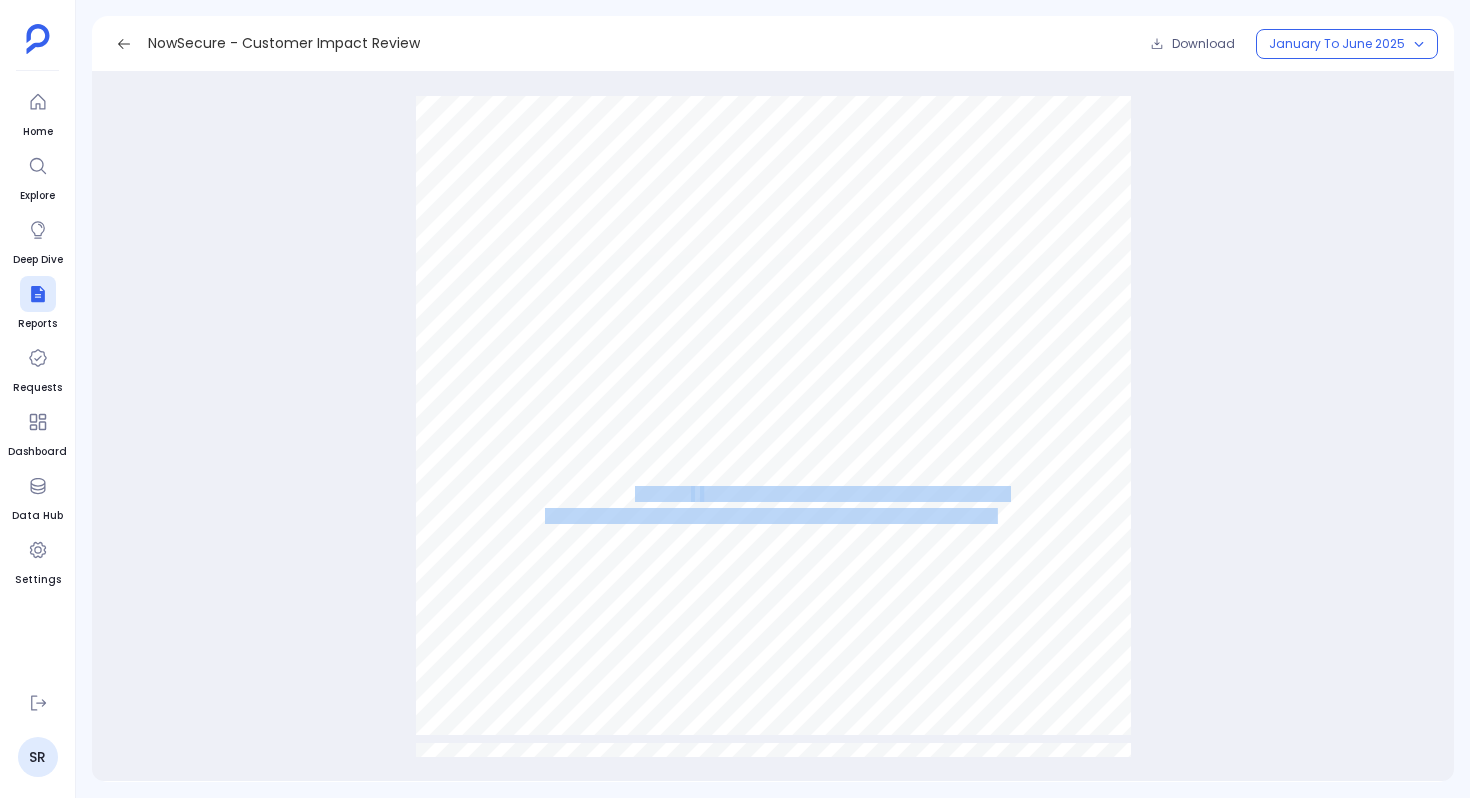 drag, startPoint x: 632, startPoint y: 491, endPoint x: 995, endPoint y: 523, distance: 364.40775 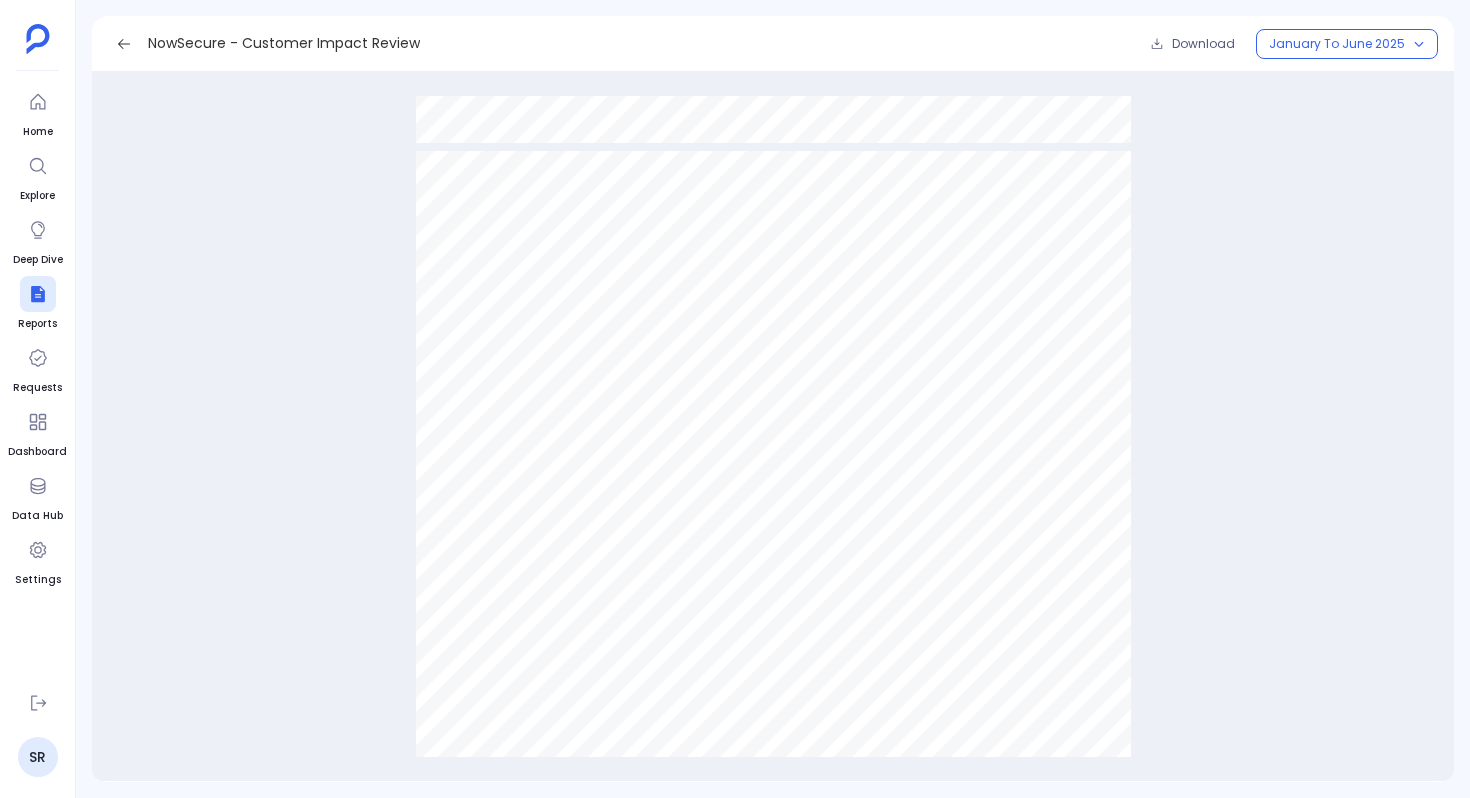 scroll, scrollTop: 7121, scrollLeft: 0, axis: vertical 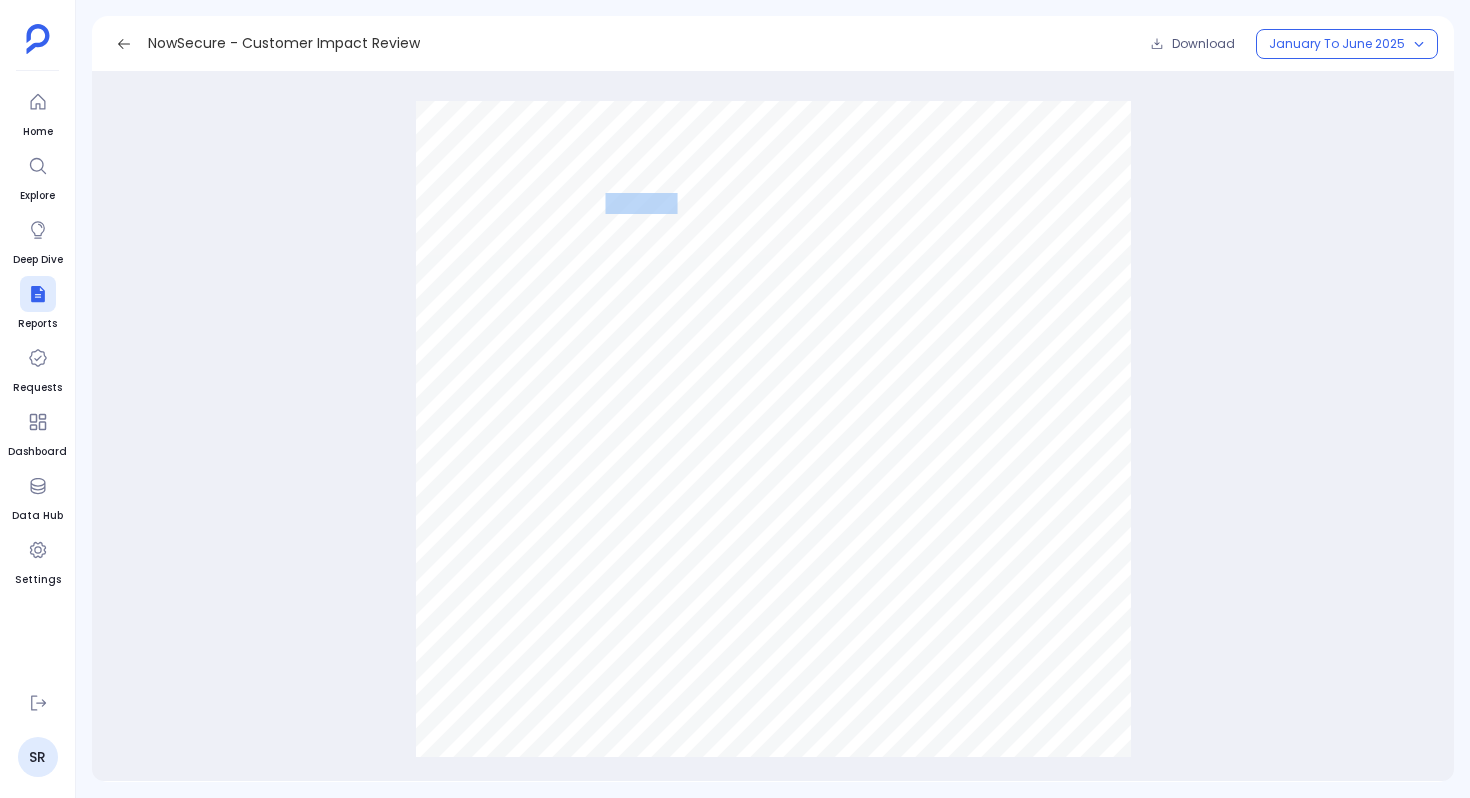 drag, startPoint x: 605, startPoint y: 198, endPoint x: 674, endPoint y: 196, distance: 69.02898 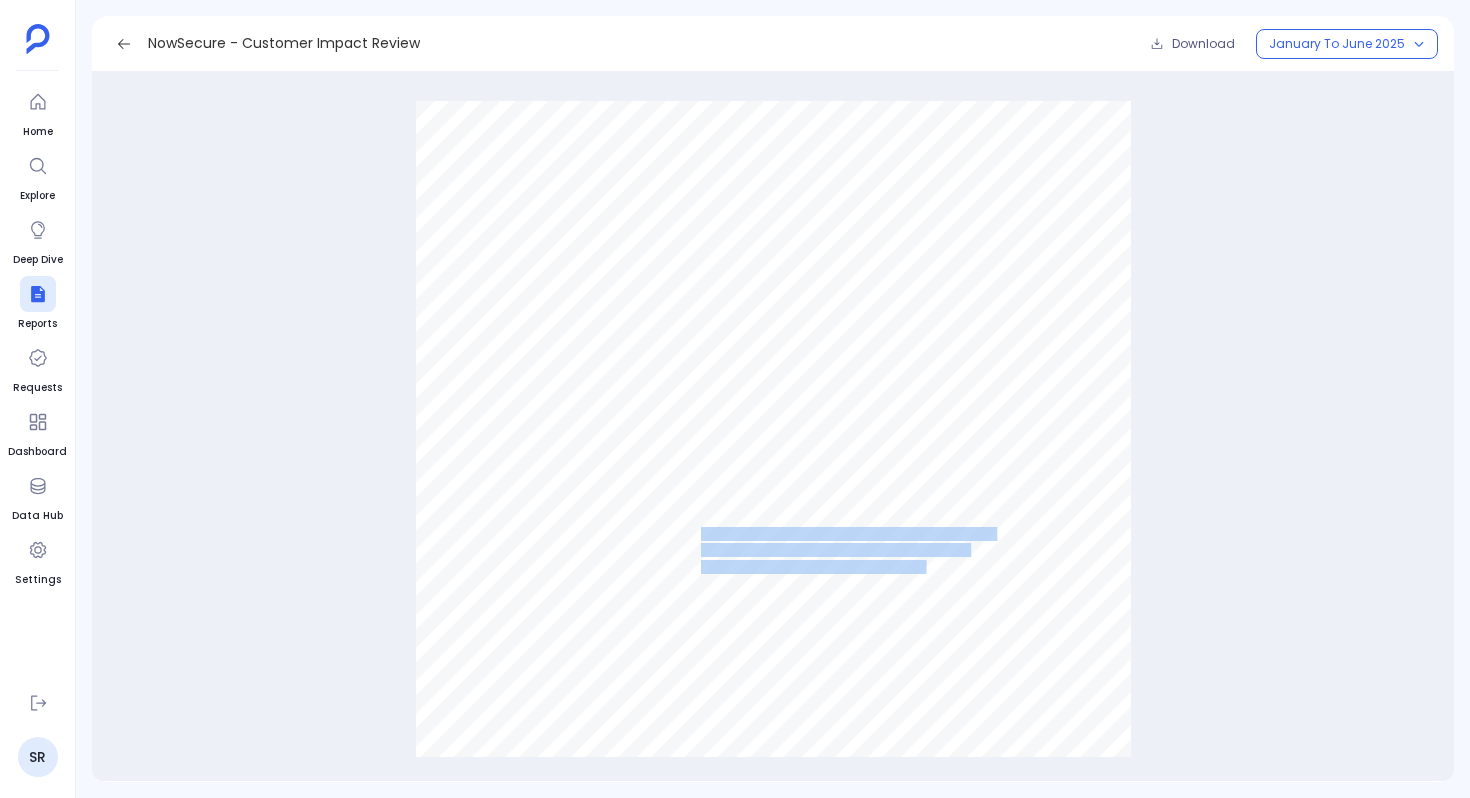 drag, startPoint x: 927, startPoint y: 567, endPoint x: 699, endPoint y: 535, distance: 230.23466 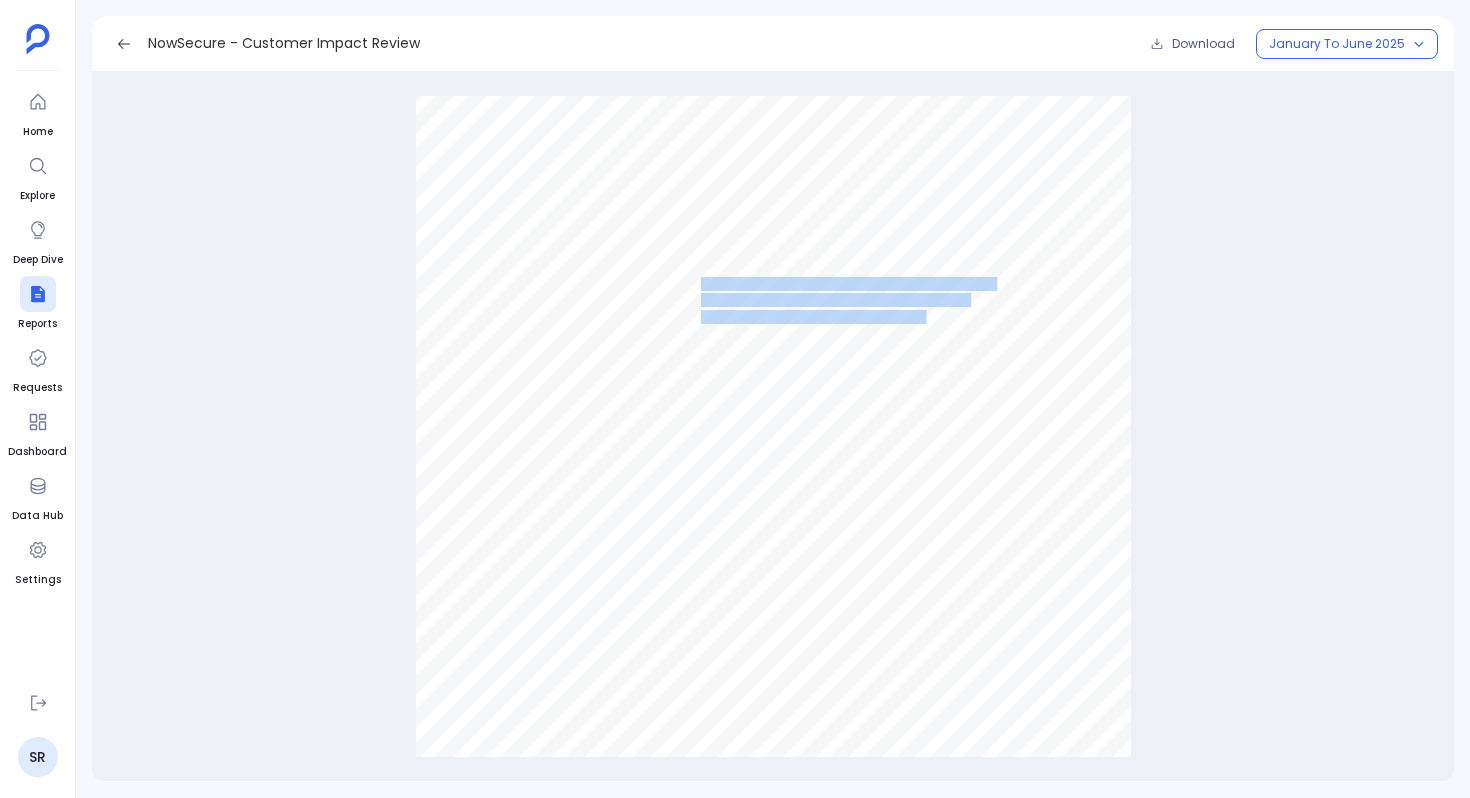 scroll, scrollTop: 7394, scrollLeft: 0, axis: vertical 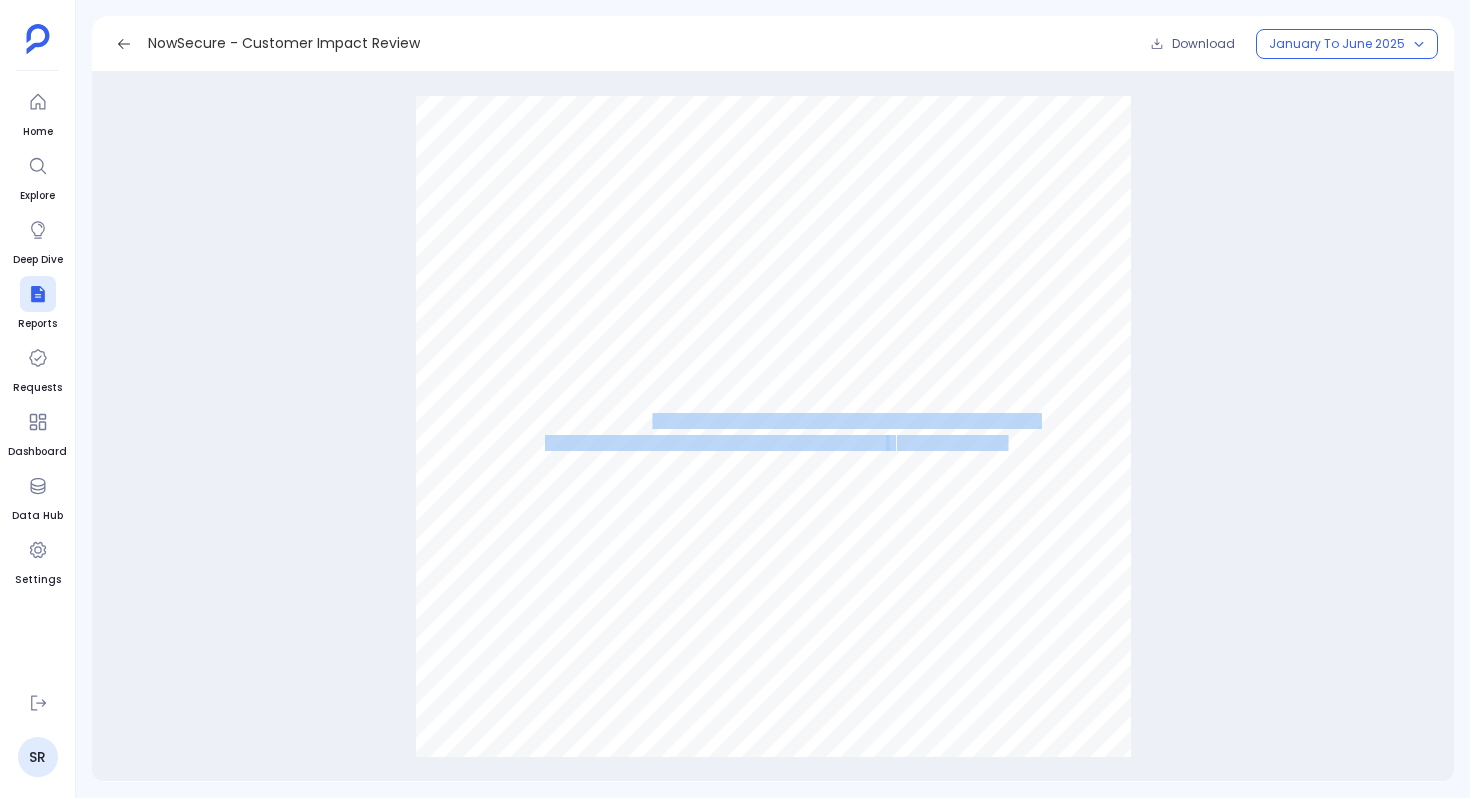 drag, startPoint x: 651, startPoint y: 423, endPoint x: 1008, endPoint y: 448, distance: 357.87427 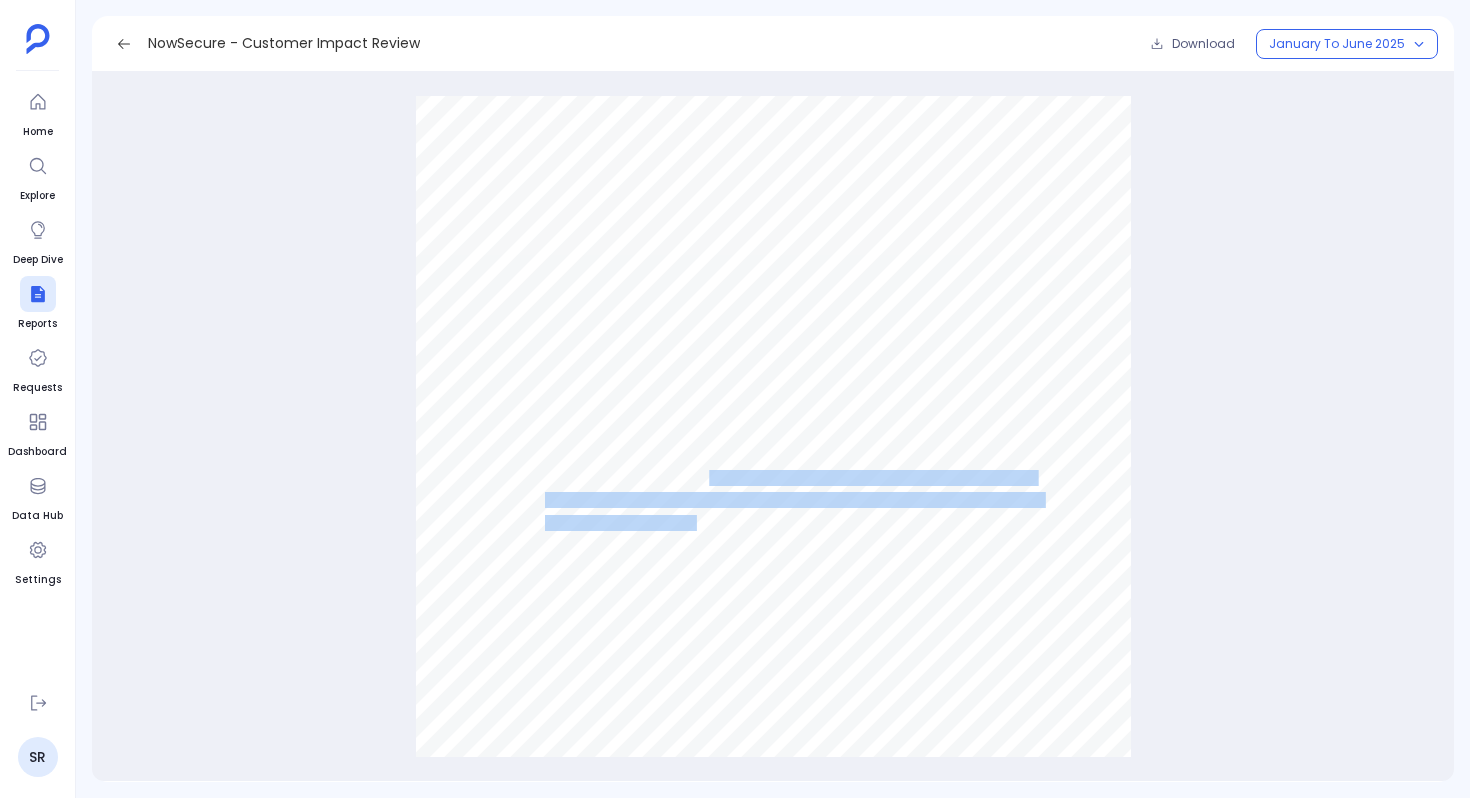 drag, startPoint x: 706, startPoint y: 475, endPoint x: 695, endPoint y: 521, distance: 47.296936 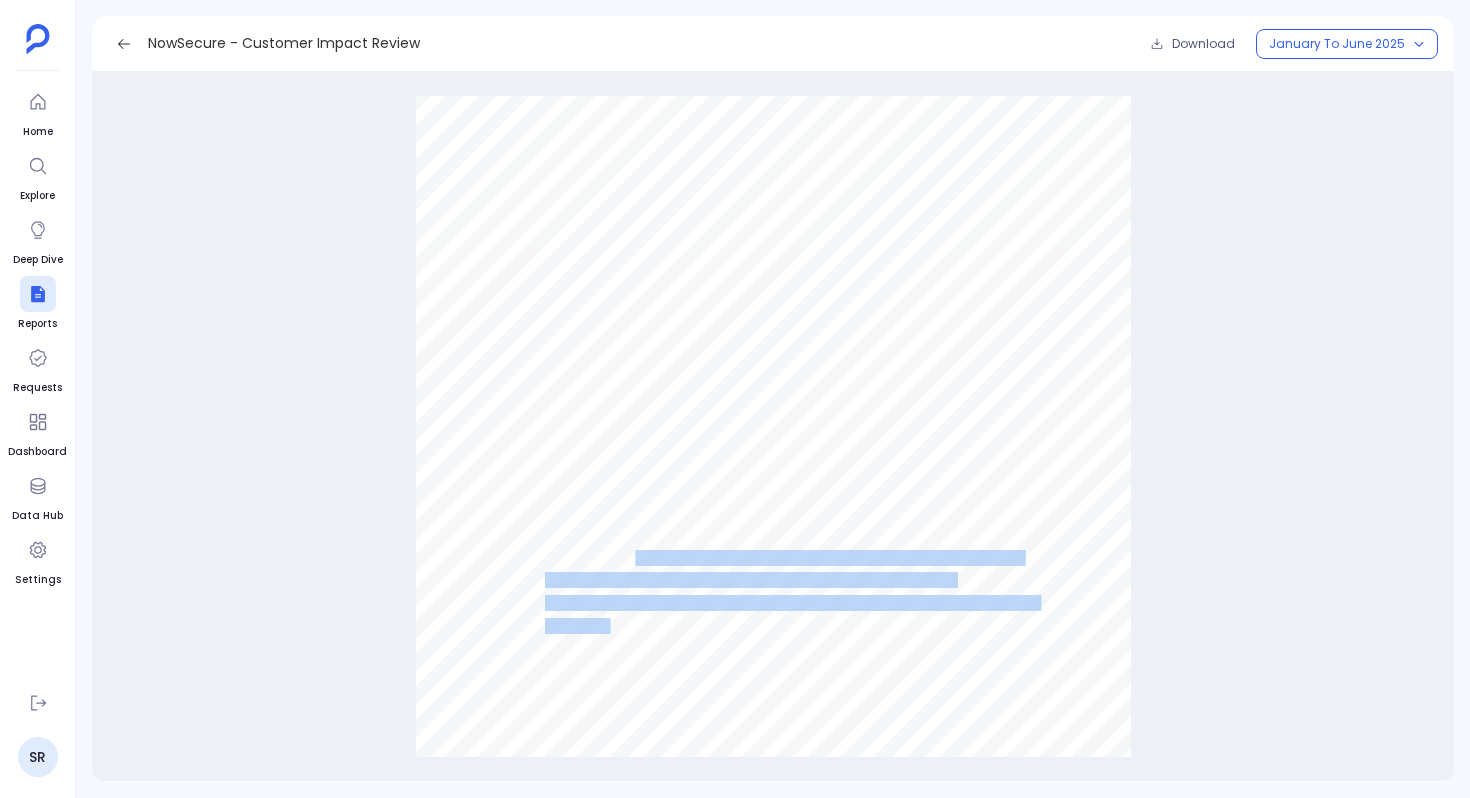 drag, startPoint x: 632, startPoint y: 559, endPoint x: 607, endPoint y: 627, distance: 72.44998 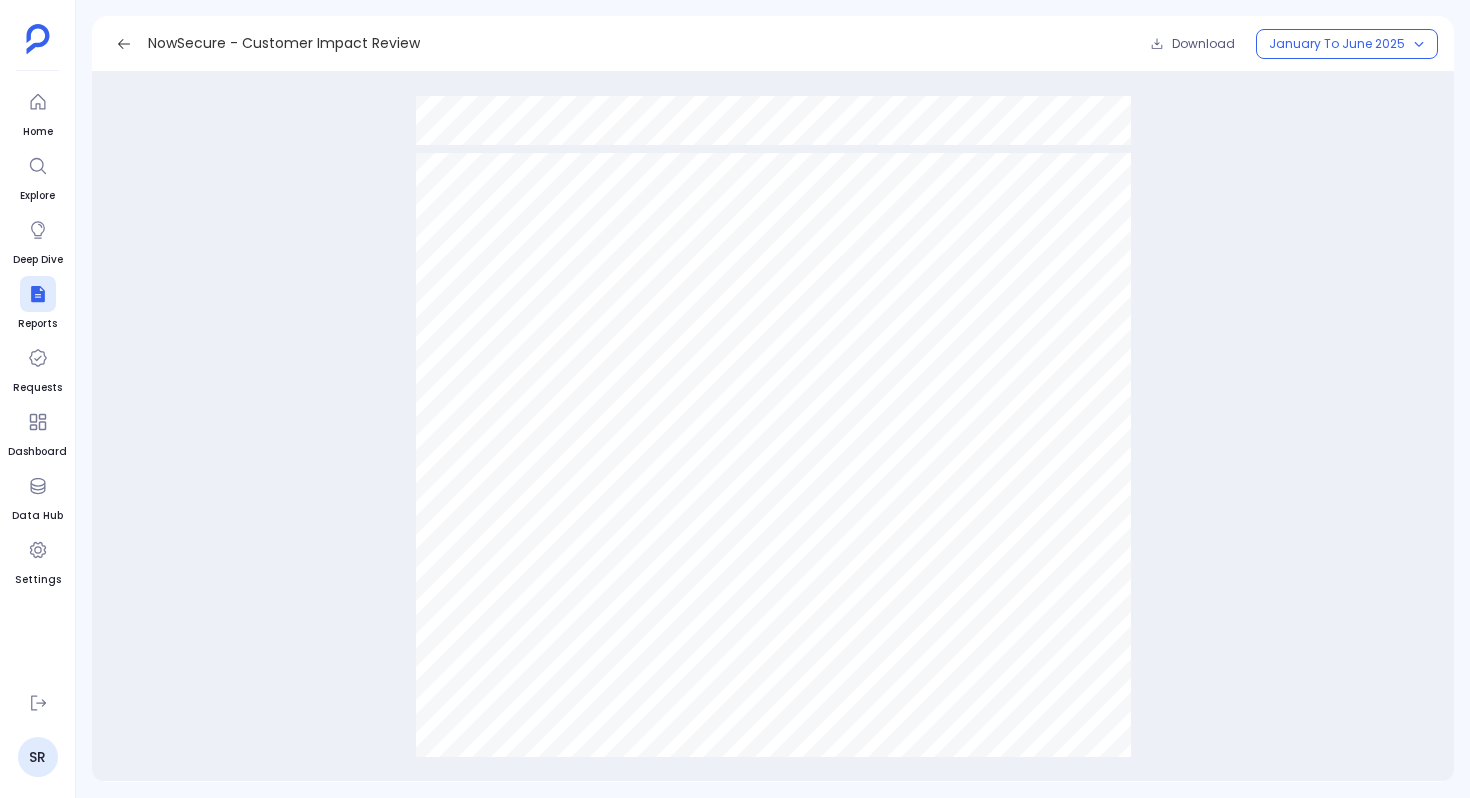 scroll, scrollTop: 8099, scrollLeft: 0, axis: vertical 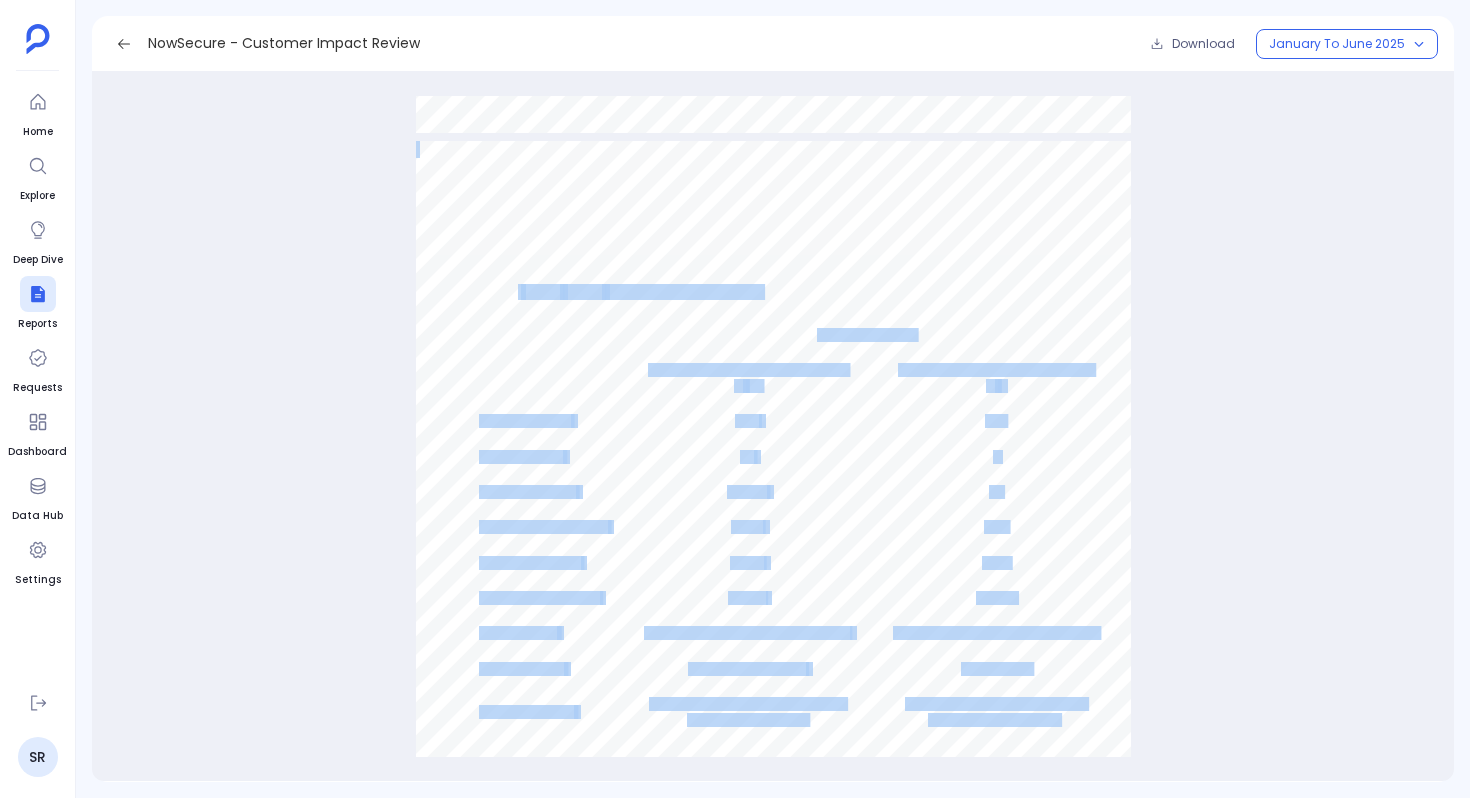 drag, startPoint x: 765, startPoint y: 290, endPoint x: 548, endPoint y: 282, distance: 217.14742 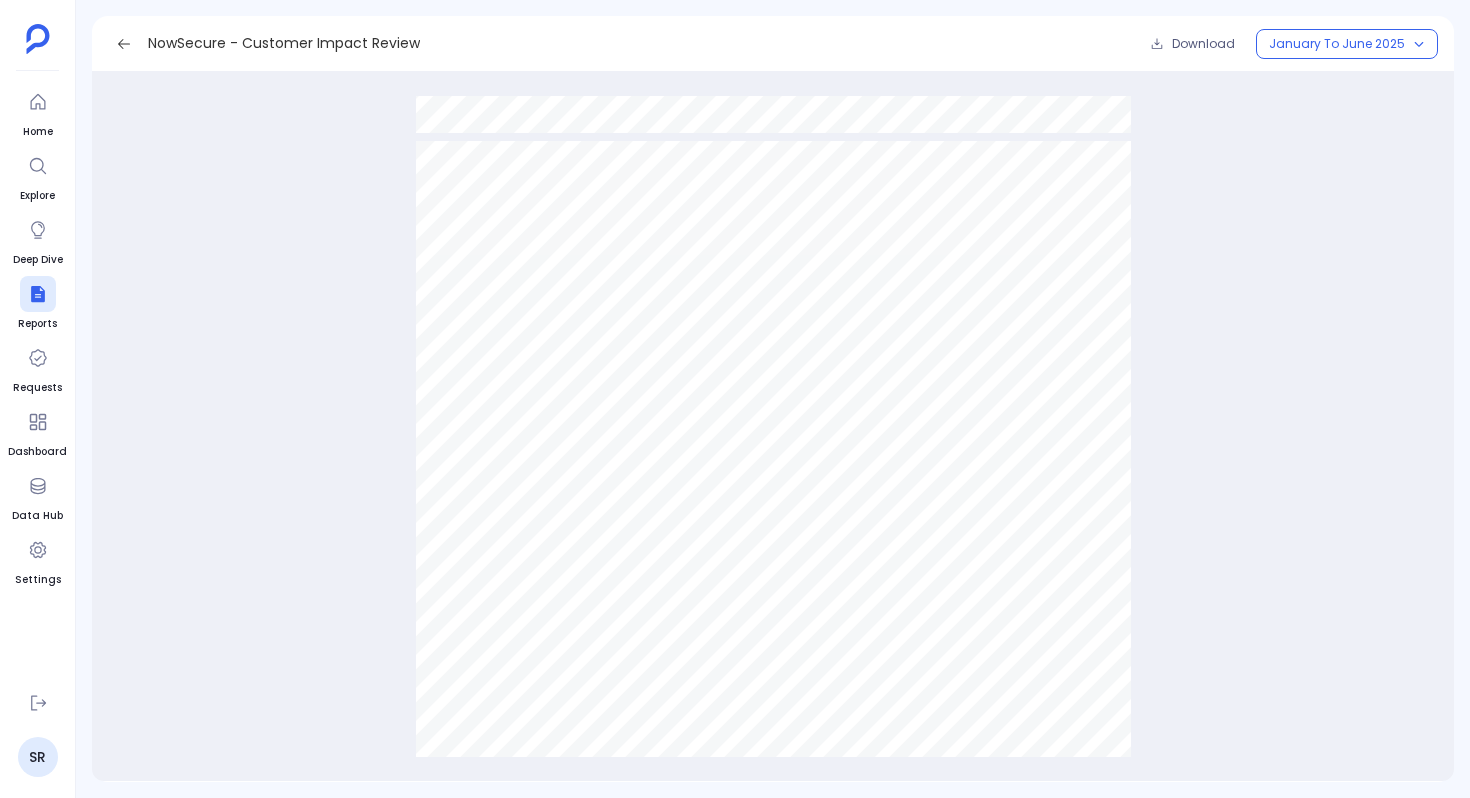 drag, startPoint x: 499, startPoint y: 291, endPoint x: 777, endPoint y: 285, distance: 278.06473 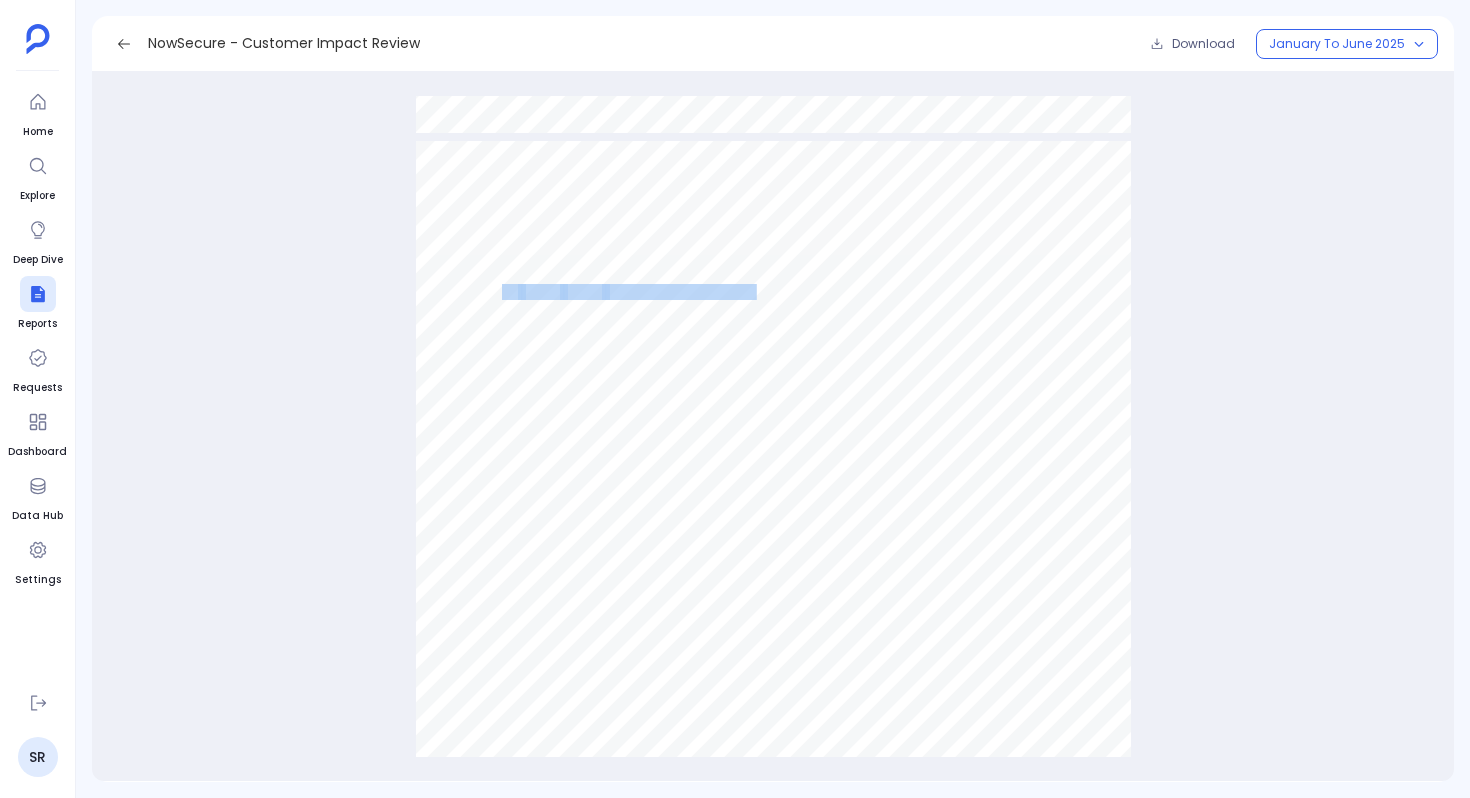drag, startPoint x: 754, startPoint y: 291, endPoint x: 502, endPoint y: 292, distance: 252.00198 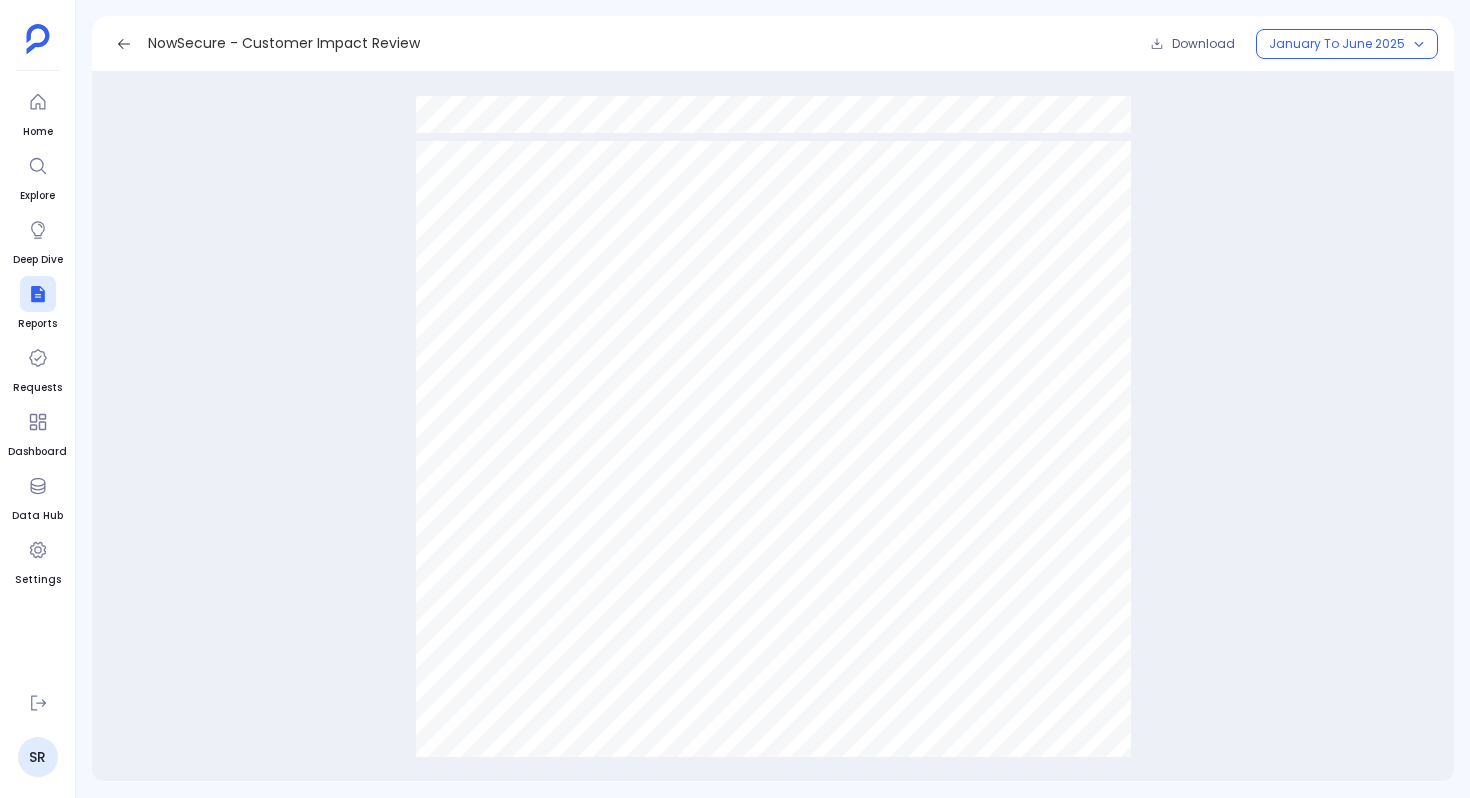 click on "NowSecure — Visitor Engagement Trends 76 out of 6,396 total visitors are known. Highlights ● Known Account Performance : Out of 76 known visitors, 68 achieved an engagement score of 1+, while 8 remained at score 0. ● Engagement Metrics : Score 1+ visitors averaged 16.12 assets and 55 sessions with an average session time of 2 minutes 46 seconds. In contrast, score 0 visitors averaged just 1.38 assets and 1 session, with a session time of 3 seconds. ● Industry Distribution : Top industries for both engagement score groups included Unknown, Software & Technology, and Education. Binge rates were signi fi cantly higher for score 1+ visitors at 15.5%, compared to 2.1% for score 0 visitors. Petavue | PathFactory 2025 NowSecure | Jan–Jun 2025 76 Known Visitors Known Visitors Engagement Score 1+ — 68 Known Visitors Engagement Score 0 — 8 Avg # of Assets: 16.12 1.38 Avg # Session: 55 1 Avg Session Time 2m 46s 3s Binge Rate Per Session 15.5% 2.1% Incremental Views 25.3%" at bounding box center [773, 646] 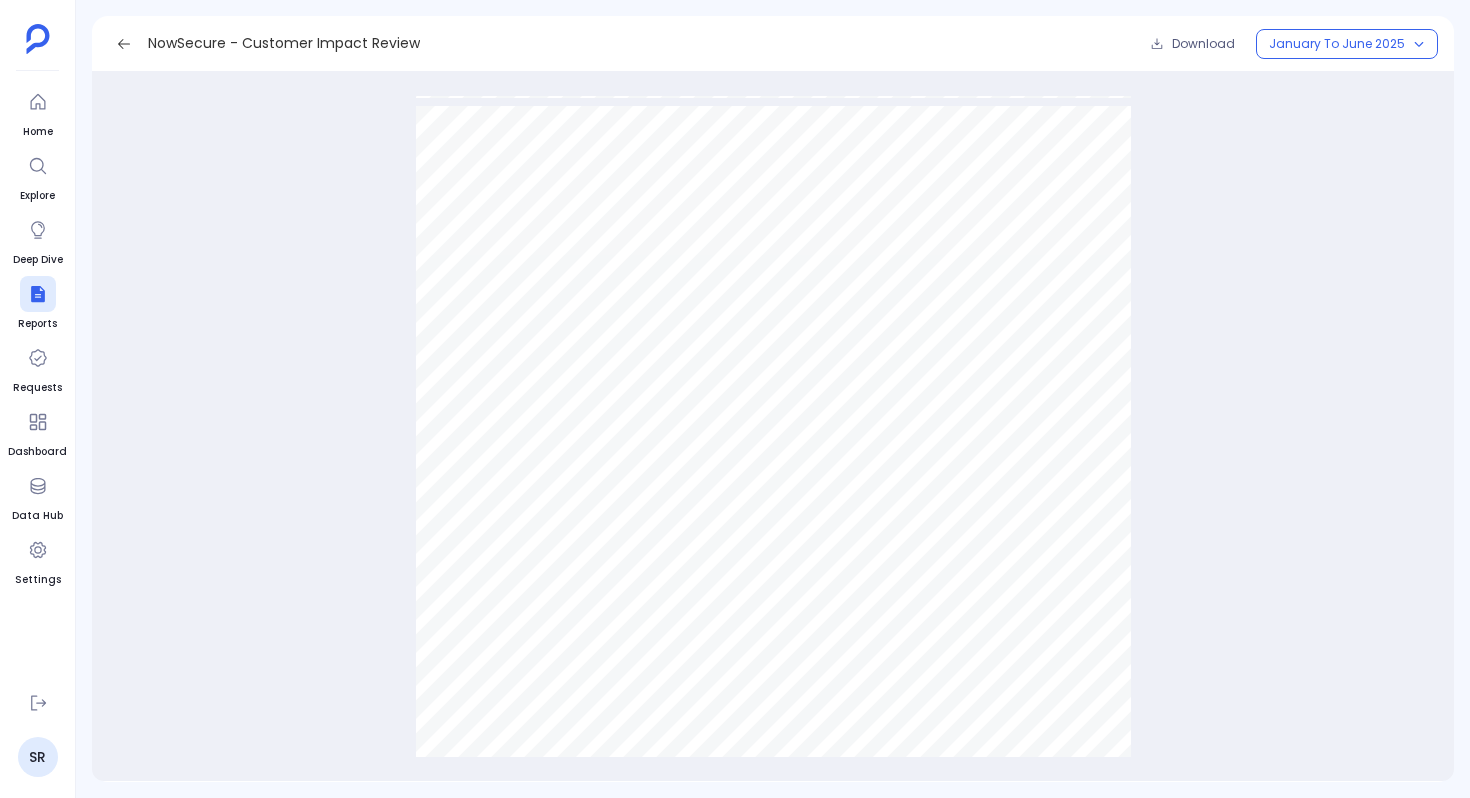 scroll, scrollTop: 8136, scrollLeft: 0, axis: vertical 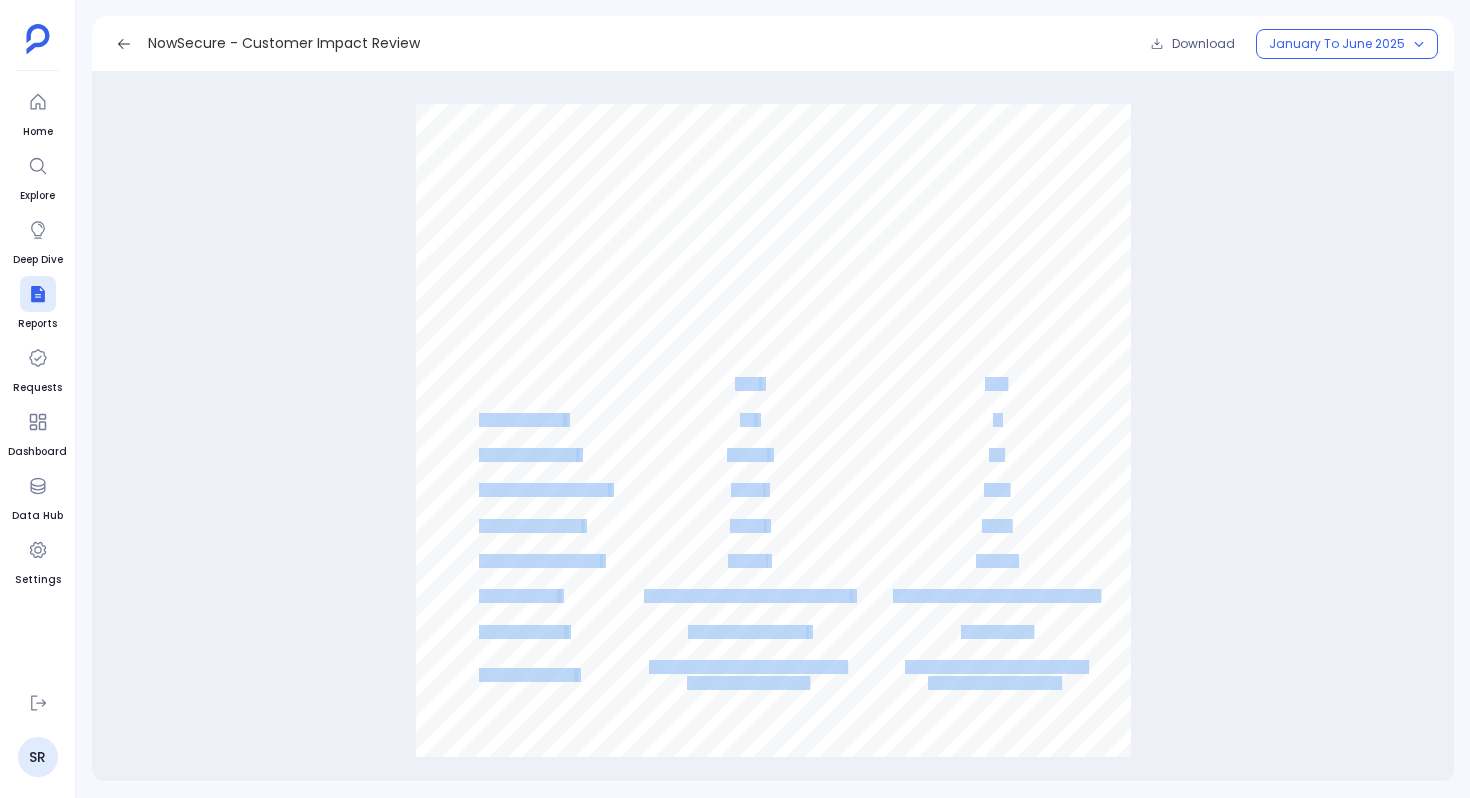 drag, startPoint x: 734, startPoint y: 383, endPoint x: 783, endPoint y: 370, distance: 50.695168 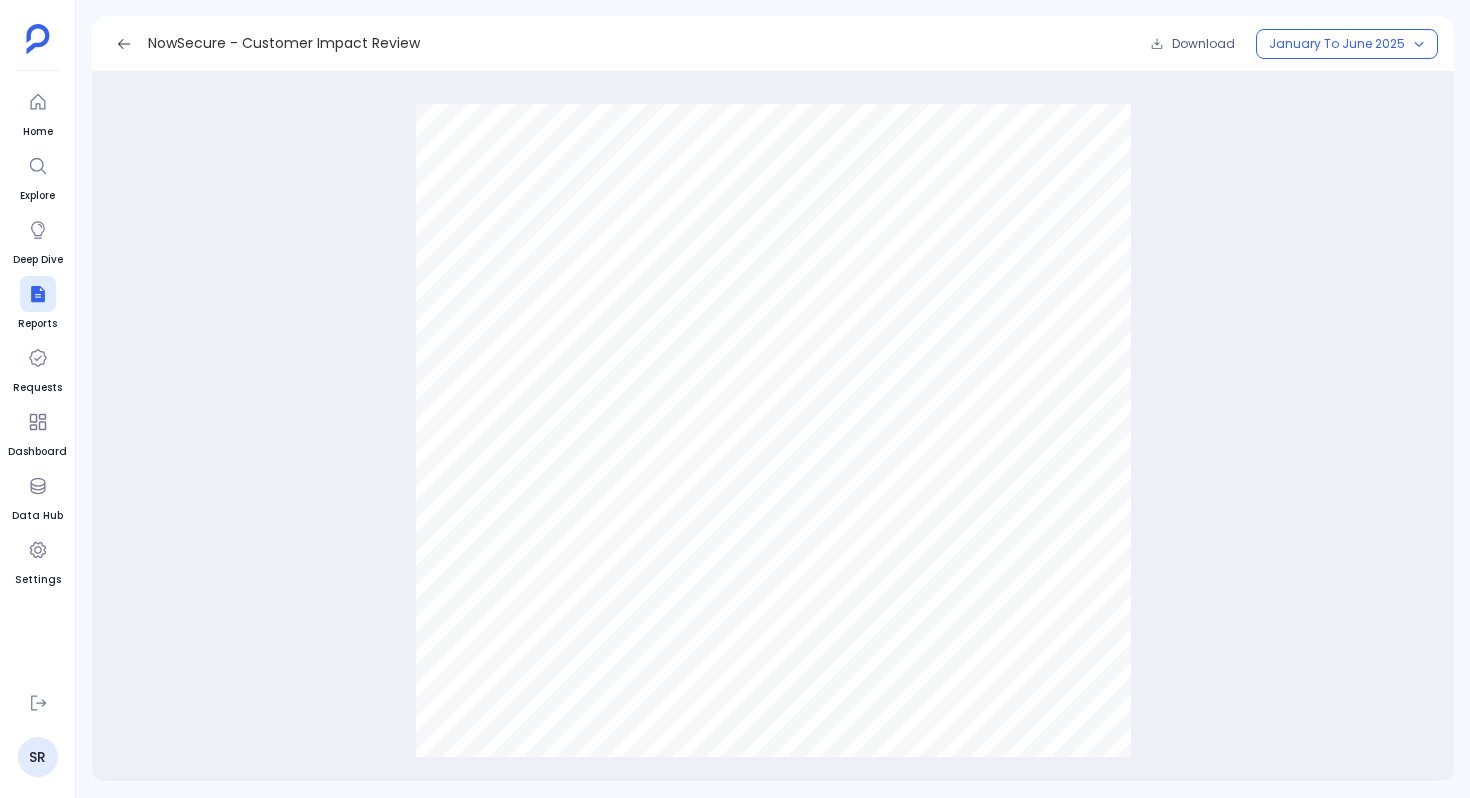 click on "NowSecure — Visitor Engagement Trends 76 out of 6,396 total visitors are known. Highlights ● Known Account Performance : Out of 76 known visitors, 68 achieved an engagement score of 1+, while 8 remained at score 0. ● Engagement Metrics : Score 1+ visitors averaged 16.12 assets and 55 sessions with an average session time of 2 minutes 46 seconds. In contrast, score 0 visitors averaged just 1.38 assets and 1 session, with a session time of 3 seconds. ● Industry Distribution : Top industries for both engagement score groups included Unknown, Software & Technology, and Education. Binge rates were signi fi cantly higher for score 1+ visitors at 15.5%, compared to 2.1% for score 0 visitors. Petavue | PathFactory 2025 NowSecure | Jan–Jun 2025 76 Known Visitors Known Visitors Engagement Score 1+ — 68 Known Visitors Engagement Score 0 — 8 Avg # of Assets: 16.12 1.38 Avg # Session: 55 1 Avg Session Time 2m 46s 3s Binge Rate Per Session 15.5% 2.1% Incremental Views 25.3%" at bounding box center (773, 609) 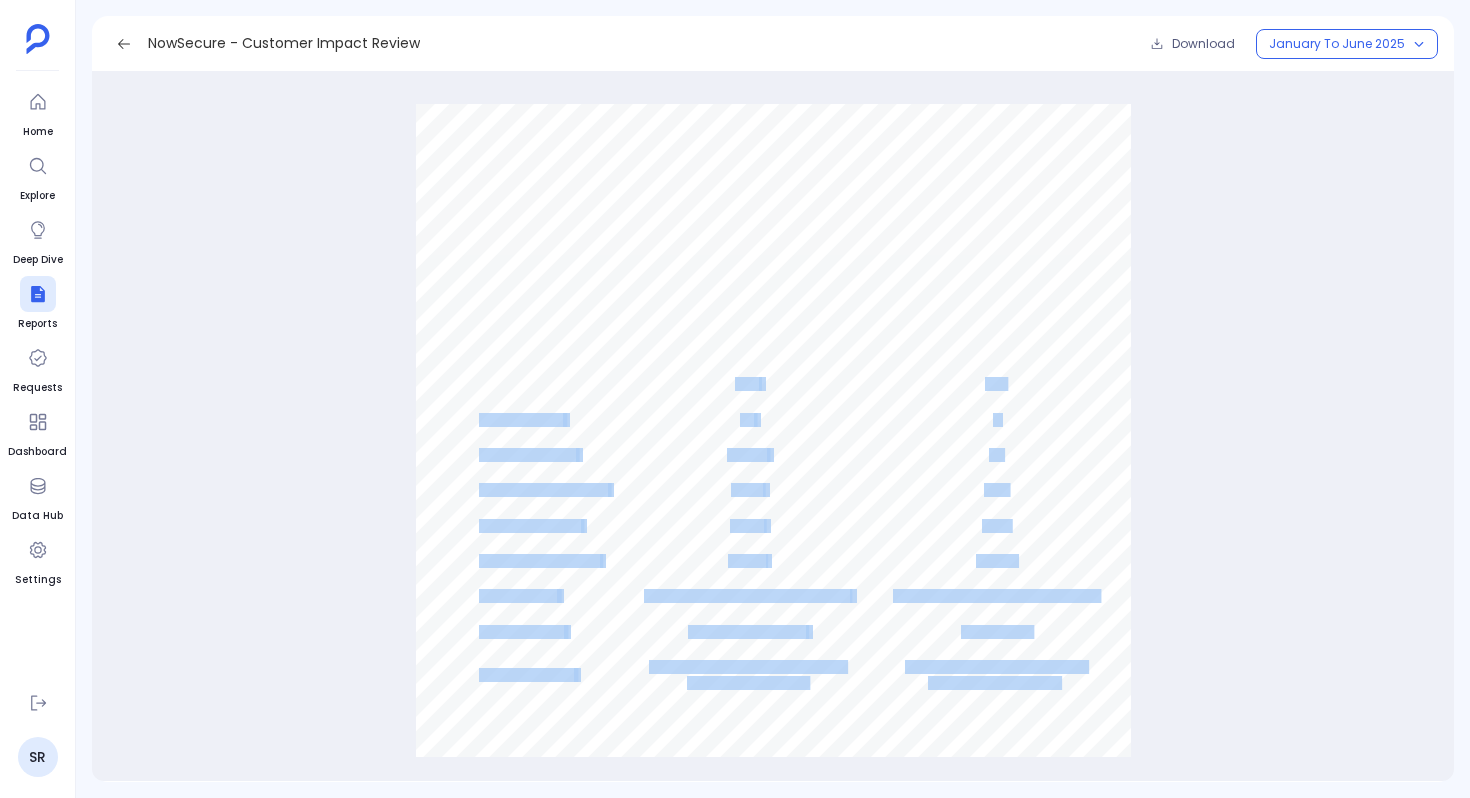 drag, startPoint x: 734, startPoint y: 385, endPoint x: 772, endPoint y: 385, distance: 38 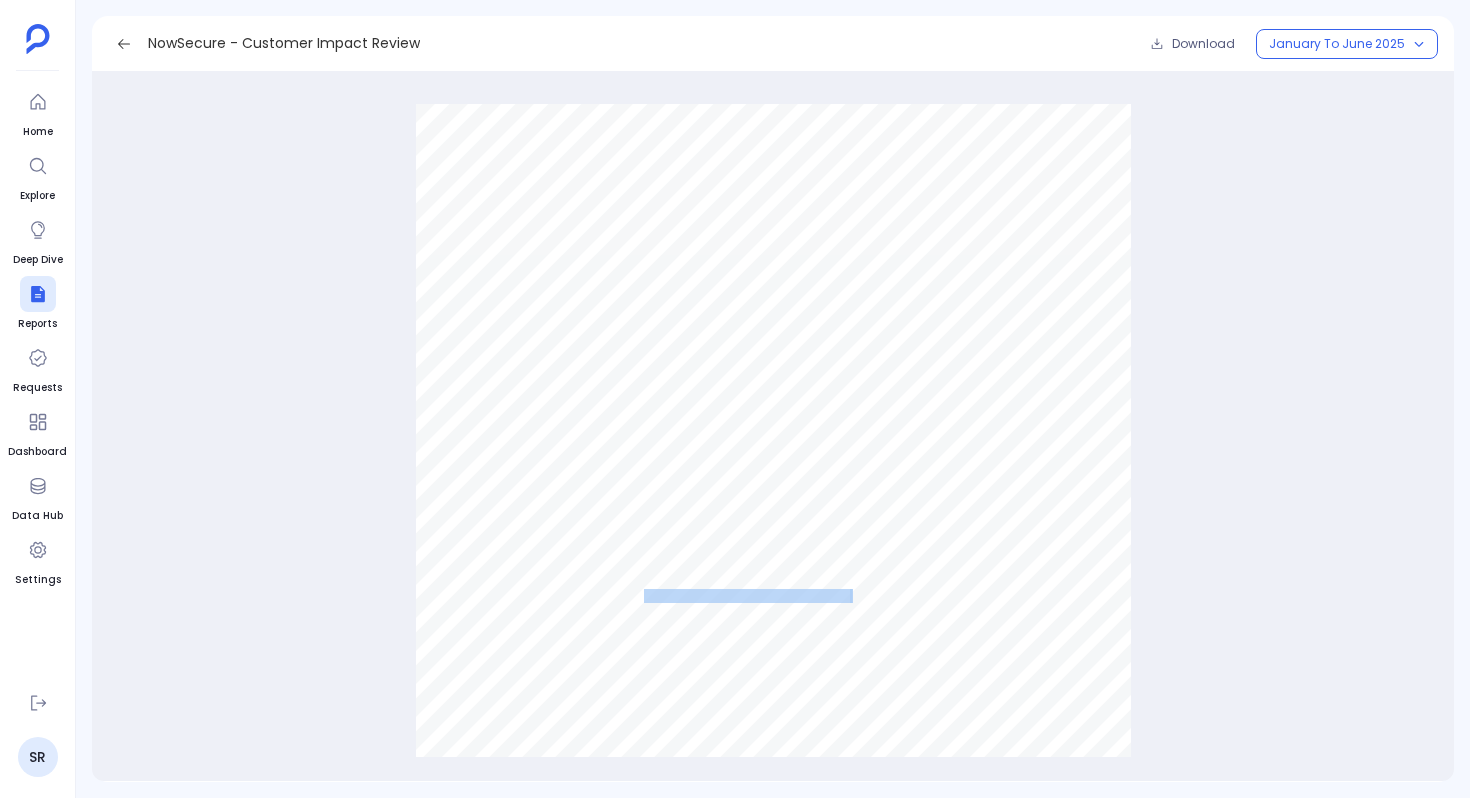 drag, startPoint x: 849, startPoint y: 592, endPoint x: 643, endPoint y: 593, distance: 206.00243 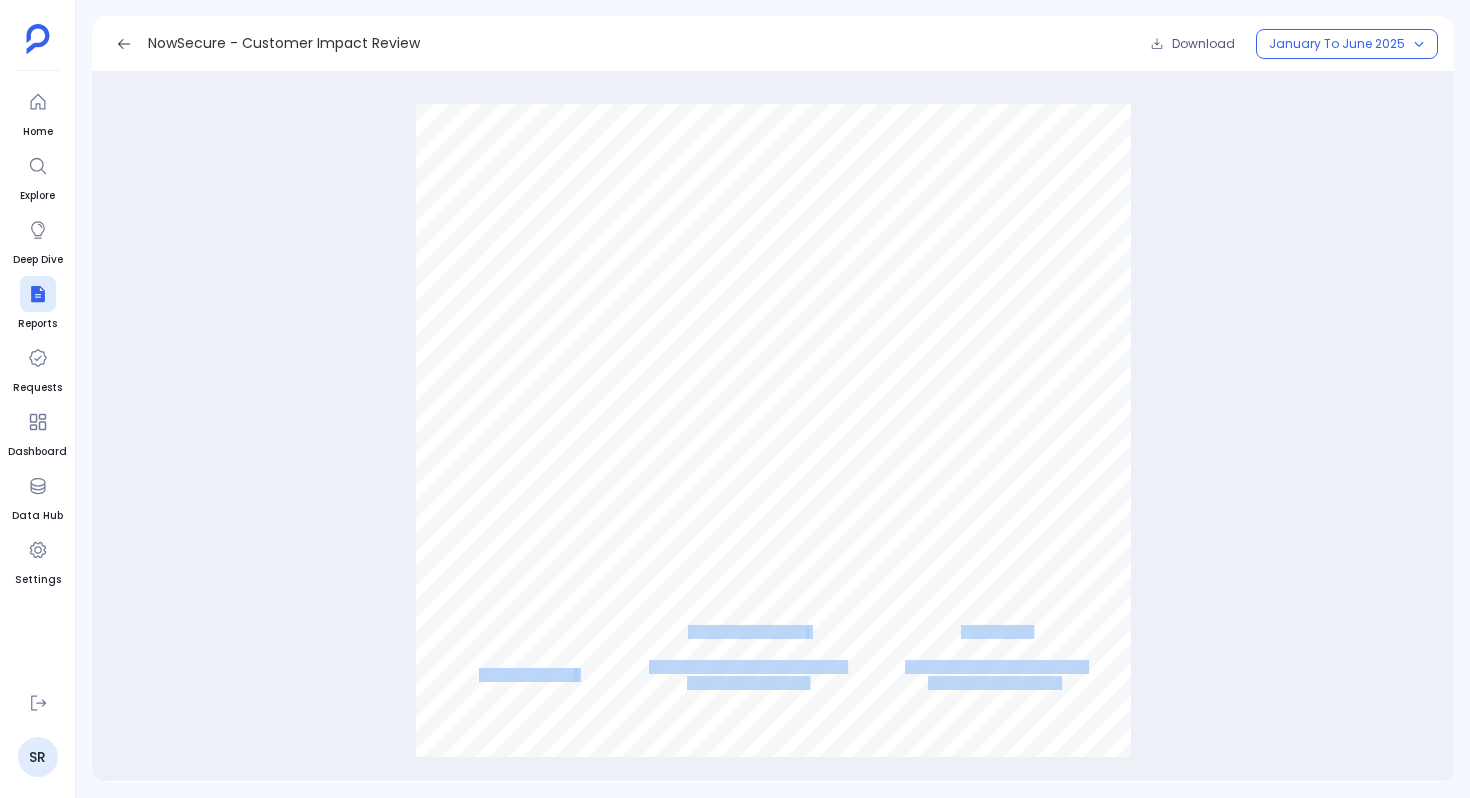 drag, startPoint x: 807, startPoint y: 632, endPoint x: 692, endPoint y: 635, distance: 115.03912 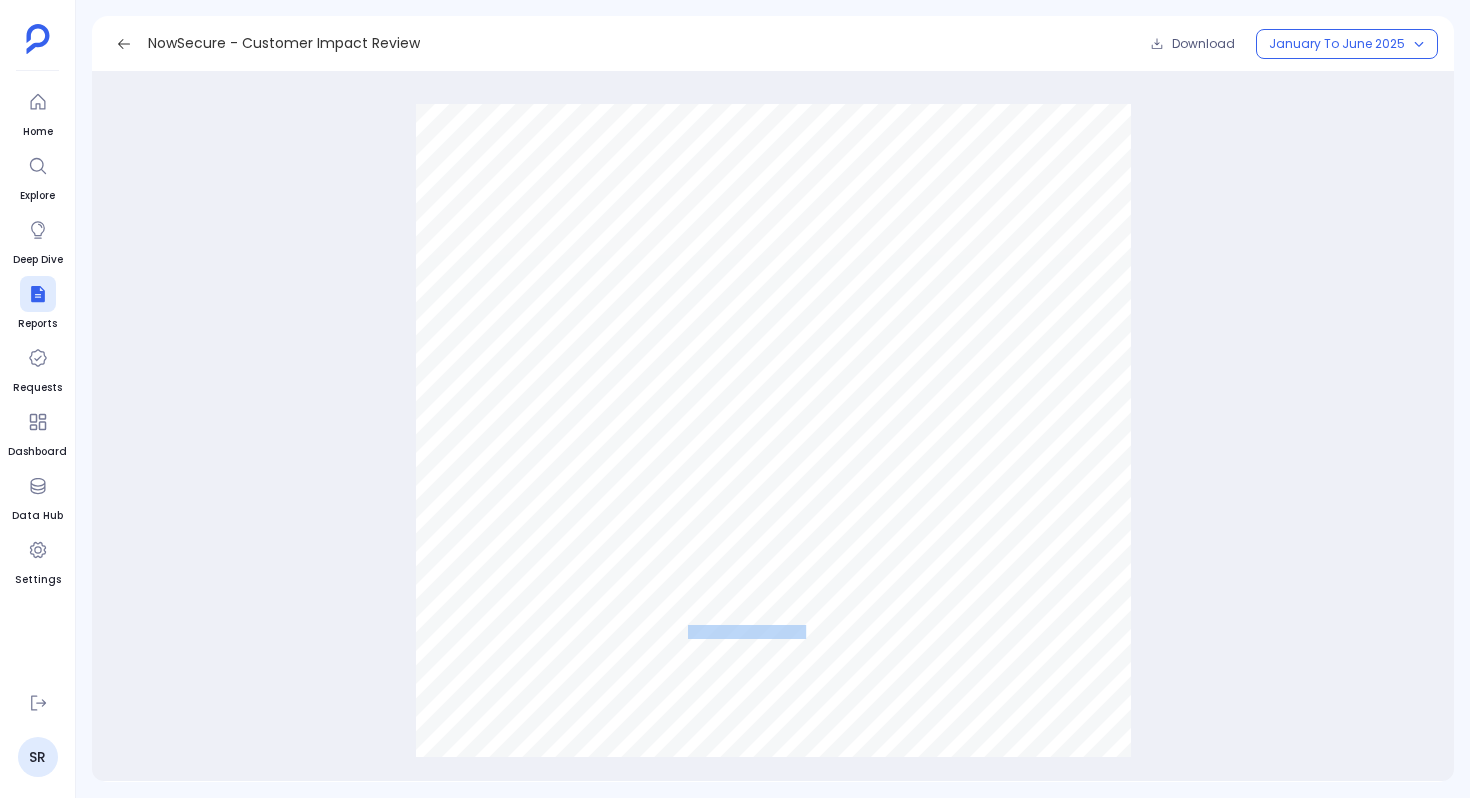 drag, startPoint x: 689, startPoint y: 627, endPoint x: 802, endPoint y: 628, distance: 113.004425 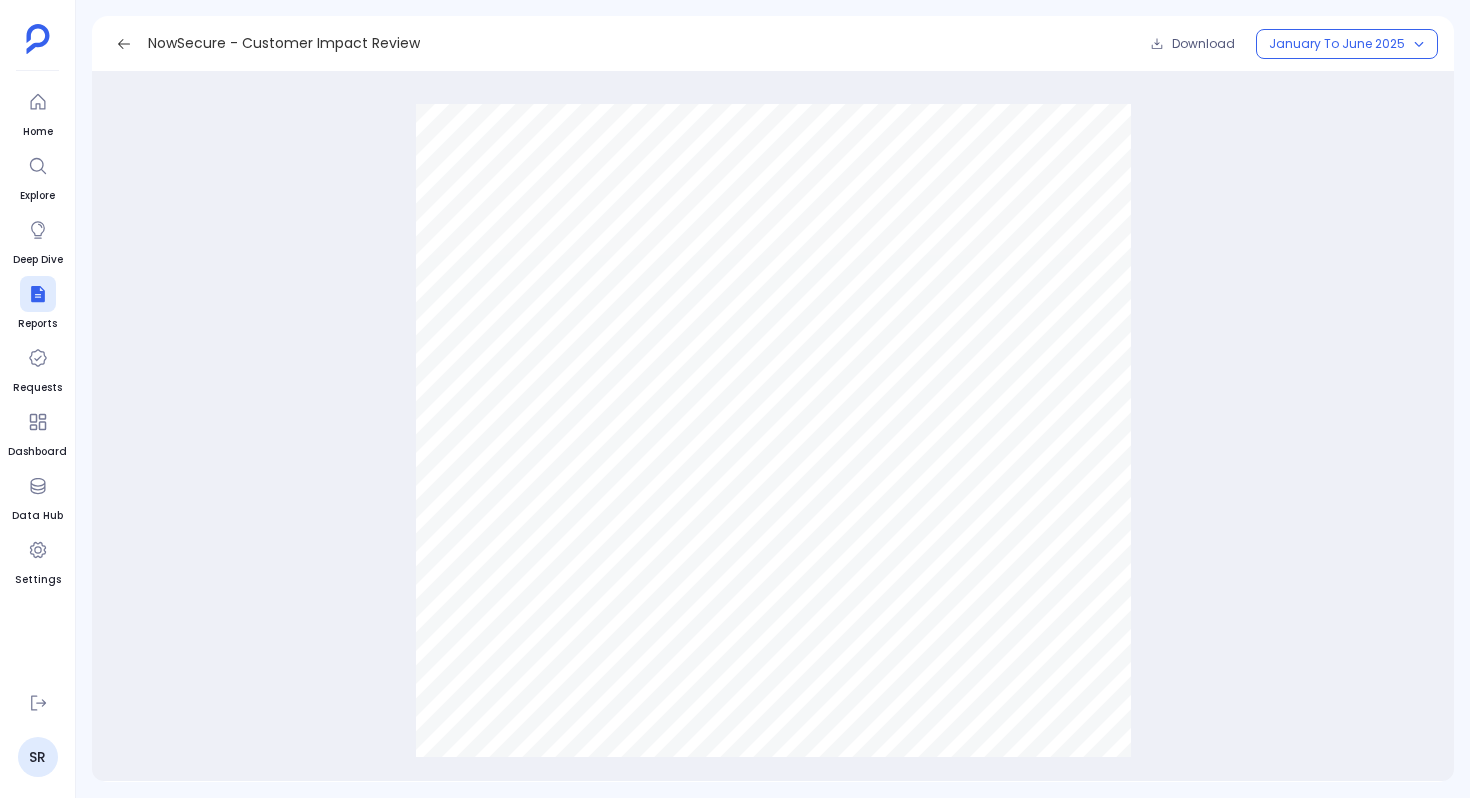 click on "NowSecure — Visitor Engagement Trends 76 out of 6,396 total visitors are known. Highlights ● Known Account Performance : Out of 76 known visitors, 68 achieved an engagement score of 1+, while 8 remained at score 0. ● Engagement Metrics : Score 1+ visitors averaged 16.12 assets and 55 sessions with an average session time of 2 minutes 46 seconds. In contrast, score 0 visitors averaged just 1.38 assets and 1 session, with a session time of 3 seconds. ● Industry Distribution : Top industries for both engagement score groups included Unknown, Software & Technology, and Education. Binge rates were signi fi cantly higher for score 1+ visitors at 15.5%, compared to 2.1% for score 0 visitors. Petavue | PathFactory 2025 NowSecure | Jan–Jun 2025 76 Known Visitors Known Visitors Engagement Score 1+ — 68 Known Visitors Engagement Score 0 — 8 Avg # of Assets: 16.12 1.38 Avg # Session: 55 1 Avg Session Time 2m 46s 3s Binge Rate Per Session 15.5% 2.1% Incremental Views 25.3%" at bounding box center [773, 609] 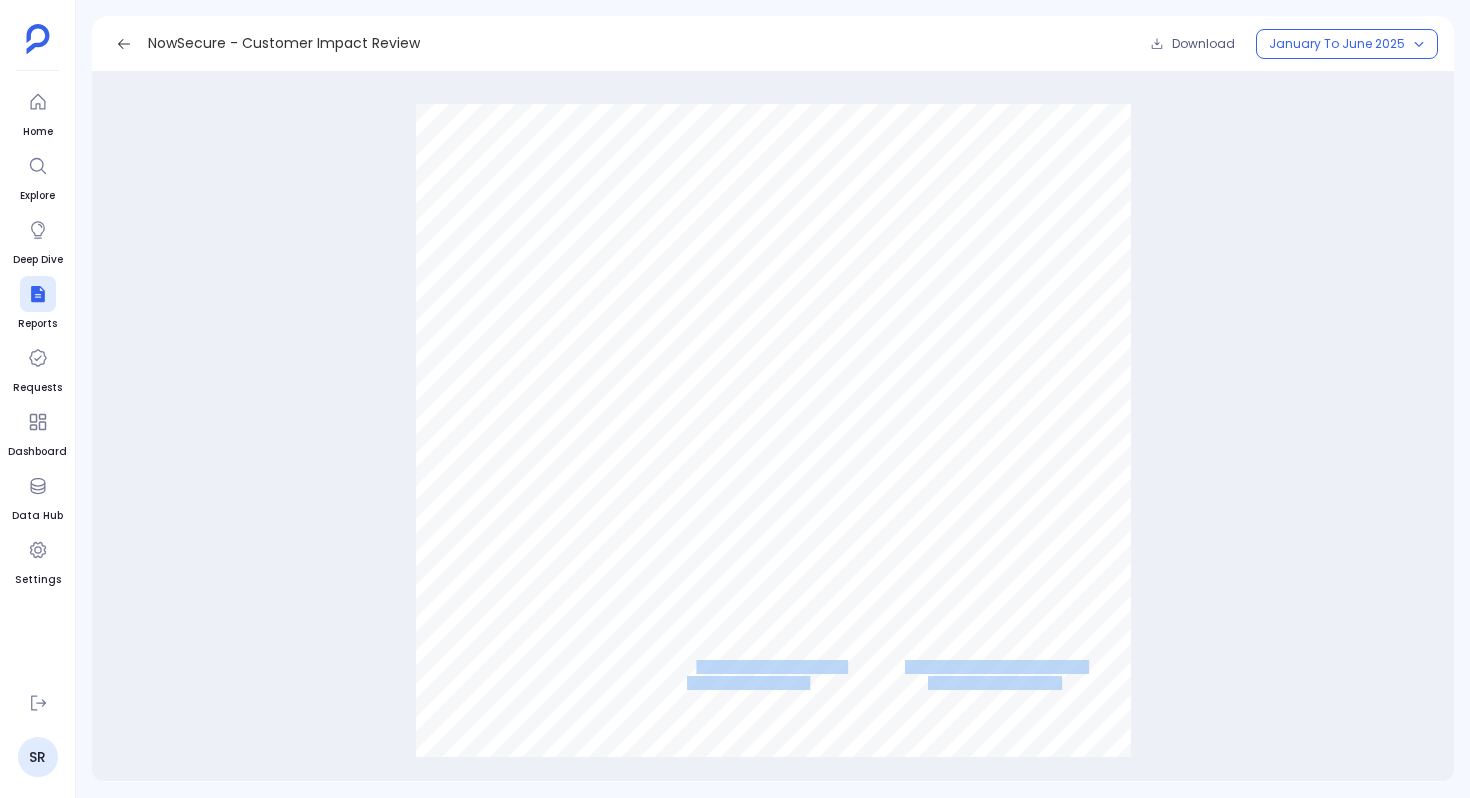drag, startPoint x: 646, startPoint y: 662, endPoint x: 692, endPoint y: 666, distance: 46.173584 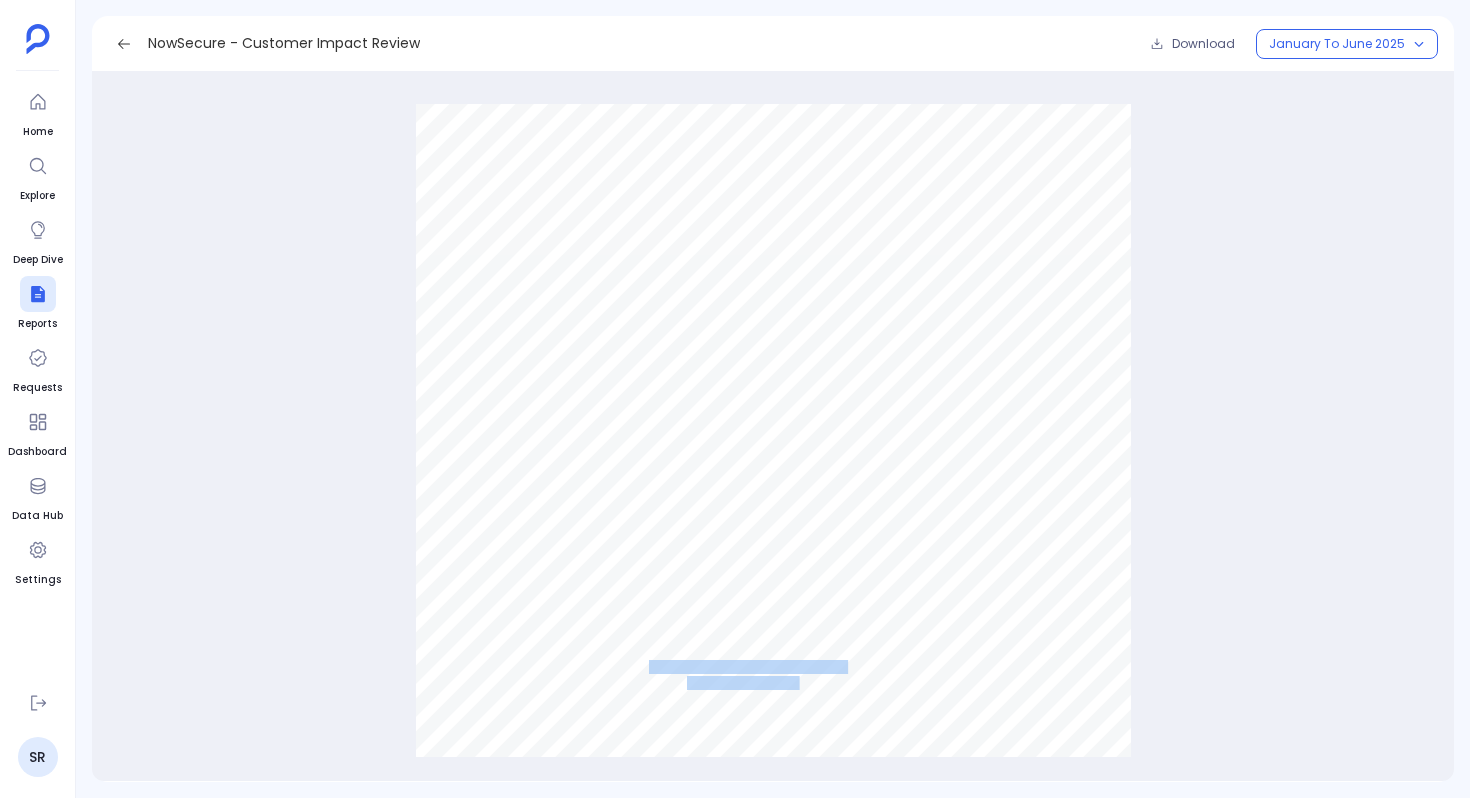 drag, startPoint x: 800, startPoint y: 679, endPoint x: 648, endPoint y: 665, distance: 152.64337 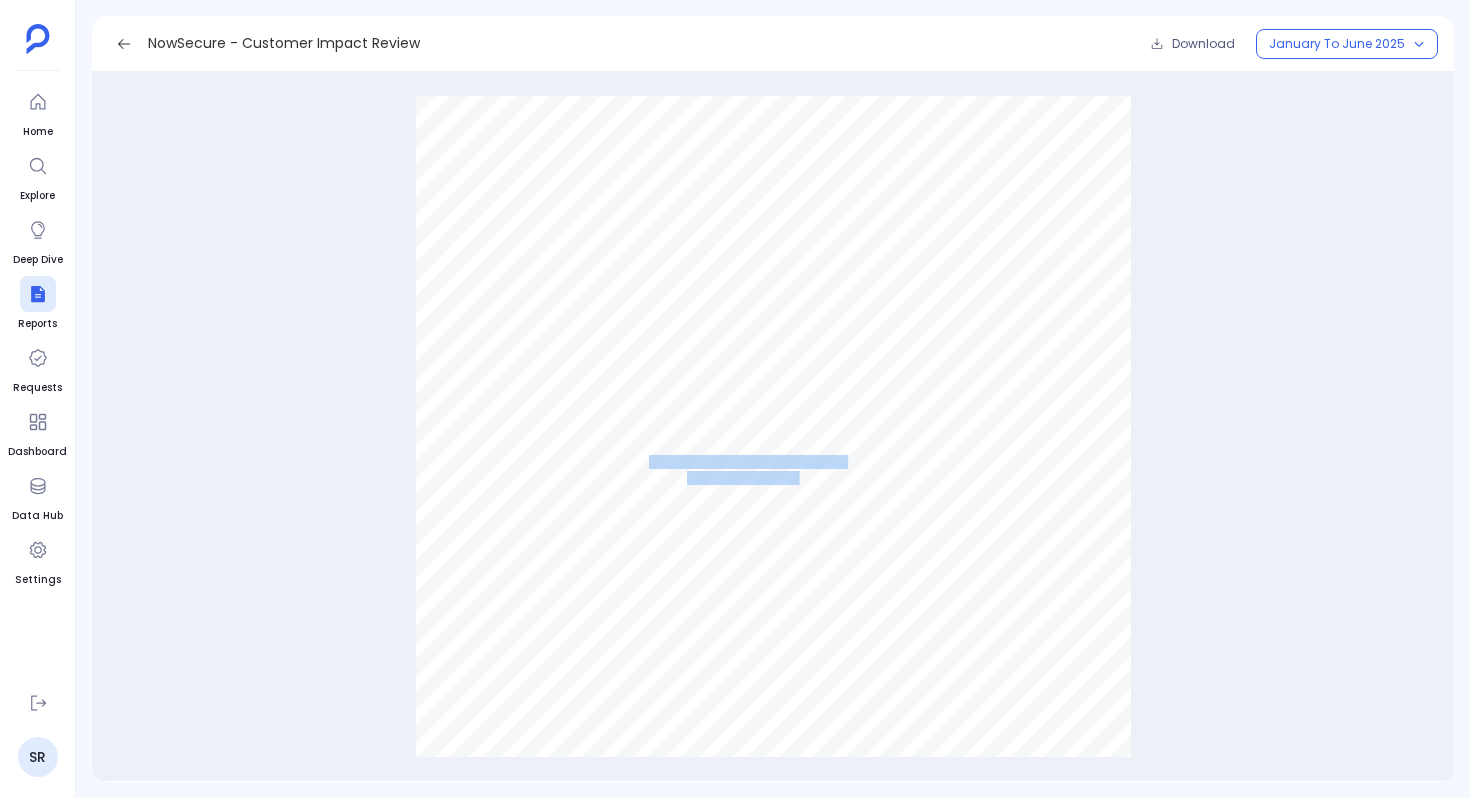 scroll, scrollTop: 8329, scrollLeft: 0, axis: vertical 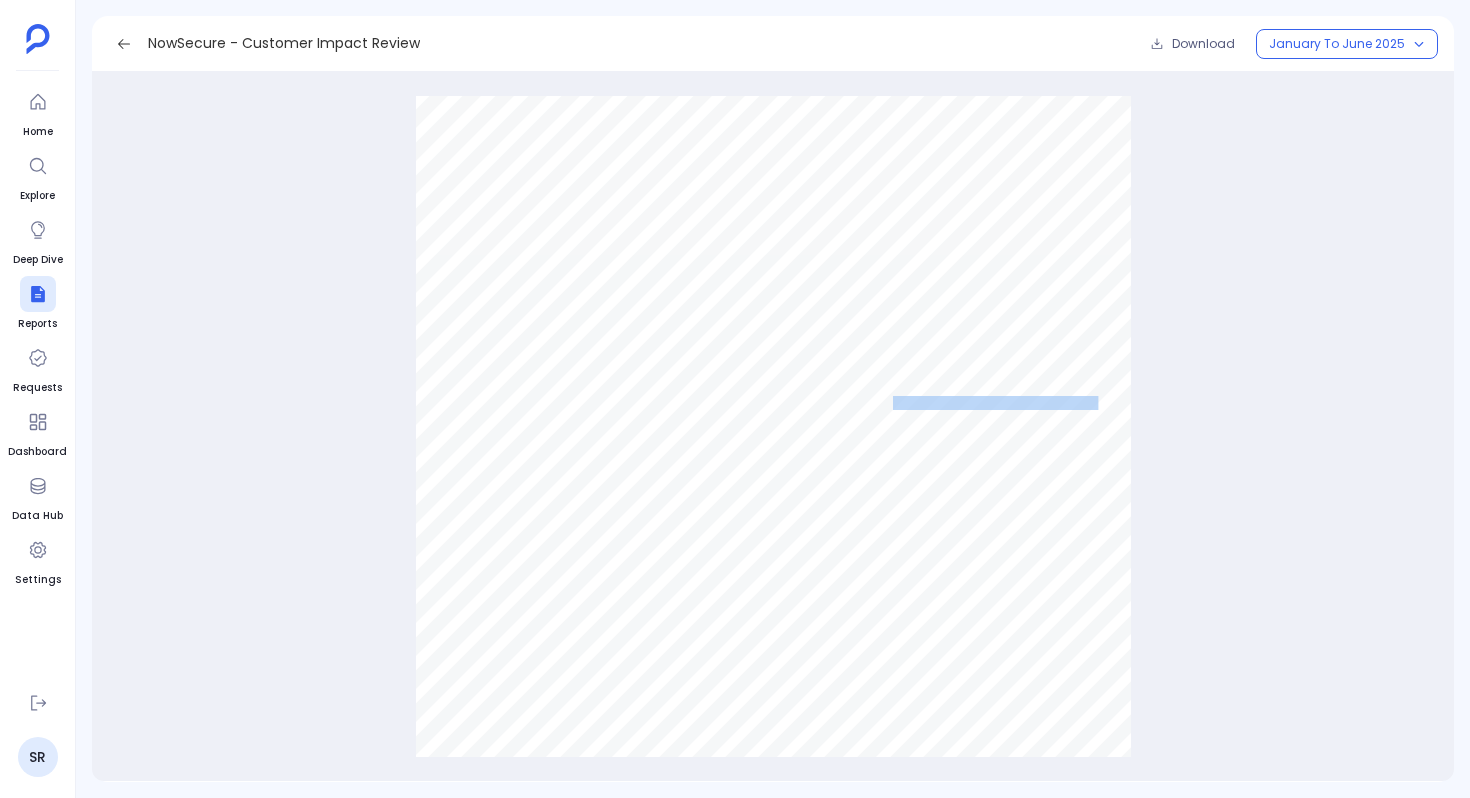 drag, startPoint x: 1095, startPoint y: 402, endPoint x: 892, endPoint y: 403, distance: 203.00246 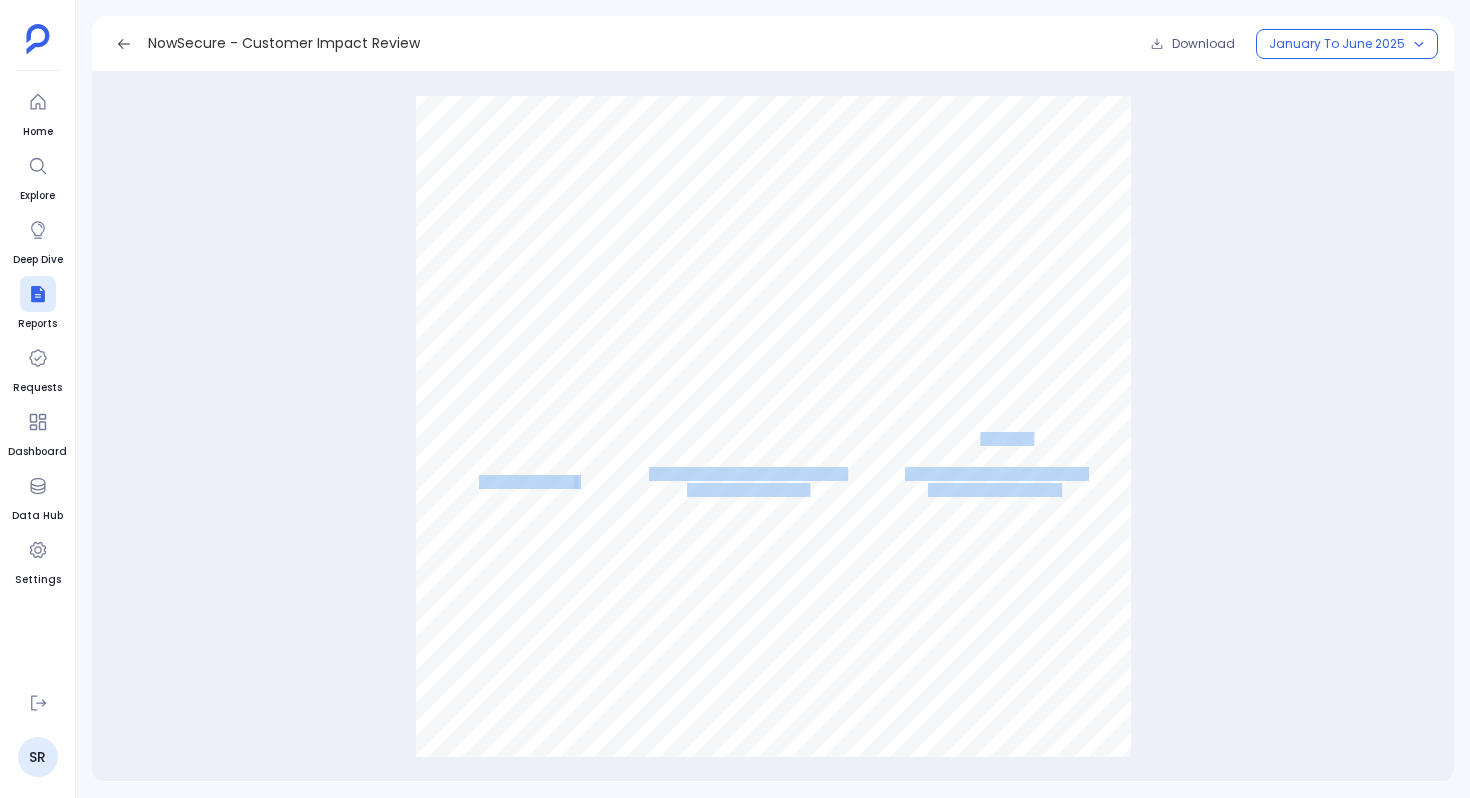 drag, startPoint x: 1036, startPoint y: 437, endPoint x: 977, endPoint y: 432, distance: 59.211487 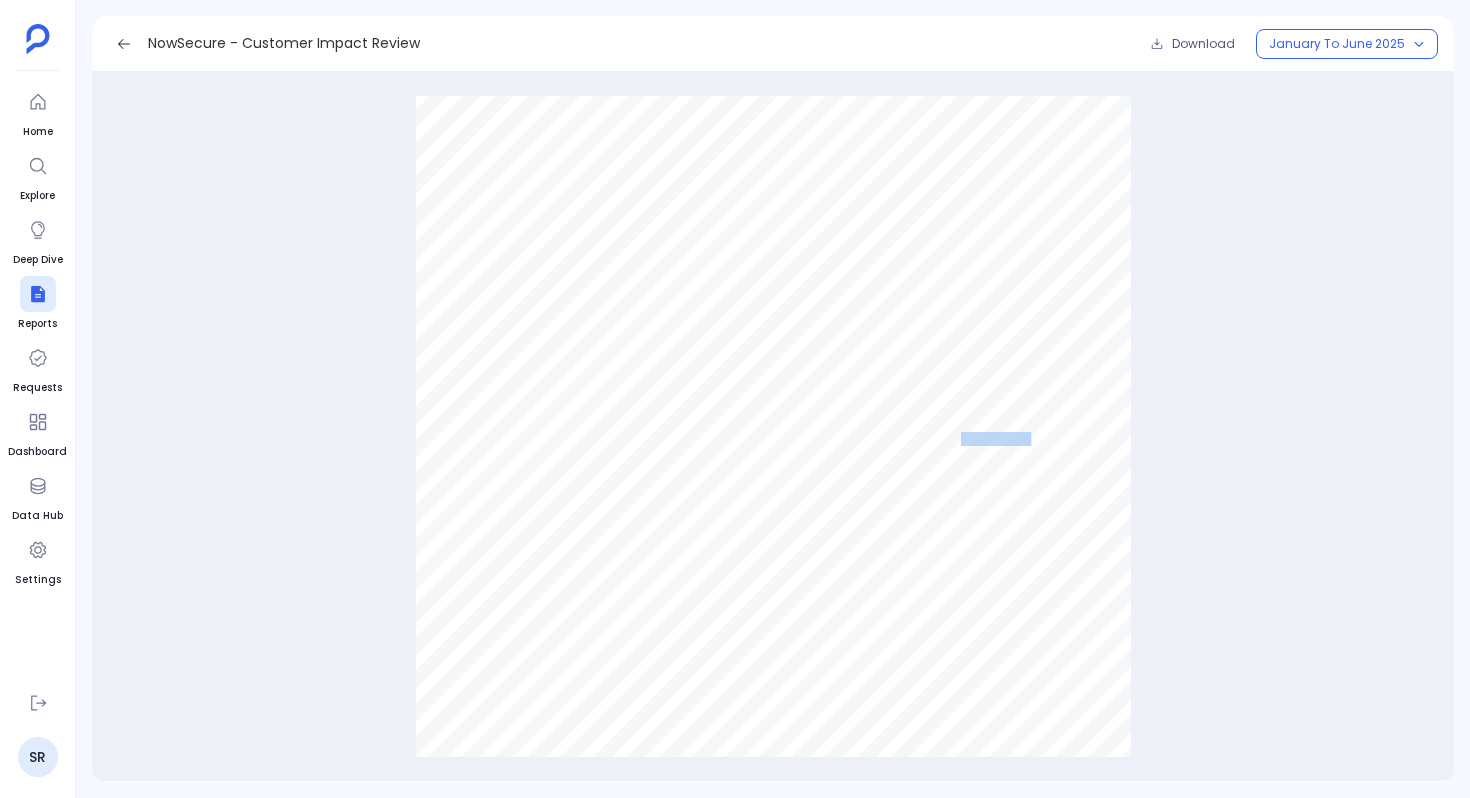 drag, startPoint x: 961, startPoint y: 436, endPoint x: 1027, endPoint y: 440, distance: 66.1211 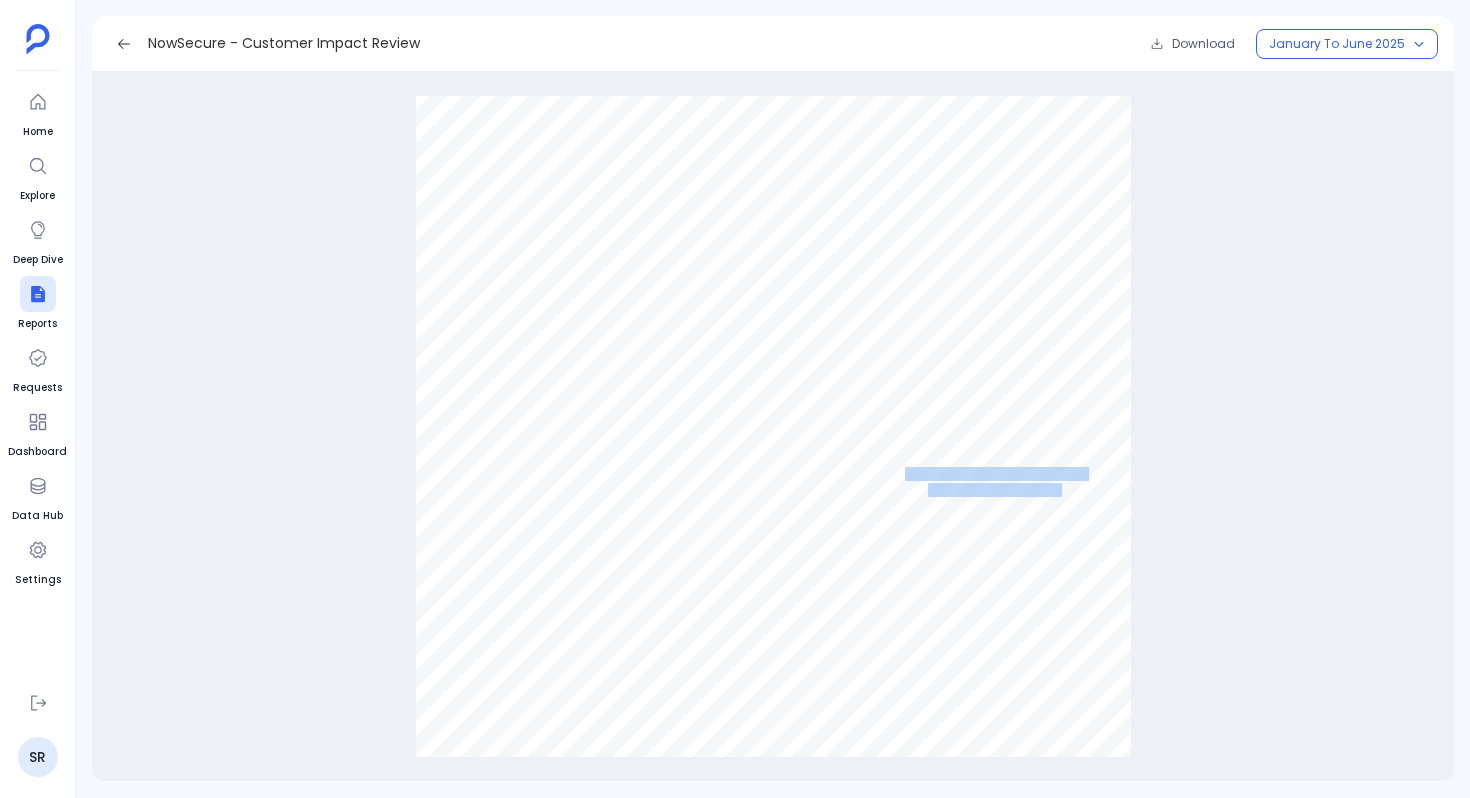 drag, startPoint x: 1058, startPoint y: 489, endPoint x: 912, endPoint y: 469, distance: 147.3635 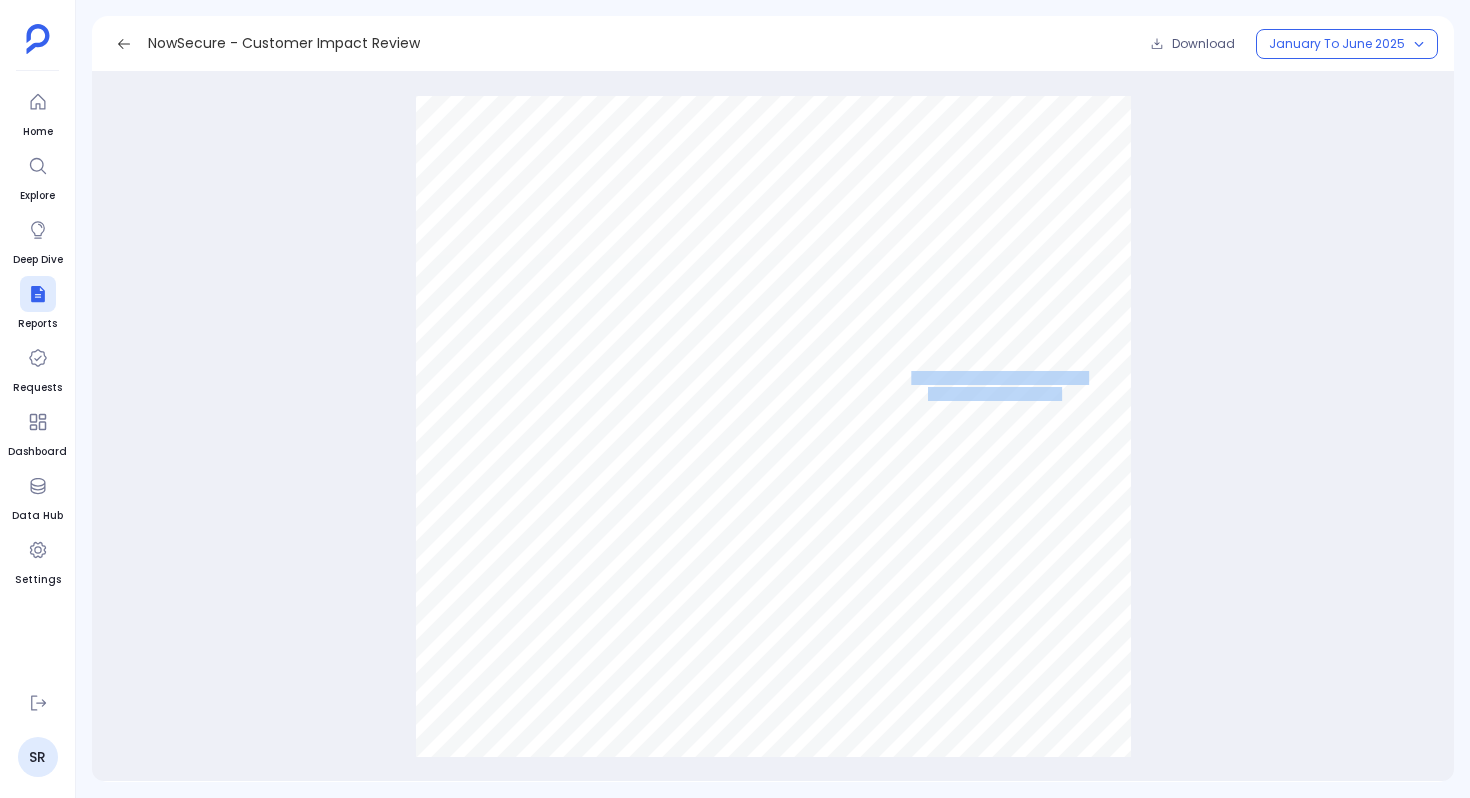 scroll, scrollTop: 8490, scrollLeft: 0, axis: vertical 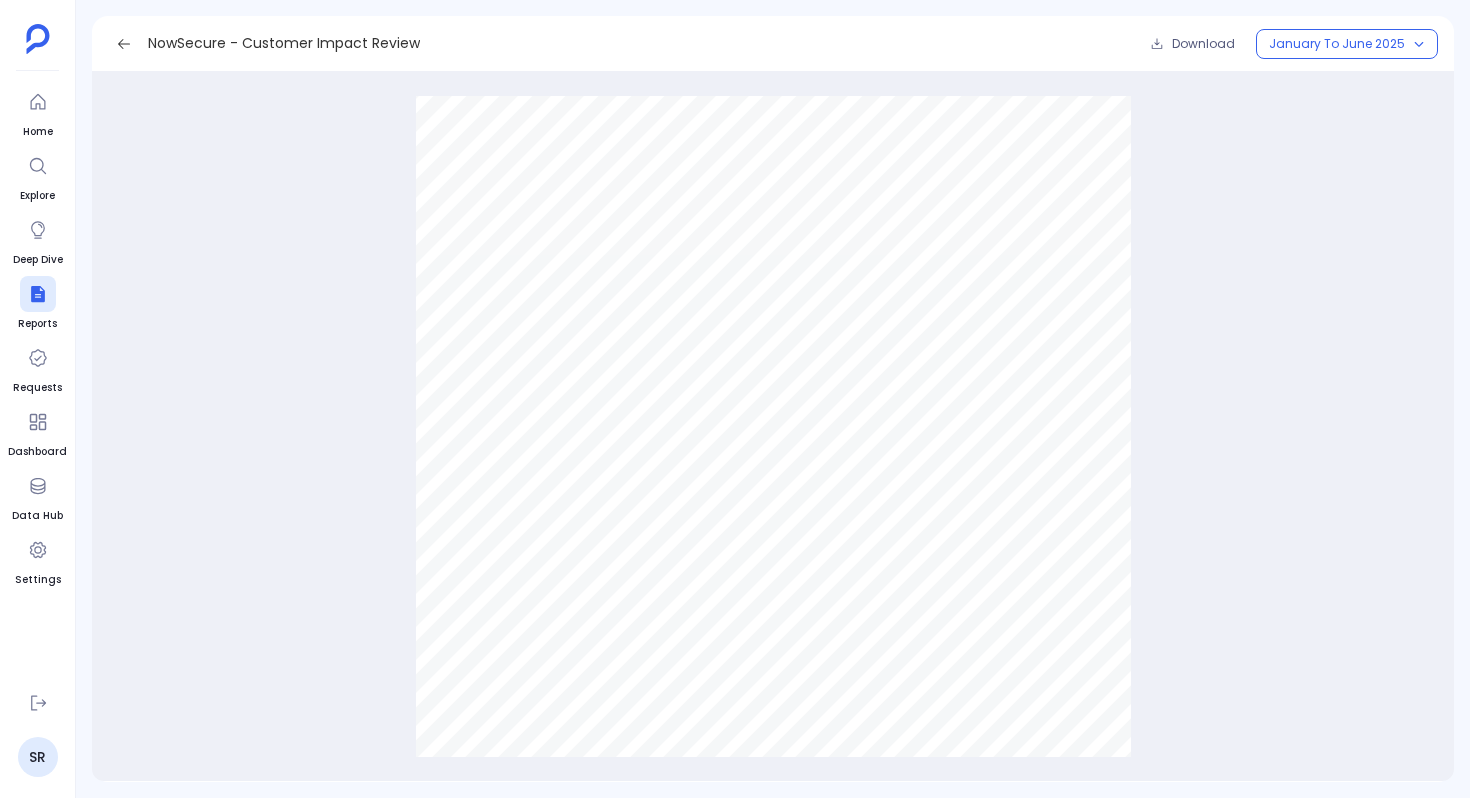 drag, startPoint x: 751, startPoint y: 457, endPoint x: 891, endPoint y: 471, distance: 140.69826 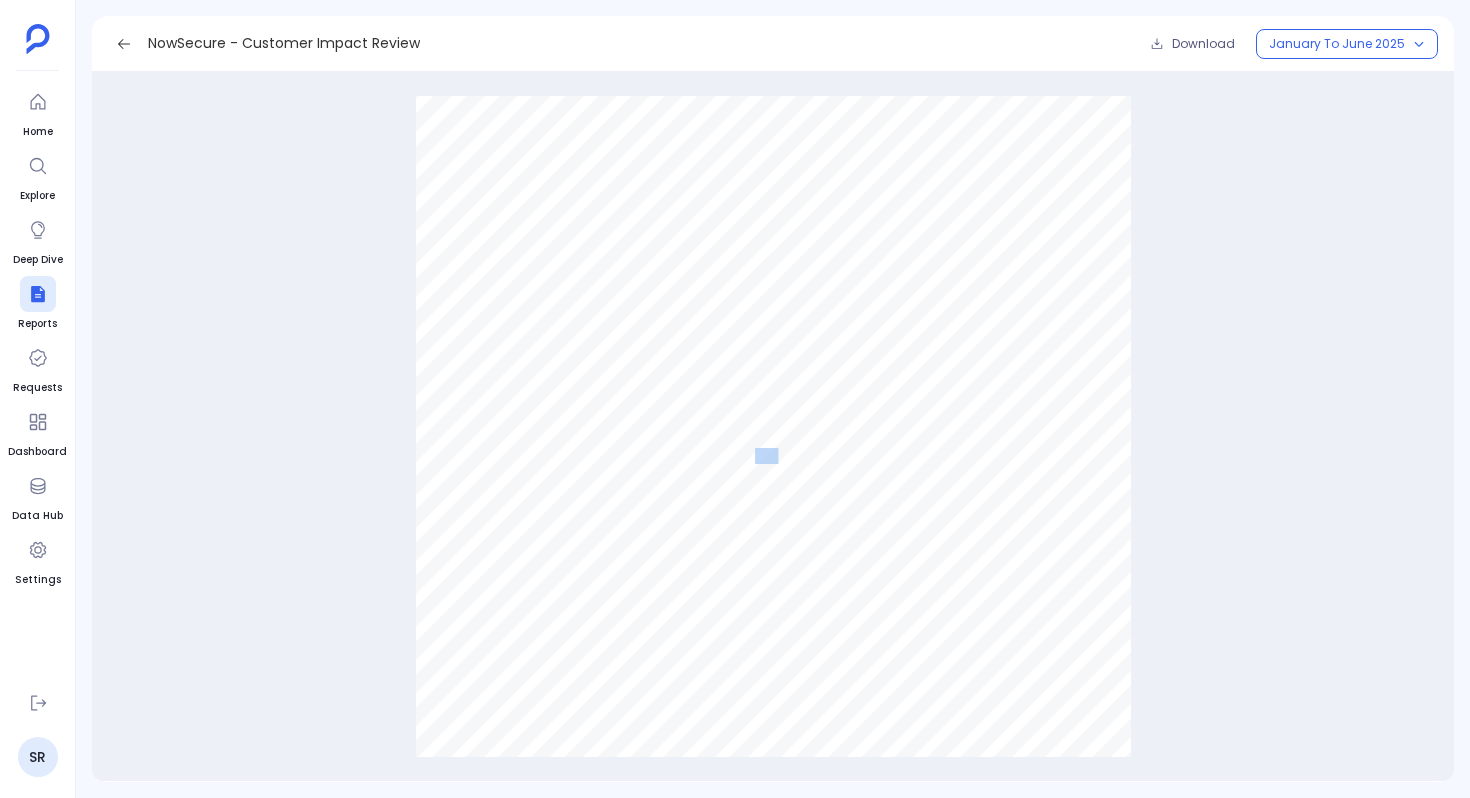 click on ": Out of 76 known visitors, 68 achieved an" at bounding box center (882, 456) 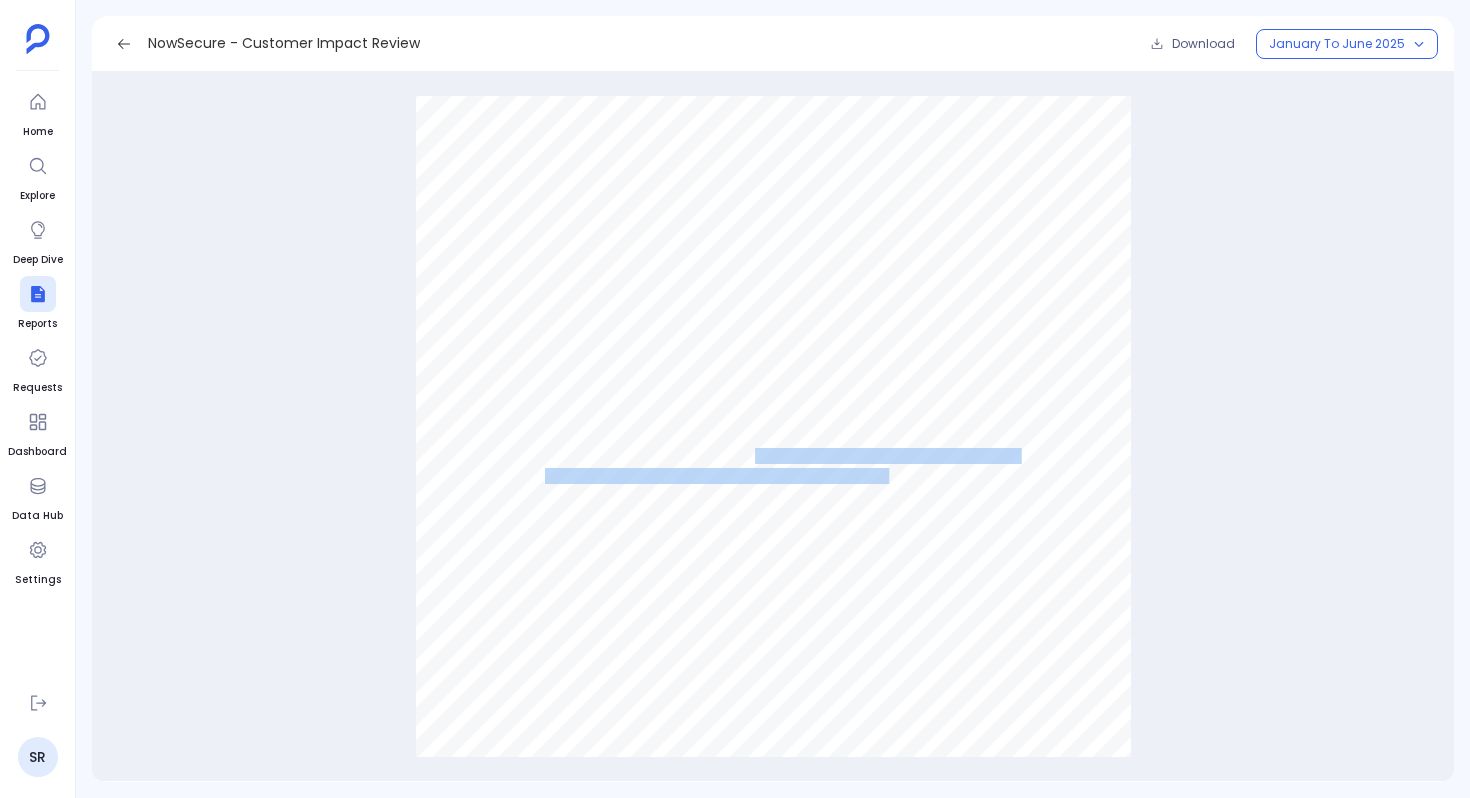 drag, startPoint x: 754, startPoint y: 456, endPoint x: 888, endPoint y: 474, distance: 135.20355 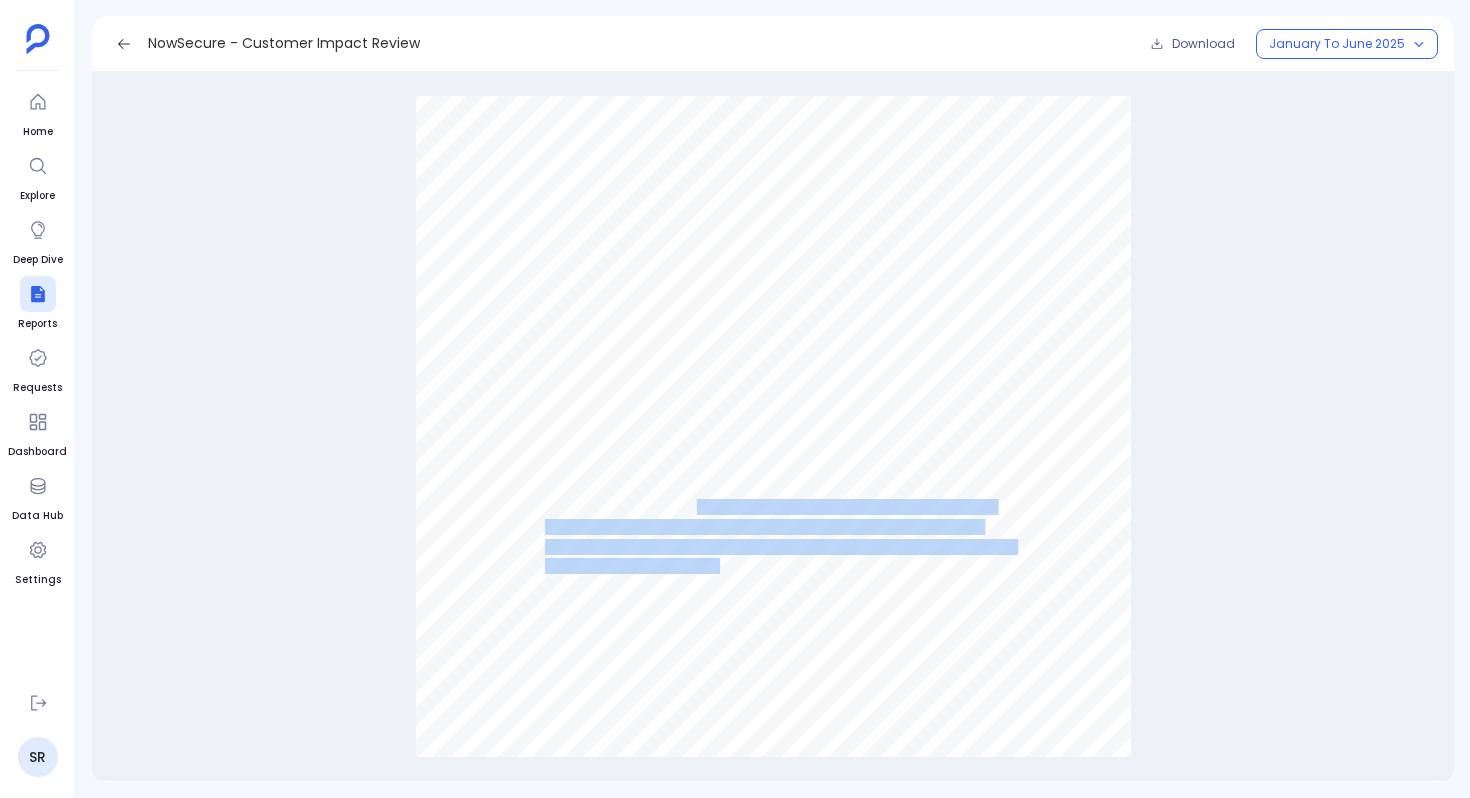 drag, startPoint x: 696, startPoint y: 507, endPoint x: 715, endPoint y: 568, distance: 63.89053 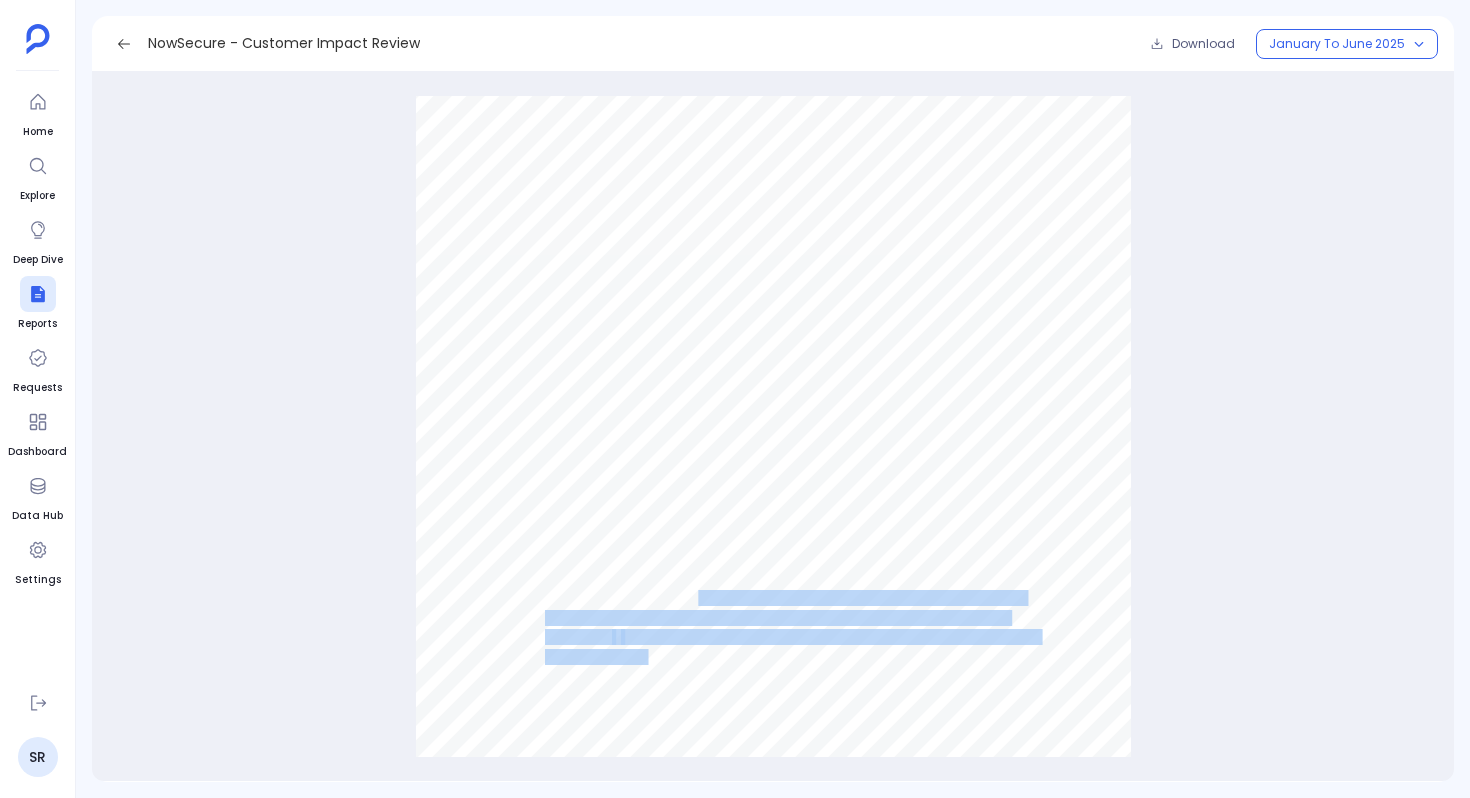 drag, startPoint x: 695, startPoint y: 594, endPoint x: 646, endPoint y: 651, distance: 75.16648 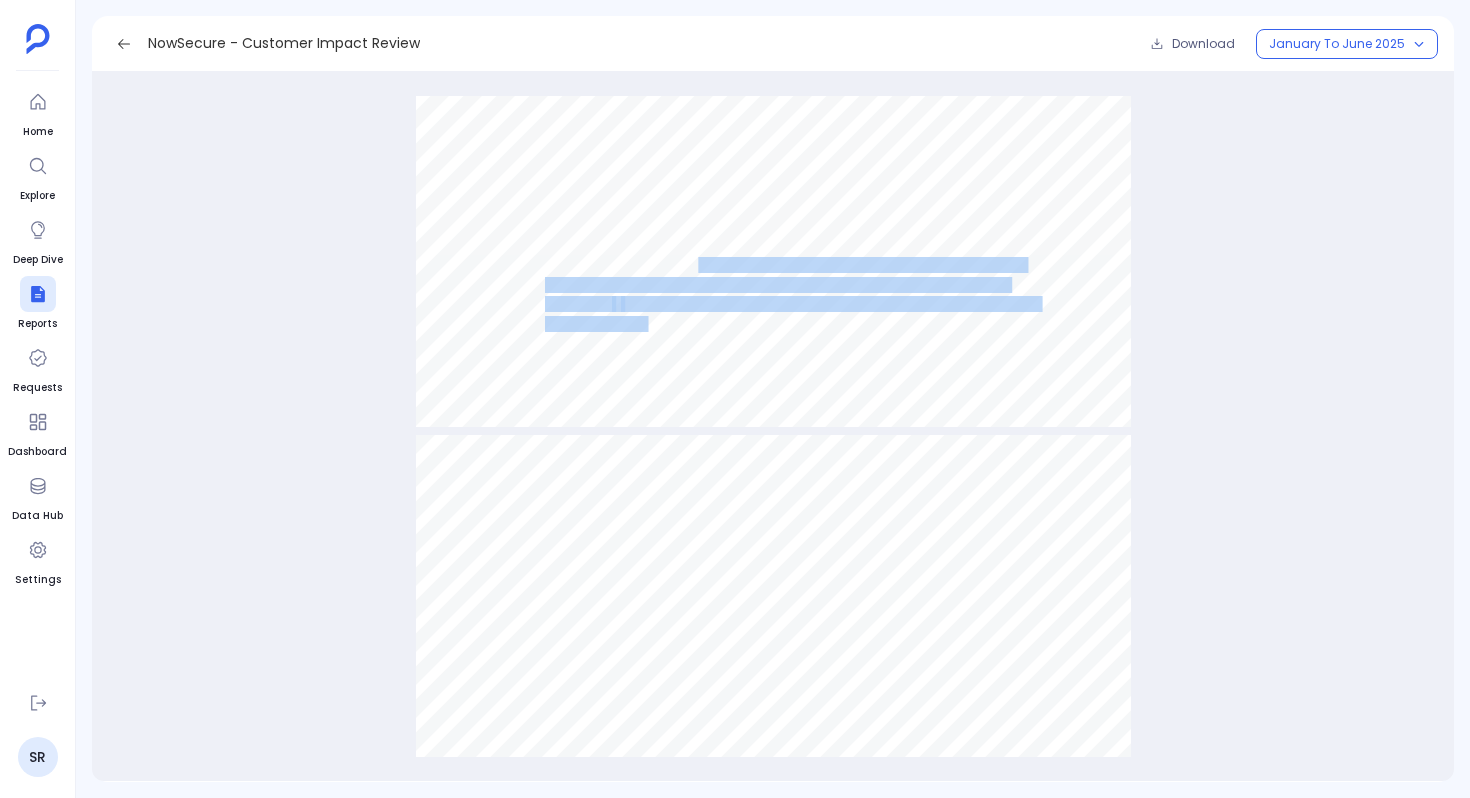scroll, scrollTop: 8812, scrollLeft: 0, axis: vertical 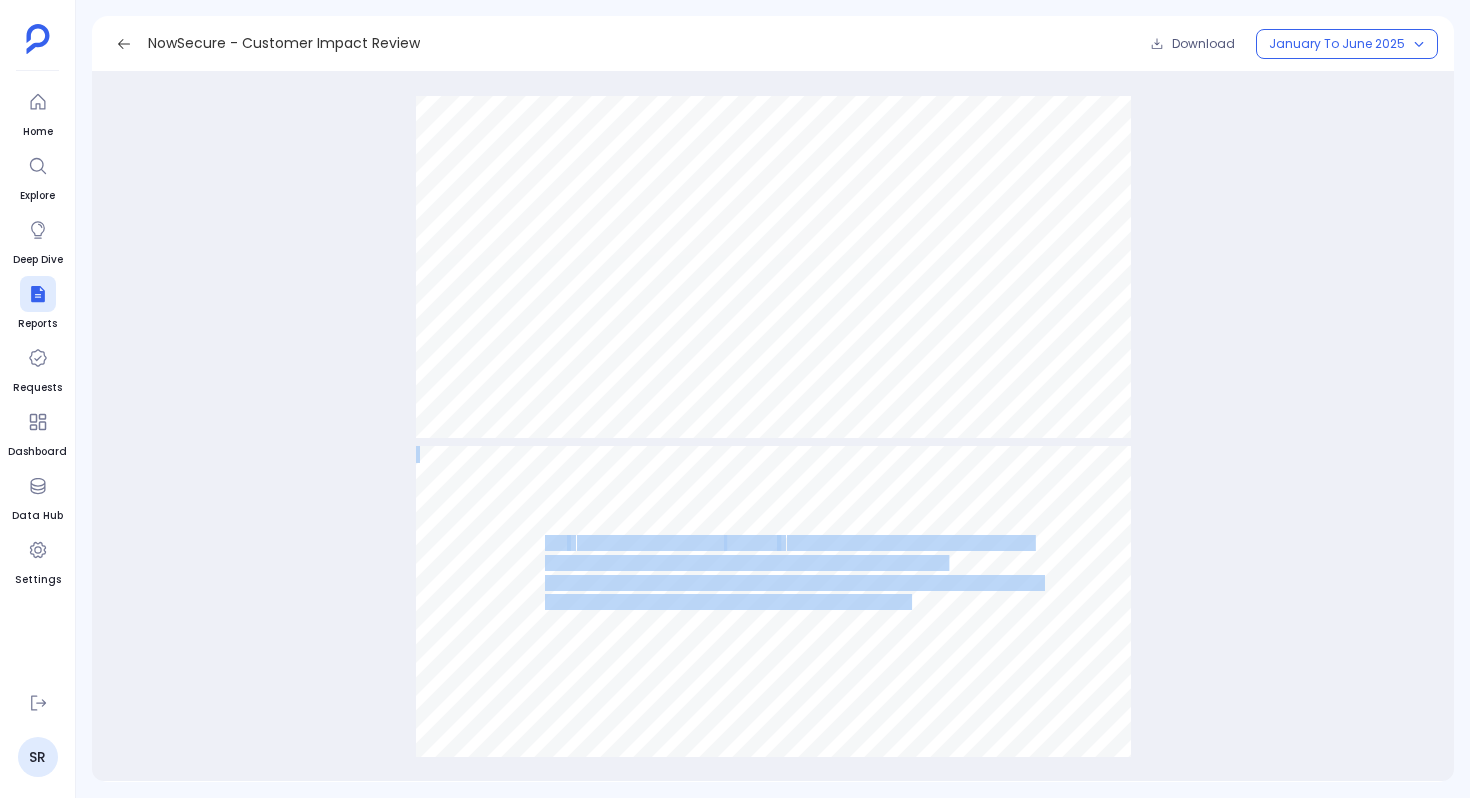 drag, startPoint x: 543, startPoint y: 540, endPoint x: 916, endPoint y: 596, distance: 377.18033 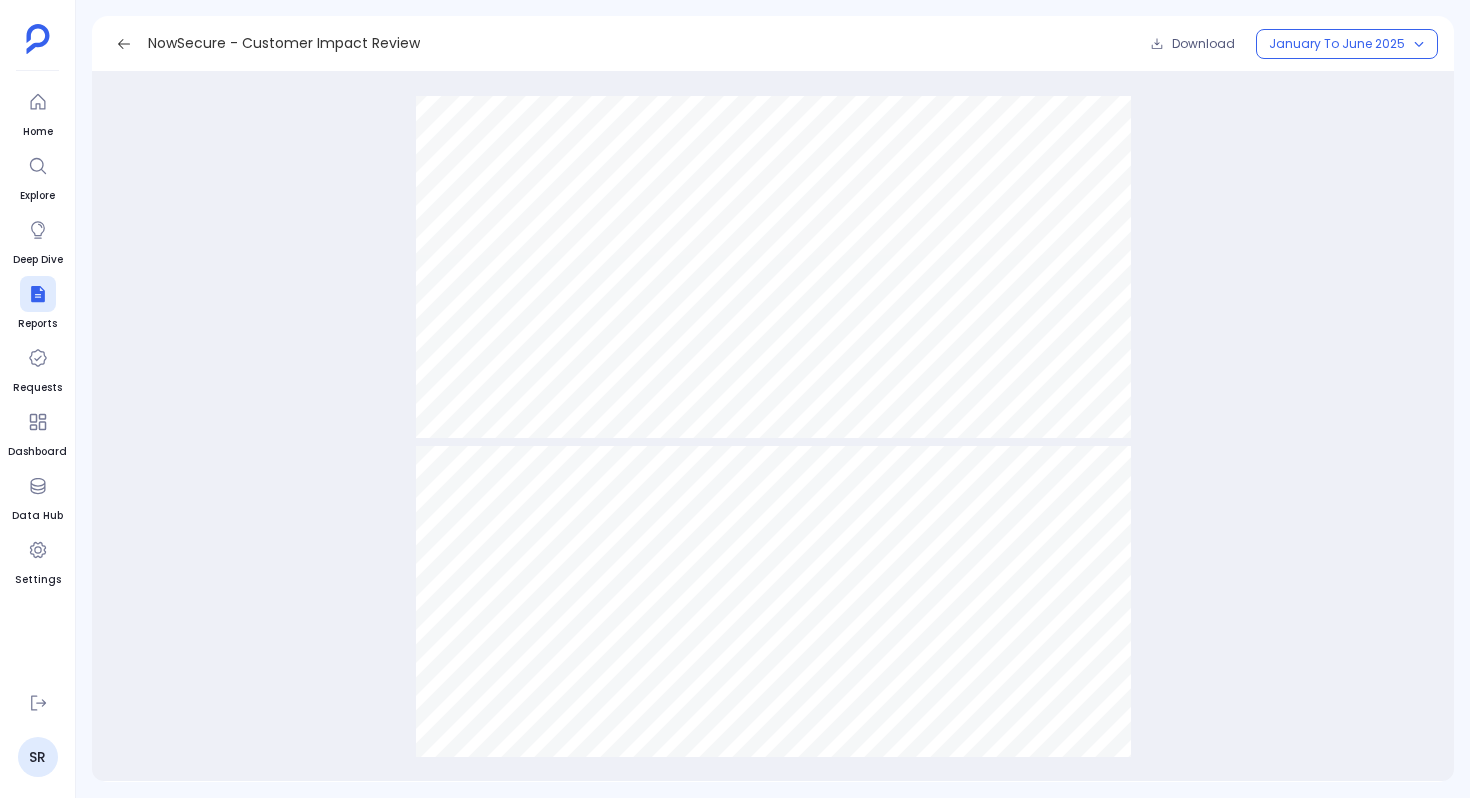 click on "NowSecure - Customer Impact Review Download January to June 2025" at bounding box center [773, 44] 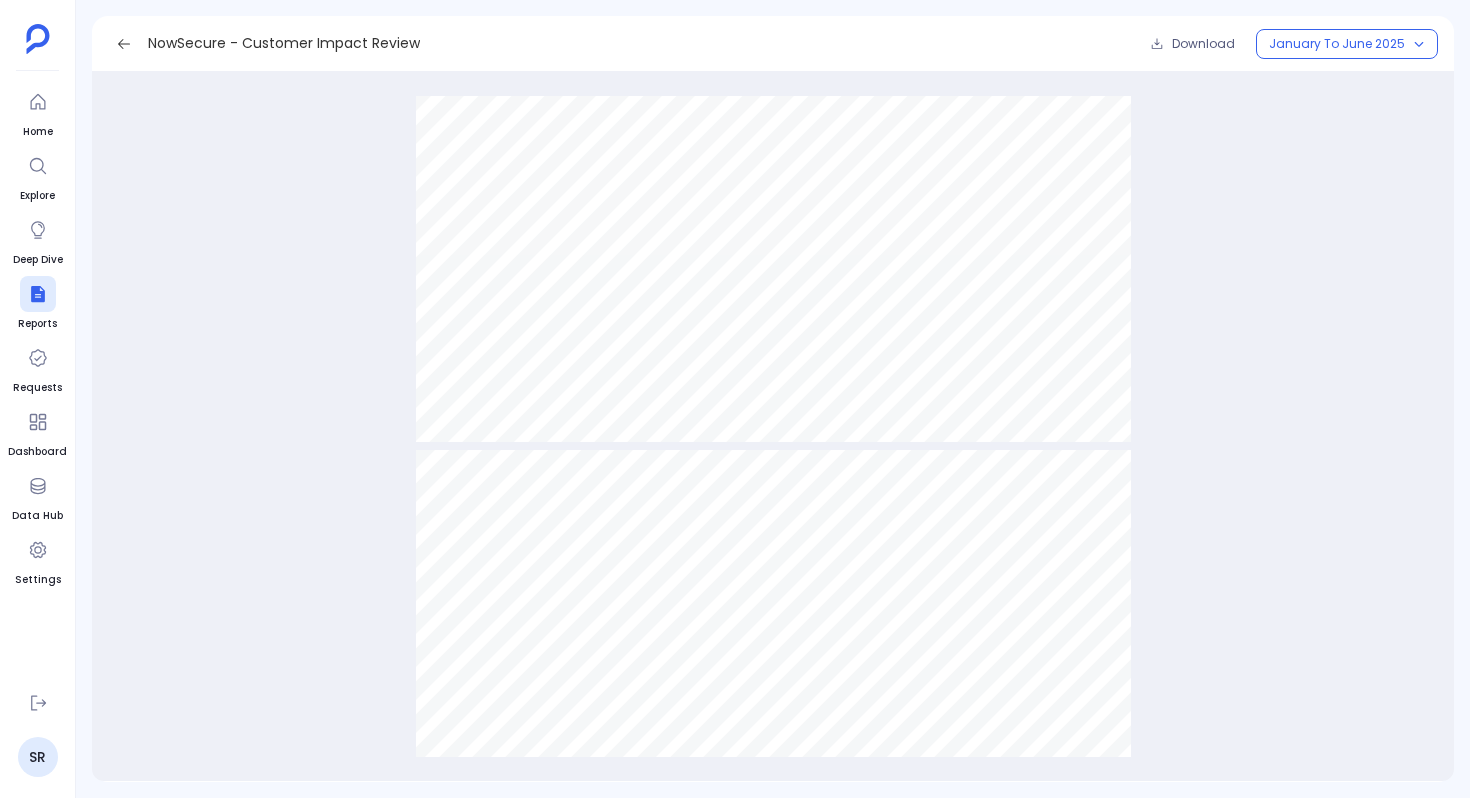 scroll, scrollTop: 8809, scrollLeft: 0, axis: vertical 